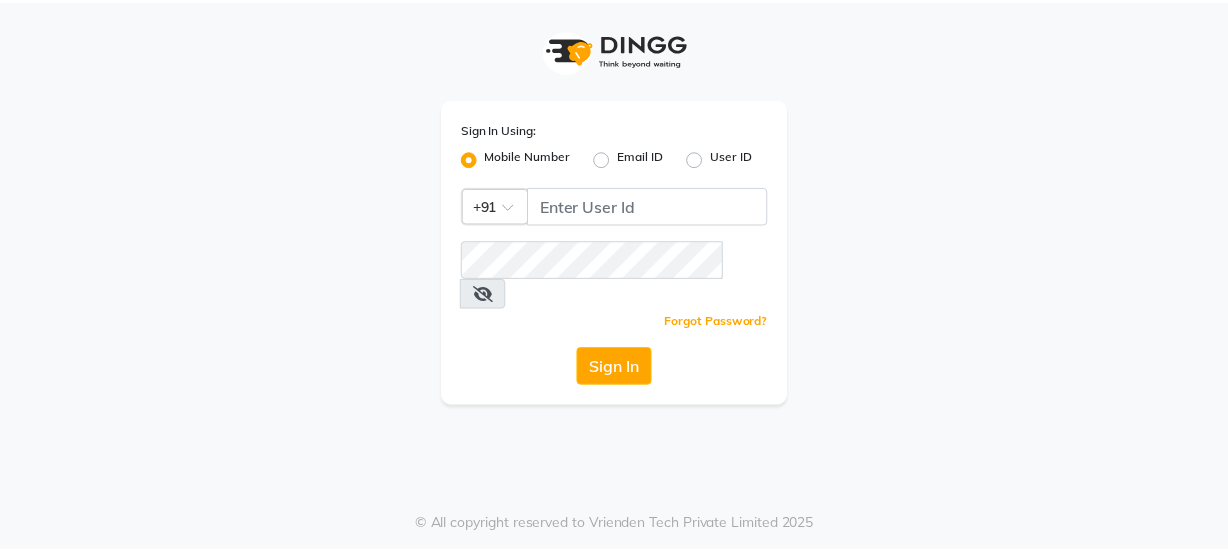 scroll, scrollTop: 0, scrollLeft: 0, axis: both 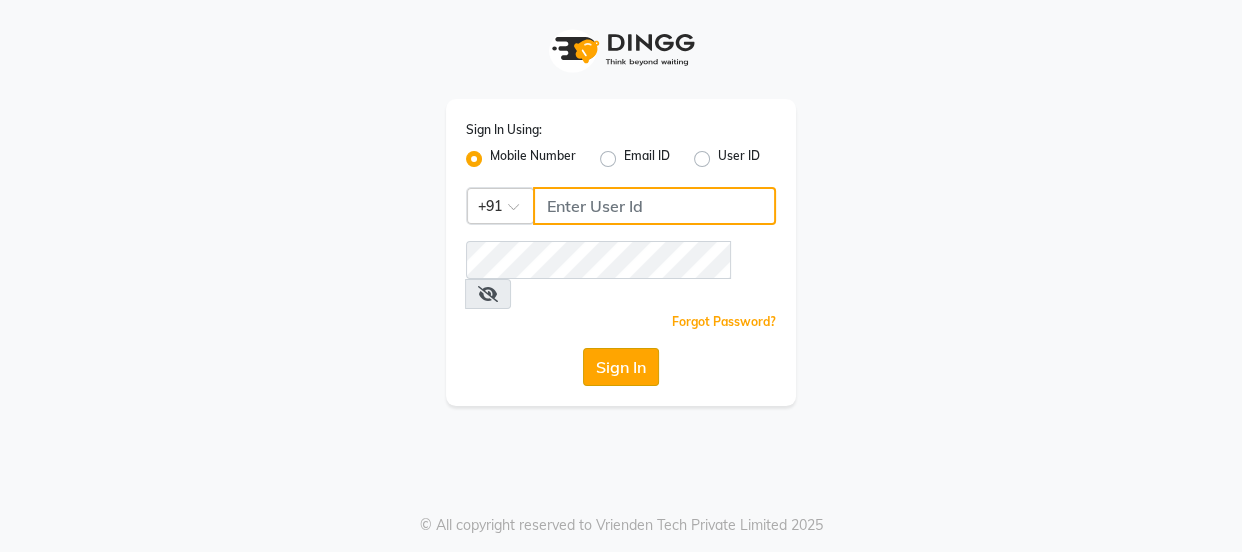 type on "9579232515" 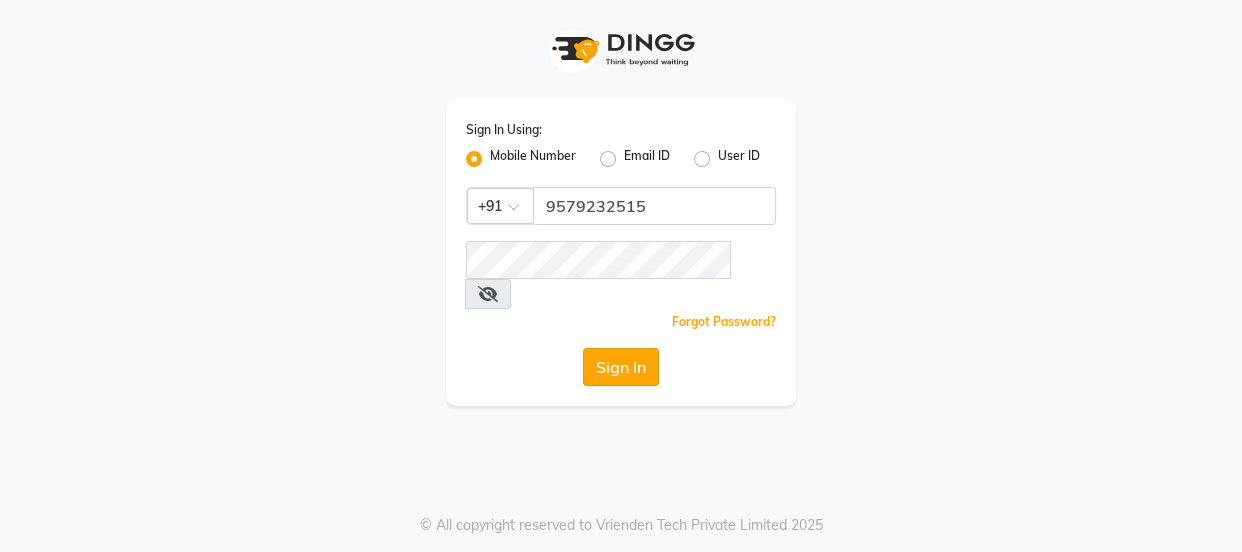 click on "Sign In" 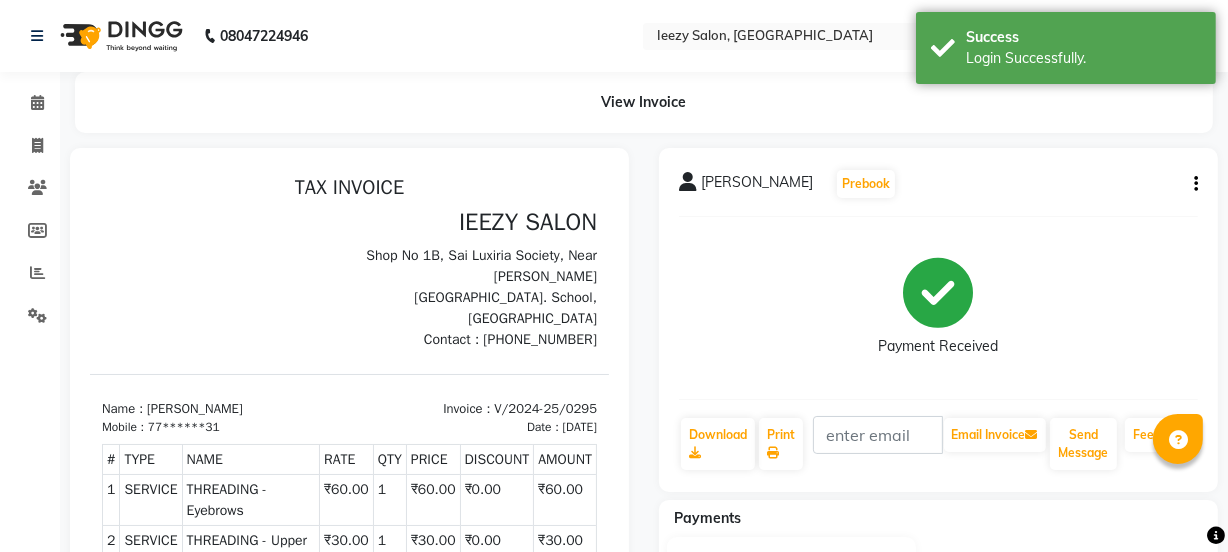 scroll, scrollTop: 0, scrollLeft: 0, axis: both 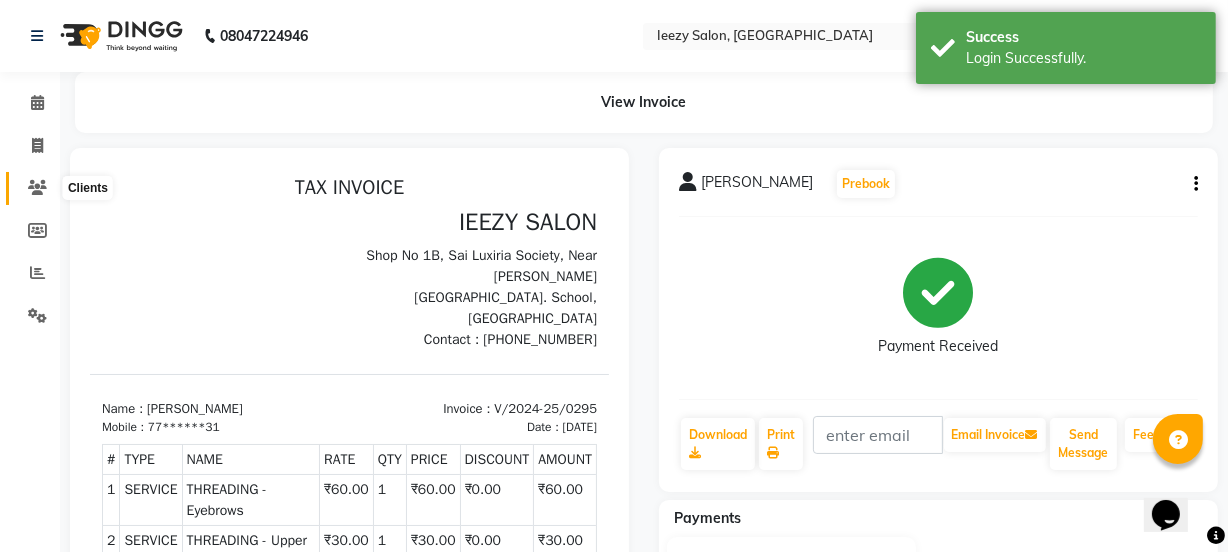 click 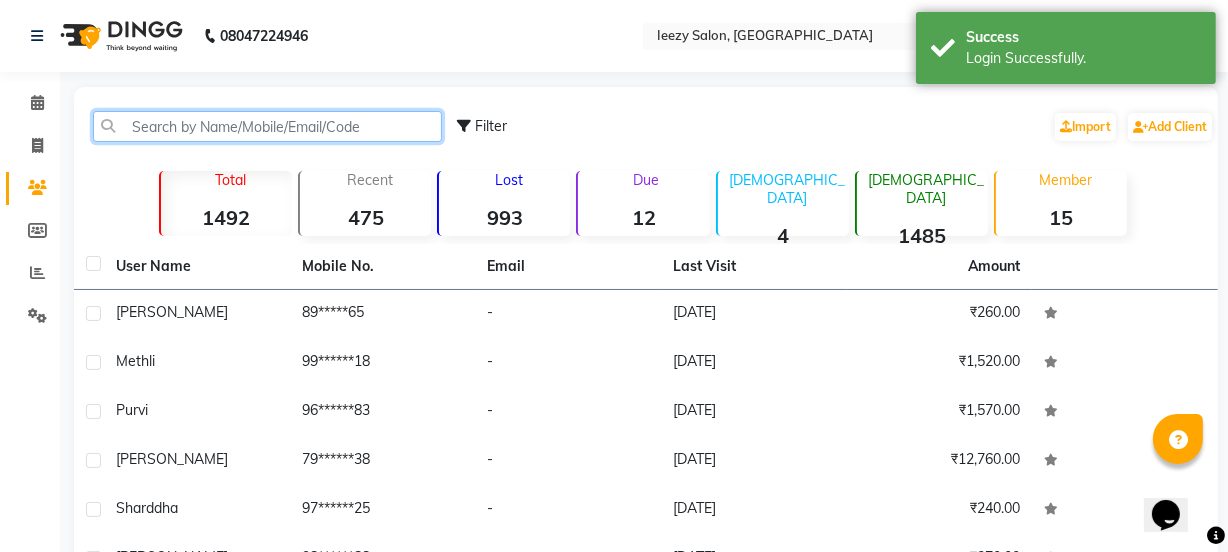 click 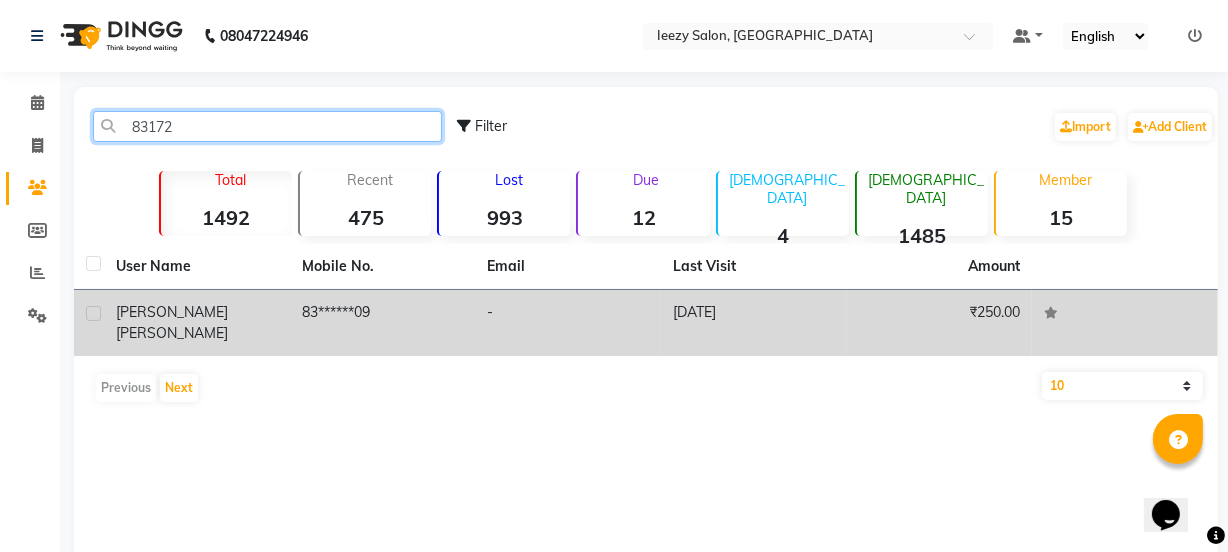 type on "83172" 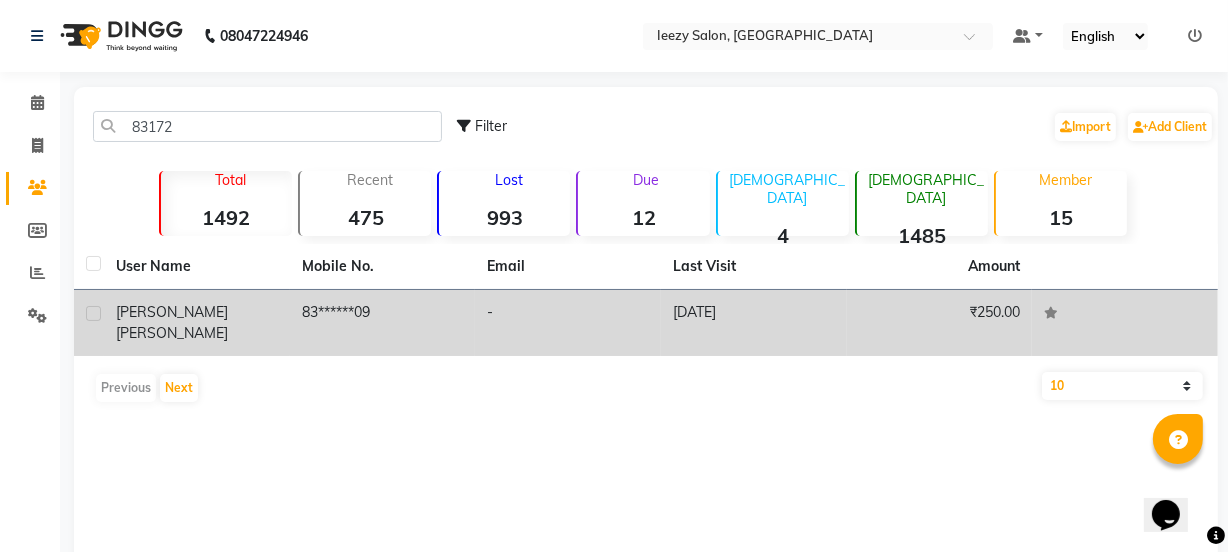 click on "[PERSON_NAME]  [PERSON_NAME]" 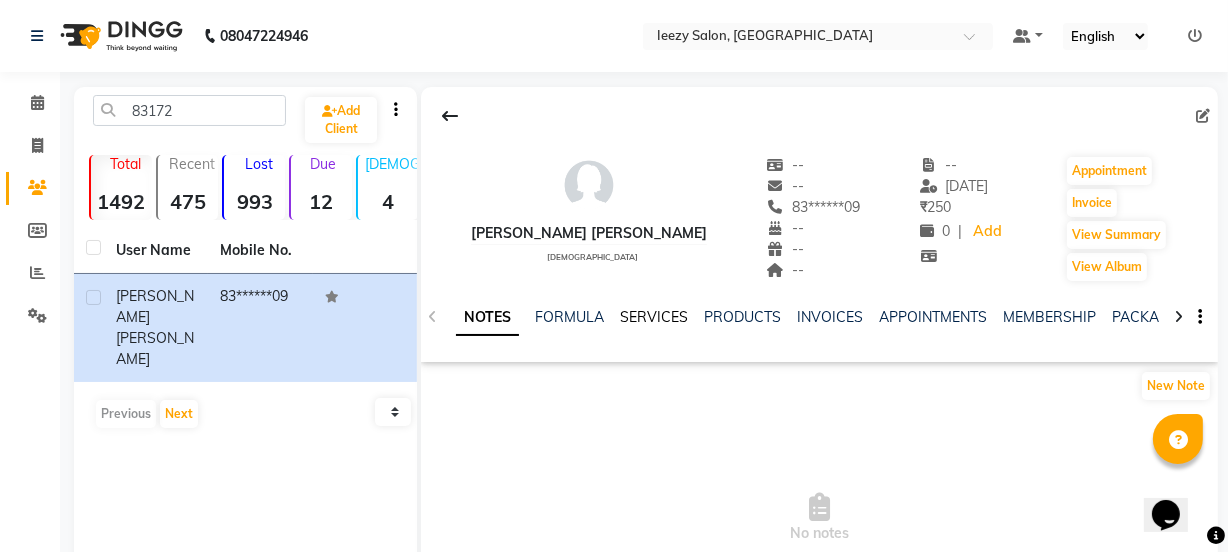 click on "SERVICES" 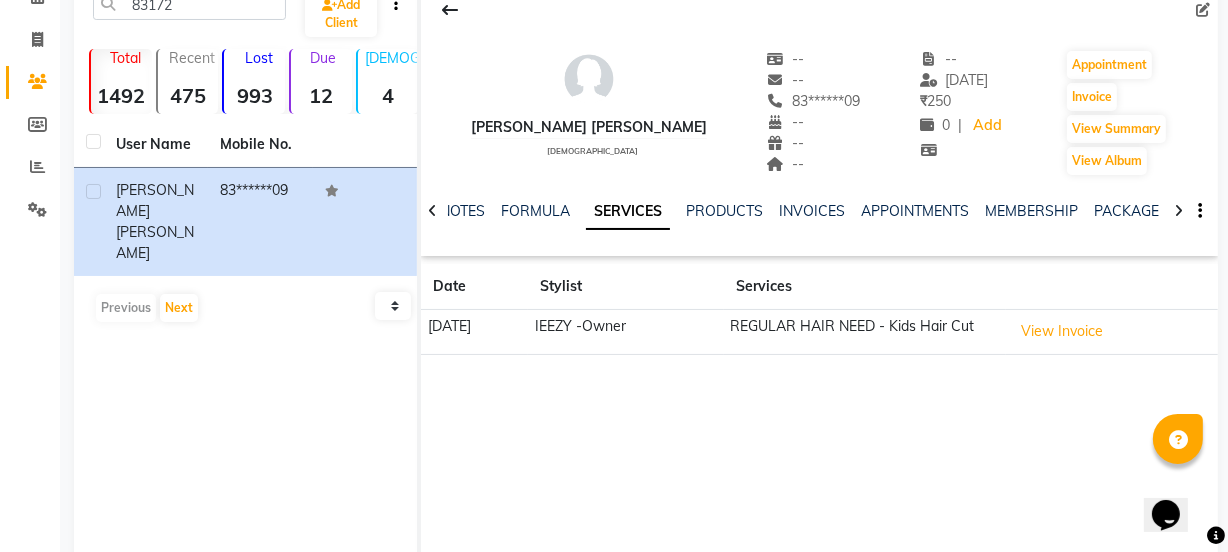 scroll, scrollTop: 74, scrollLeft: 0, axis: vertical 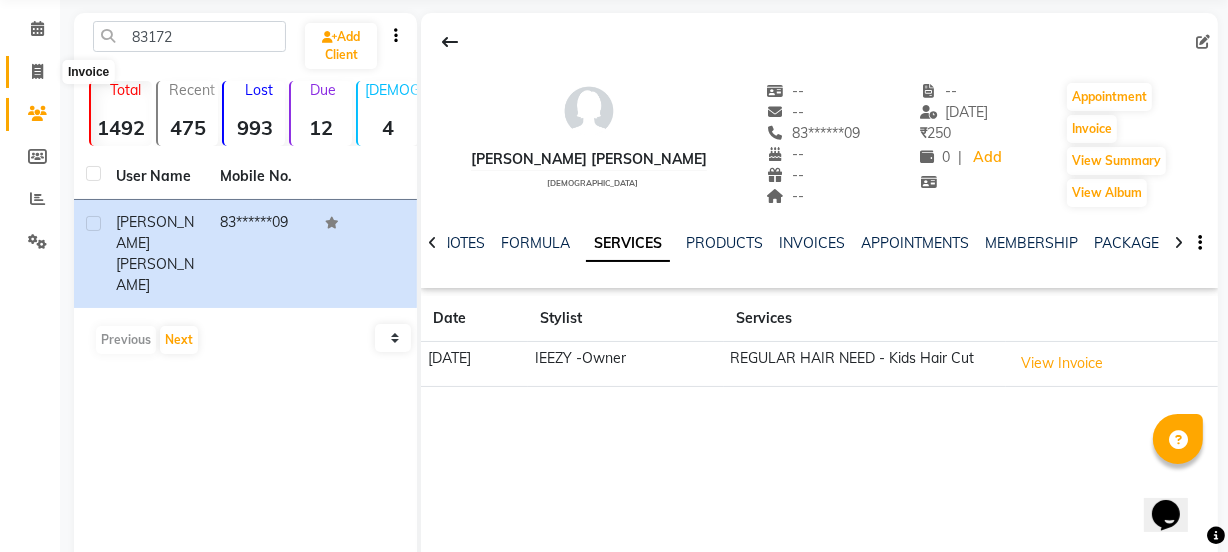 click 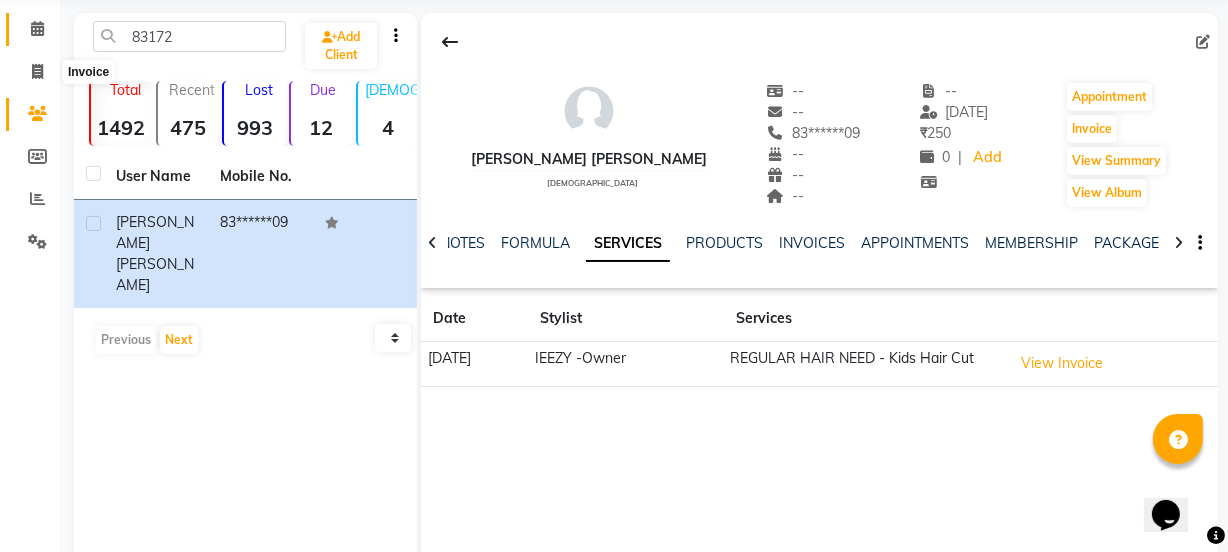 select on "service" 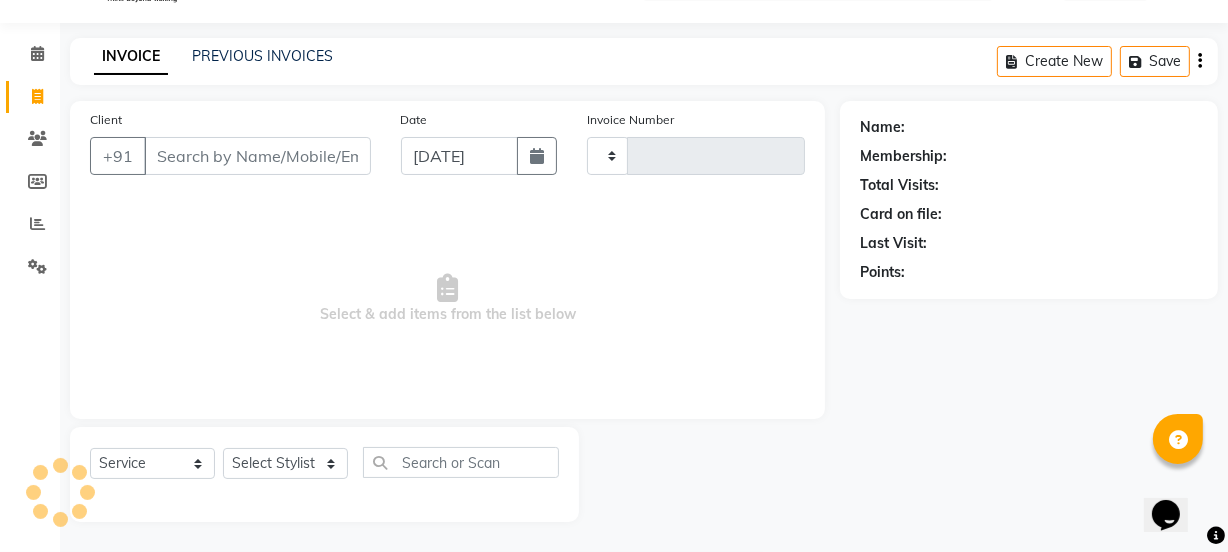 type on "0730" 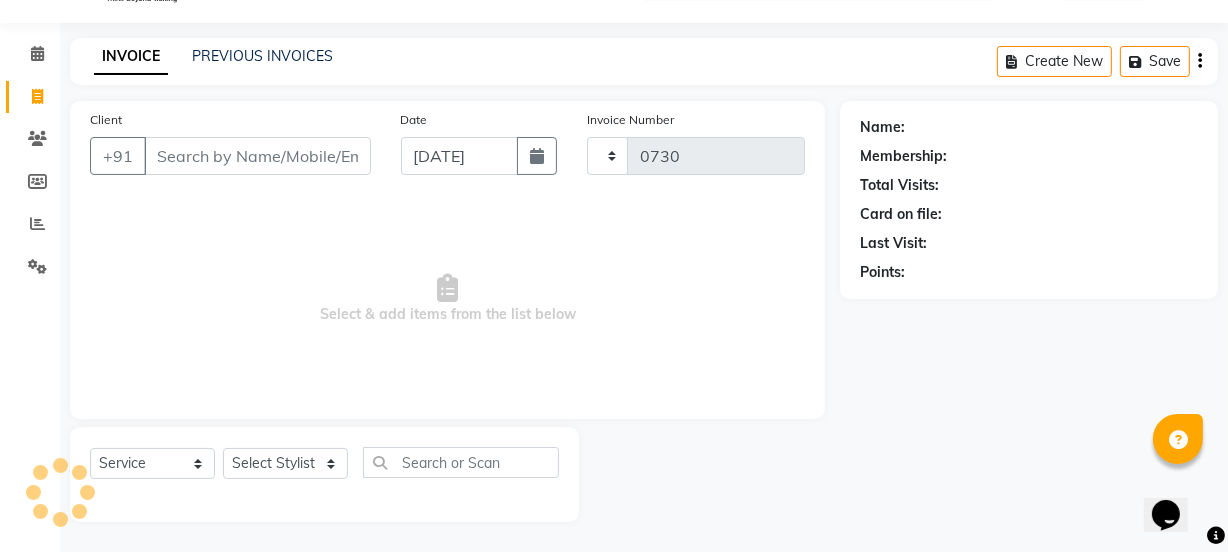select on "5982" 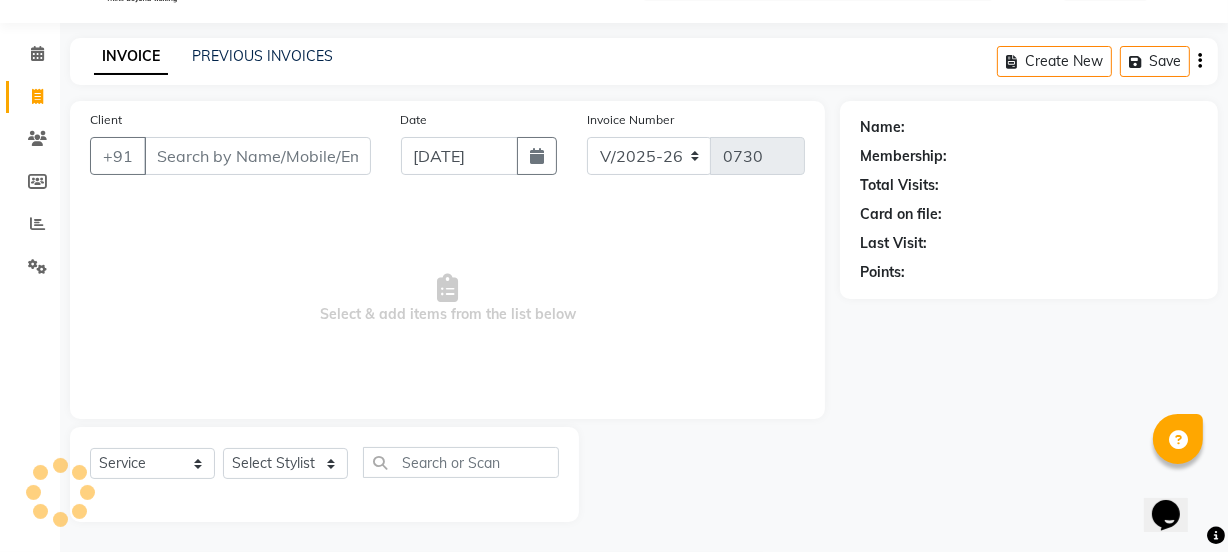 scroll, scrollTop: 50, scrollLeft: 0, axis: vertical 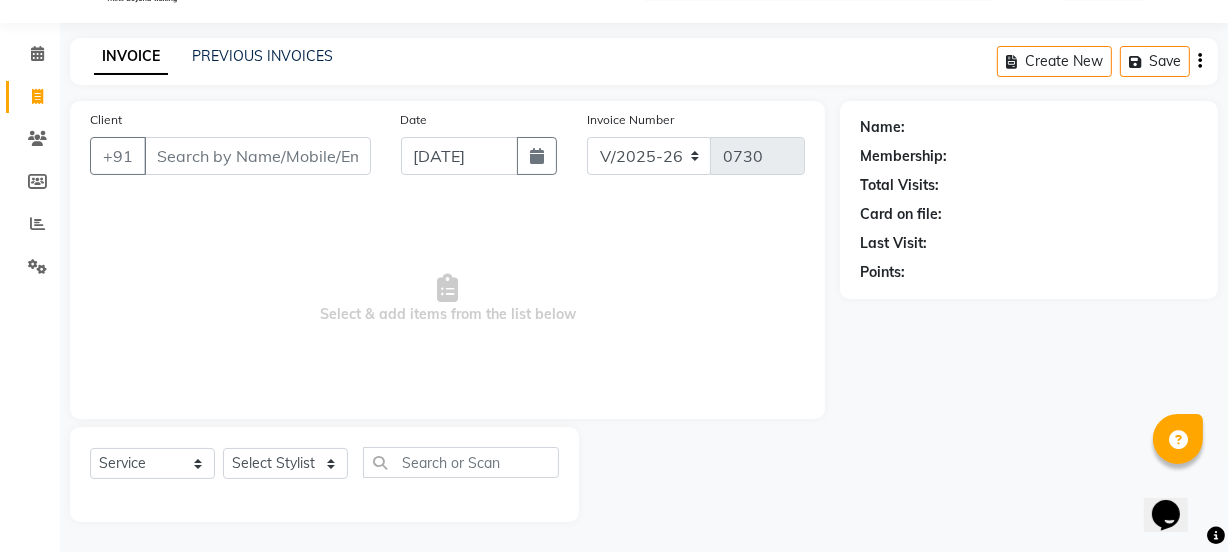 click on "Client" at bounding box center (257, 156) 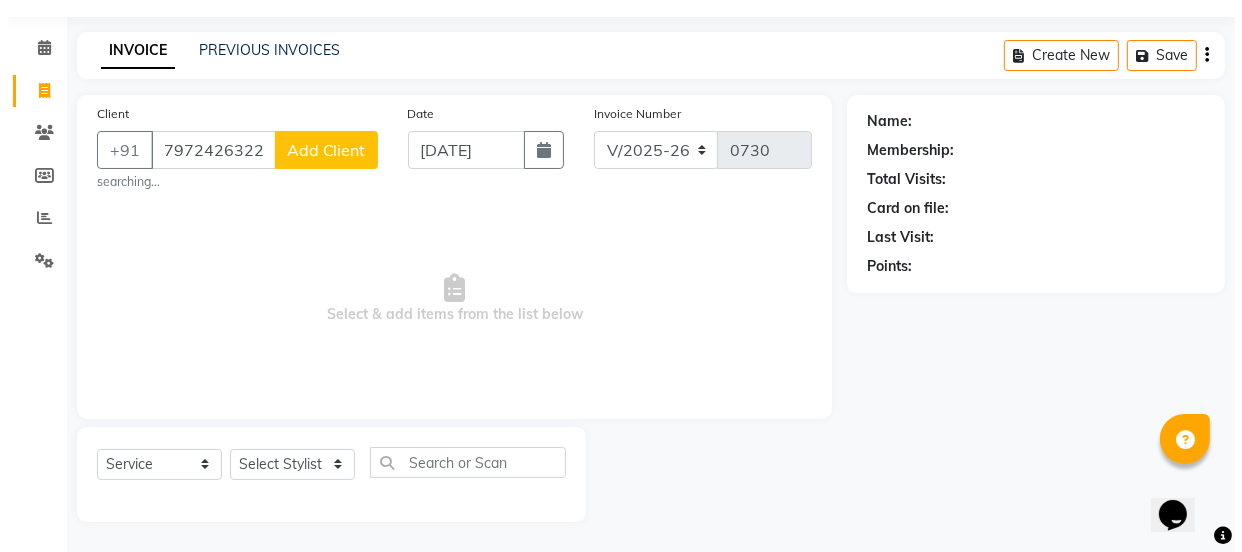 scroll, scrollTop: 50, scrollLeft: 0, axis: vertical 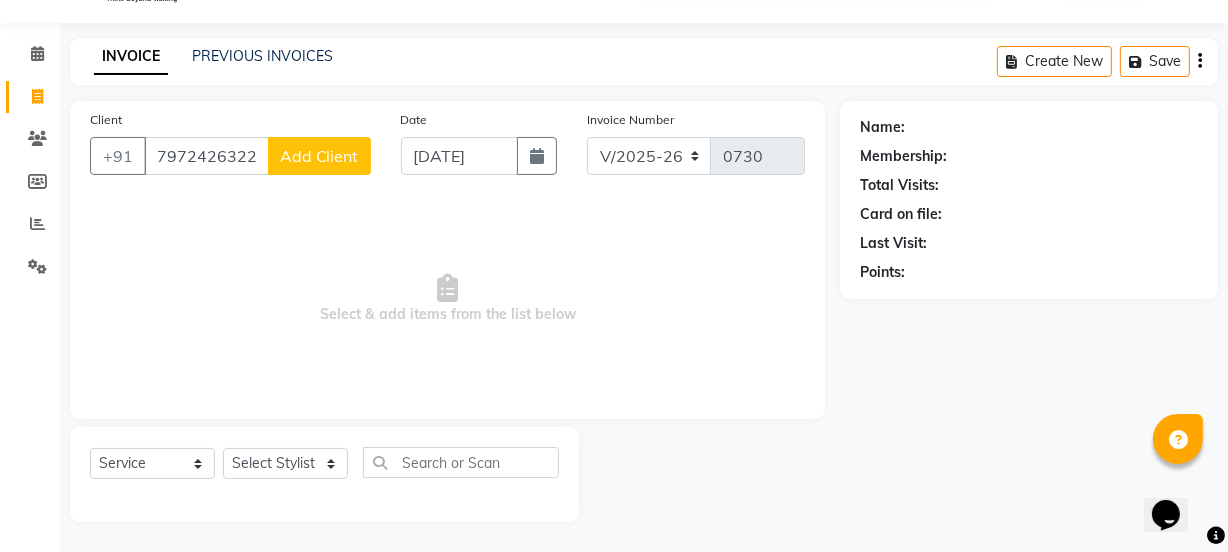 type on "7972426322" 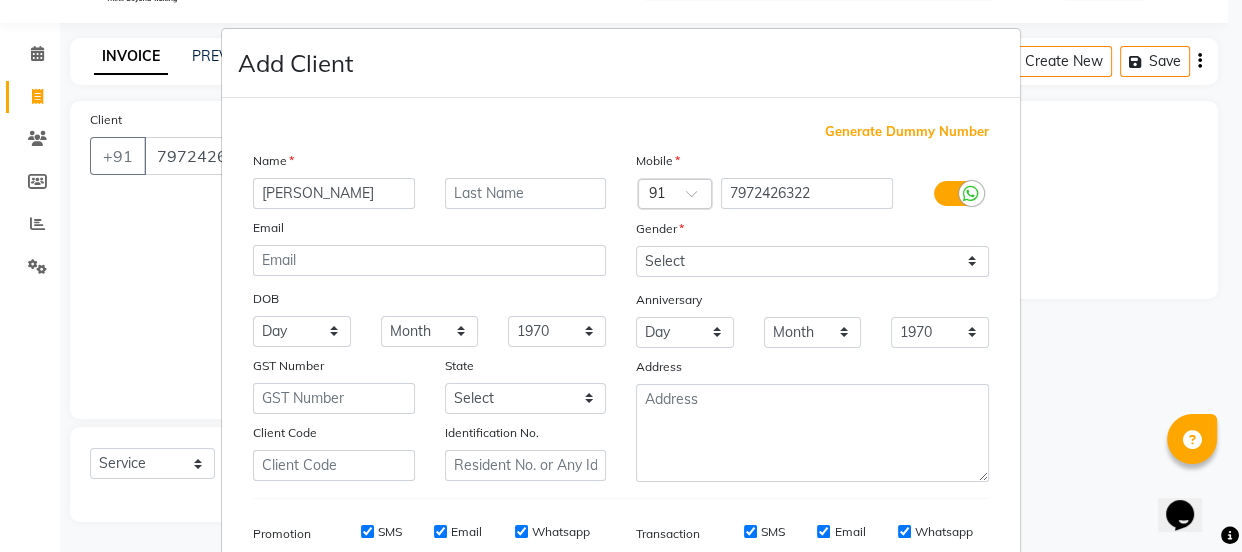 type on "[PERSON_NAME]" 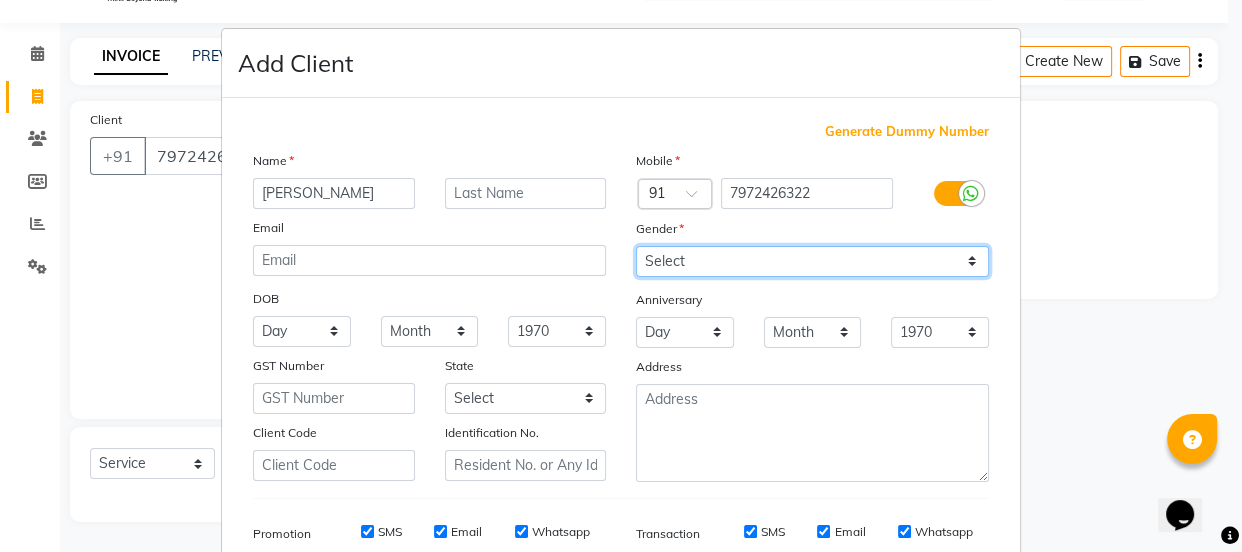 click on "Select [DEMOGRAPHIC_DATA] [DEMOGRAPHIC_DATA] Other Prefer Not To Say" at bounding box center [812, 261] 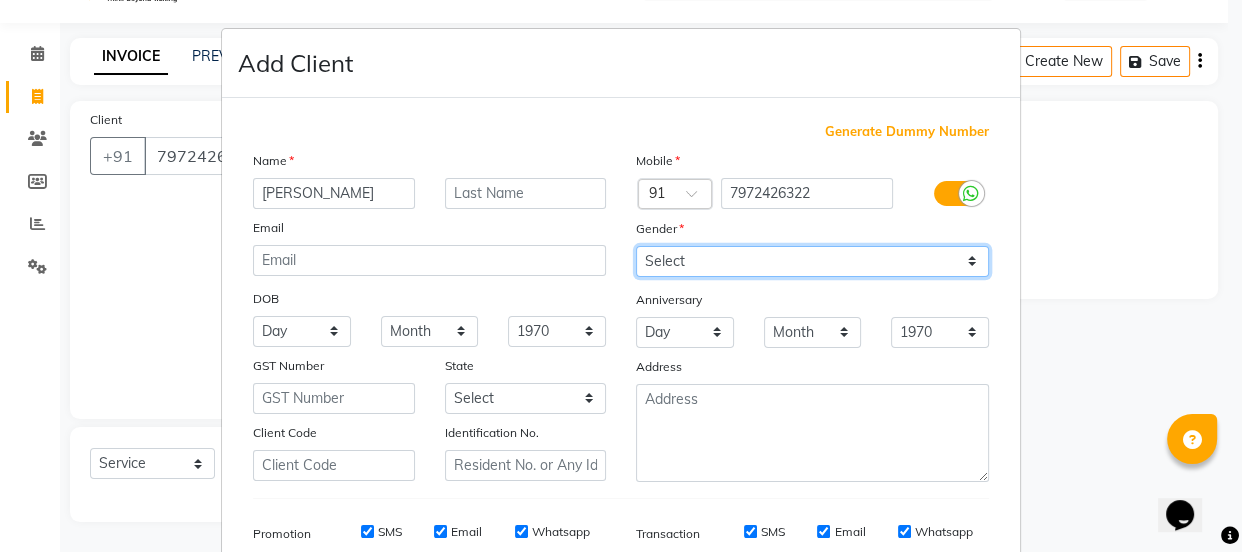 select on "[DEMOGRAPHIC_DATA]" 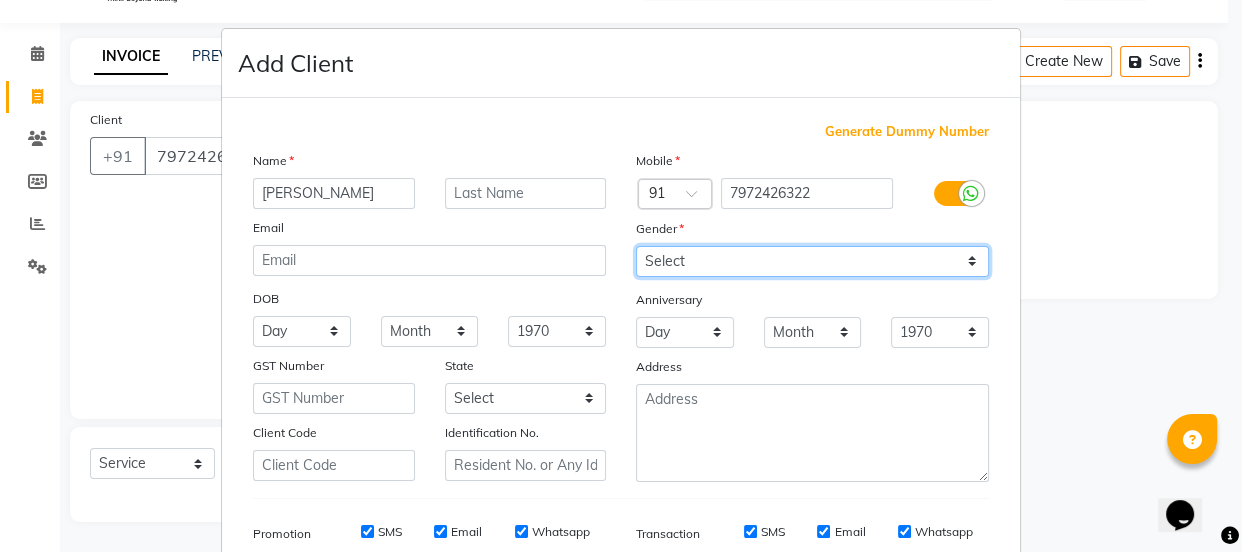 click on "Select [DEMOGRAPHIC_DATA] [DEMOGRAPHIC_DATA] Other Prefer Not To Say" at bounding box center (812, 261) 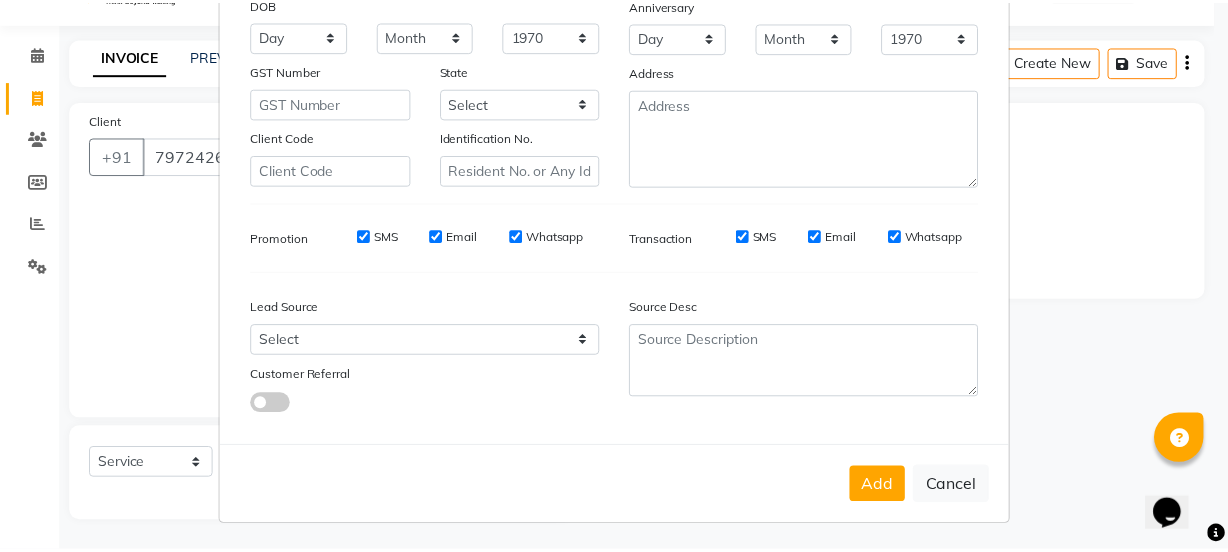 scroll, scrollTop: 301, scrollLeft: 0, axis: vertical 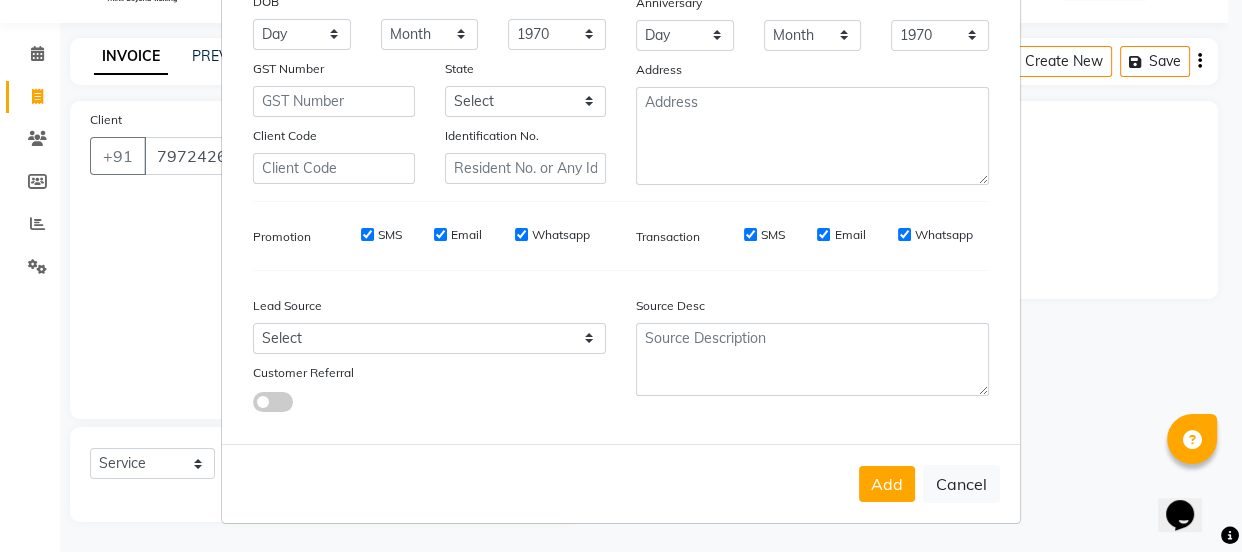 click on "SMS" at bounding box center [750, 234] 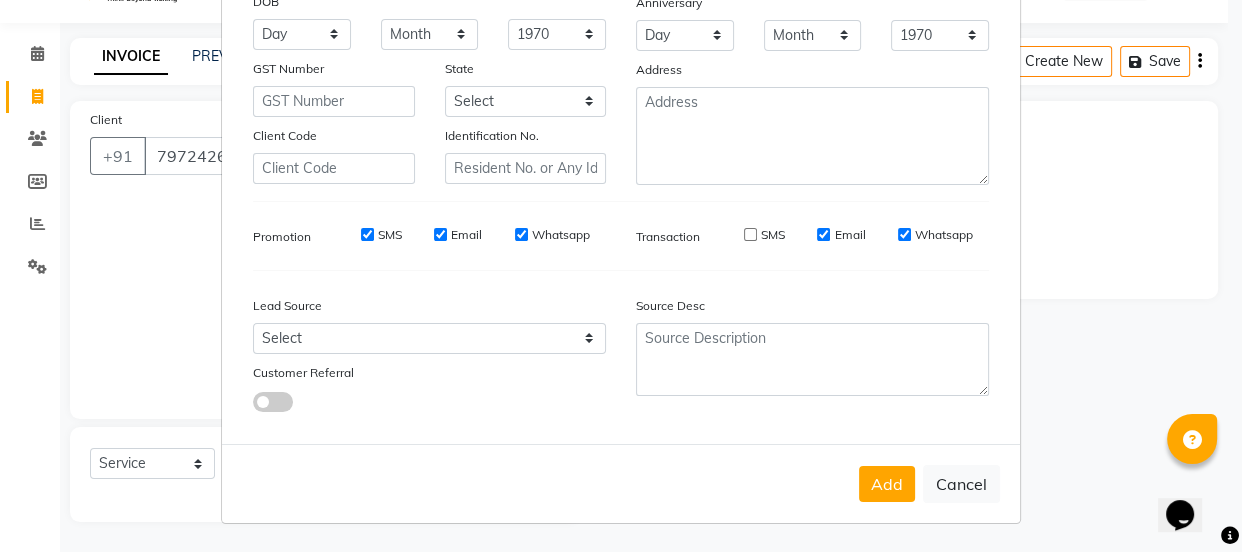 click on "Email" at bounding box center [823, 234] 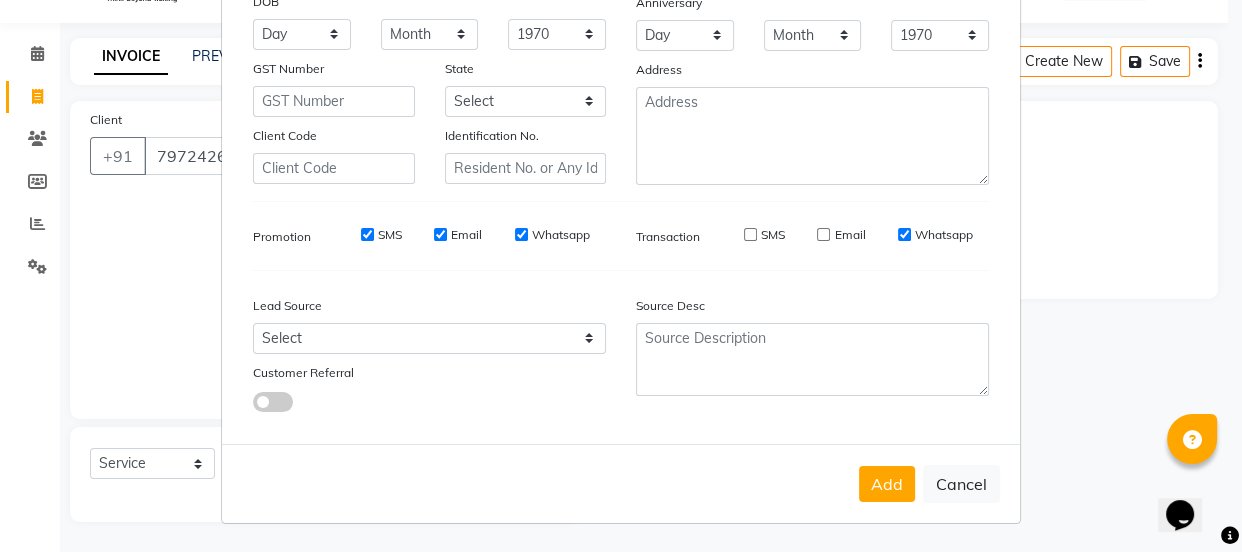 click on "Whatsapp" at bounding box center [904, 234] 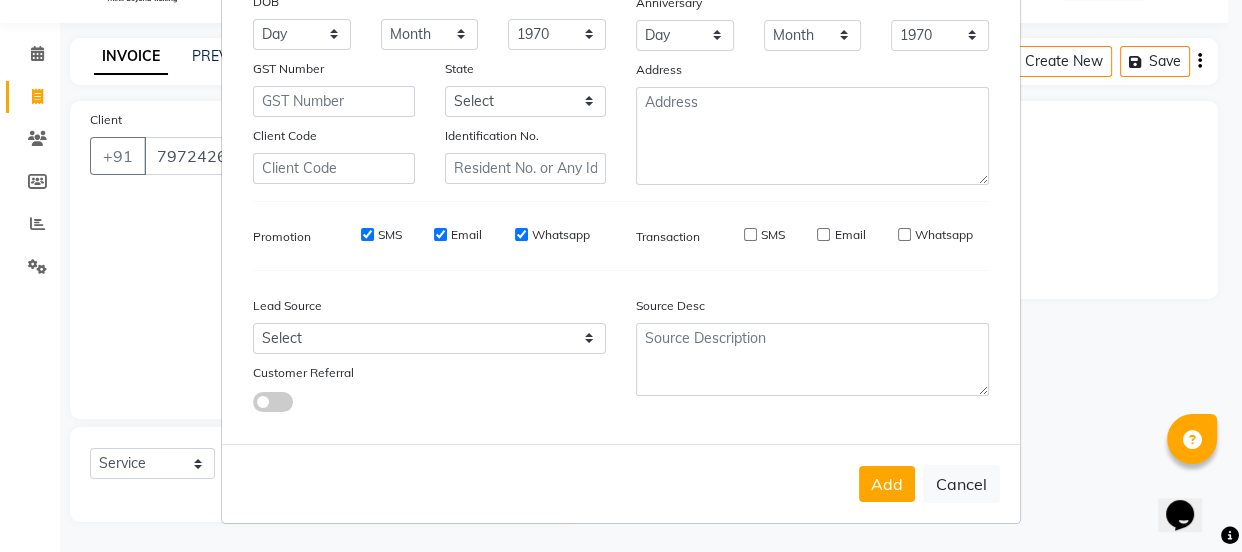 click on "Whatsapp" at bounding box center [521, 234] 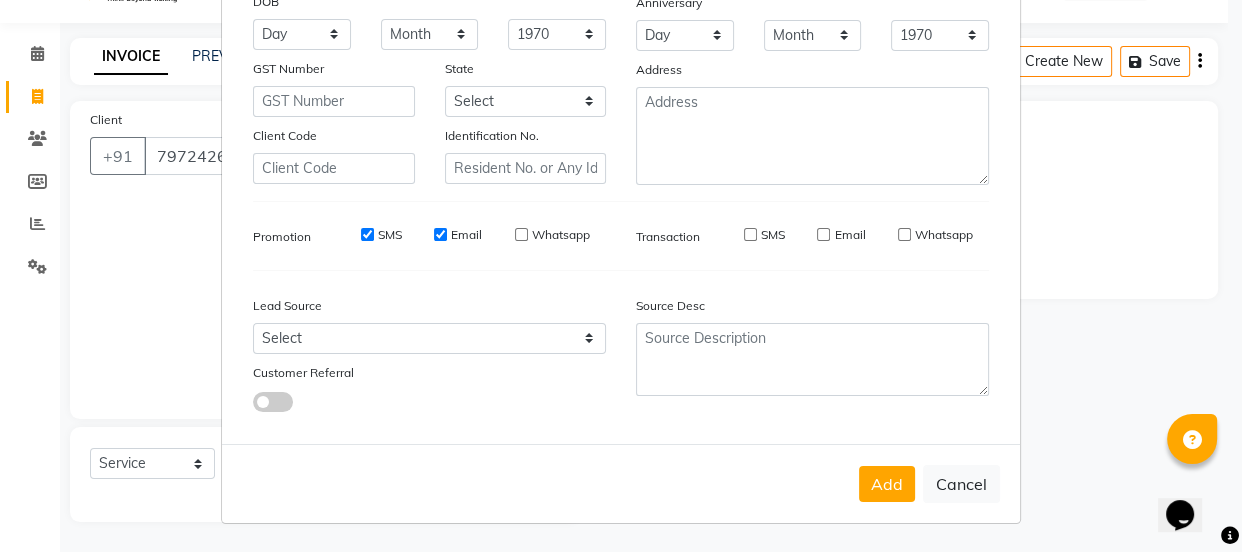 click on "Email" at bounding box center [440, 234] 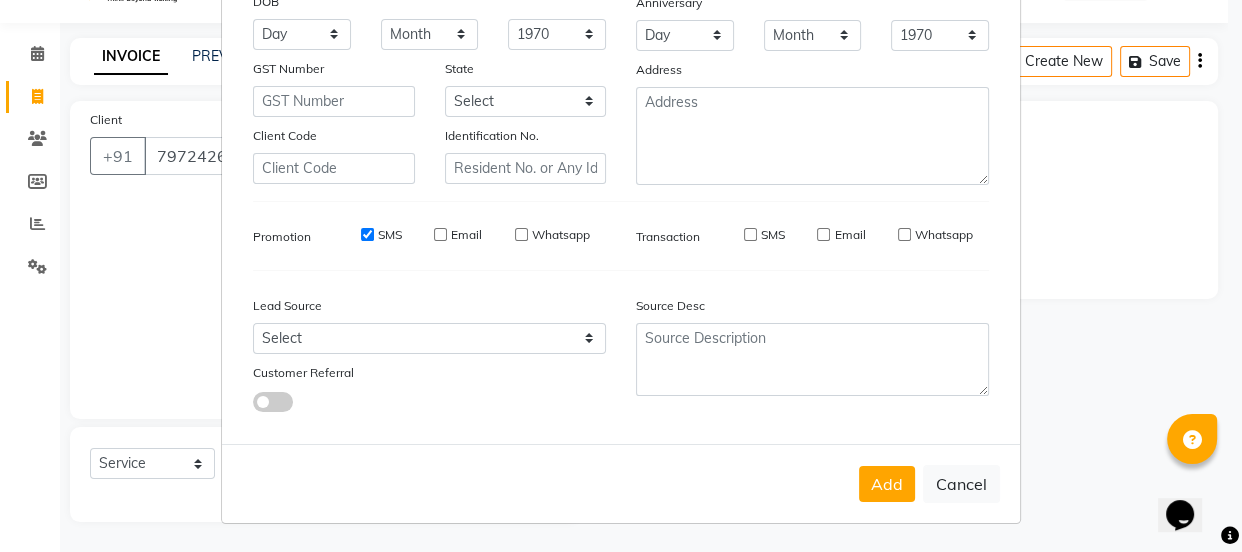 click on "SMS" at bounding box center [367, 234] 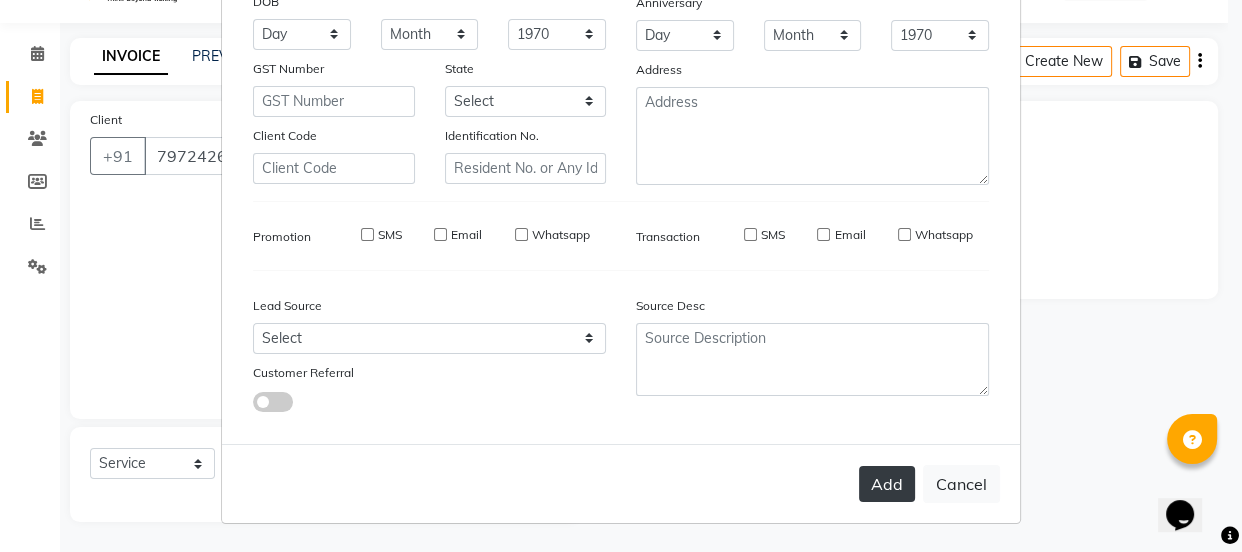 click on "Add" at bounding box center [887, 484] 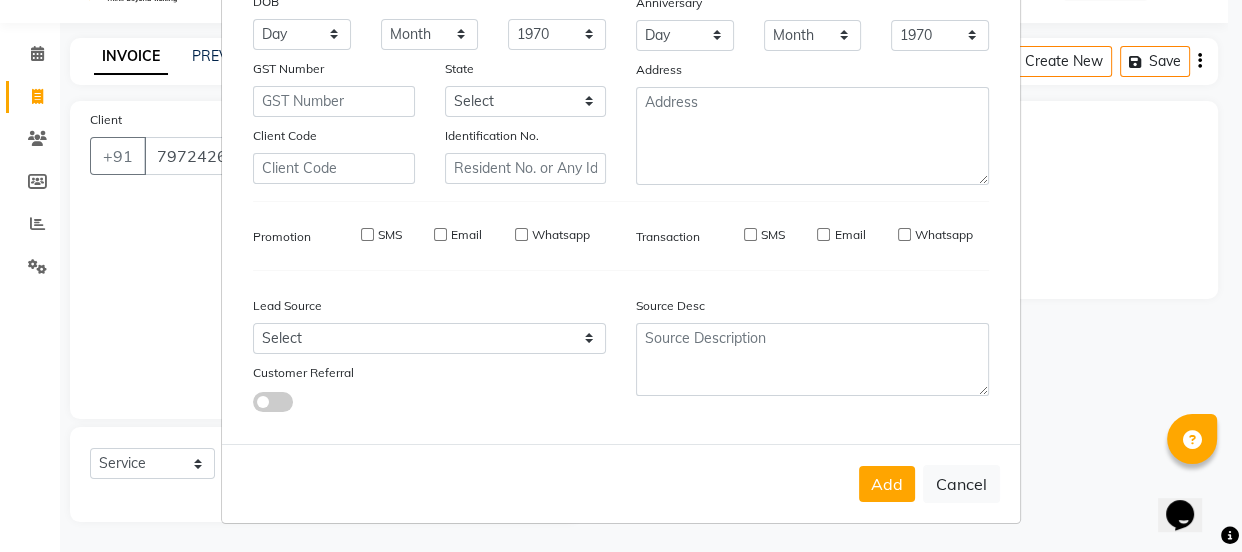 type on "79******22" 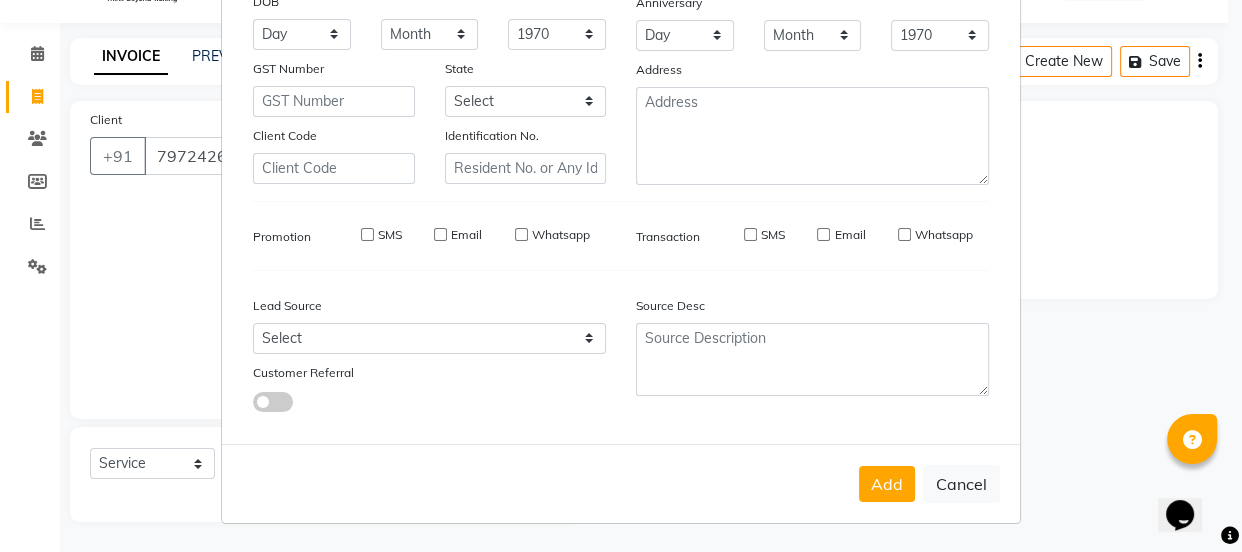 type 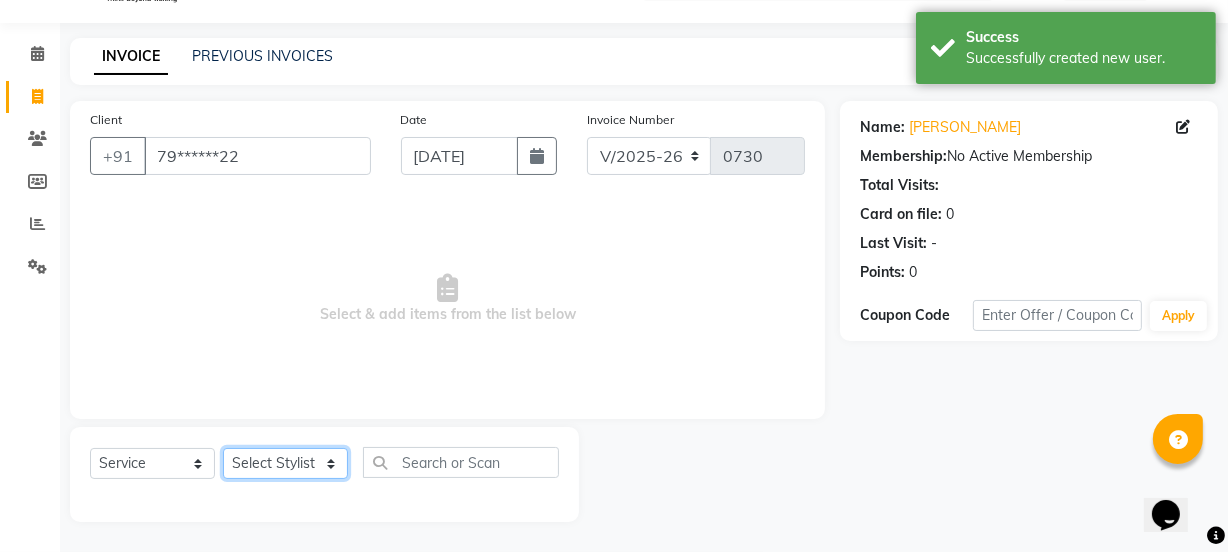 click on "Select Stylist IEEZY -Owner MS [PERSON_NAME]  Ms [PERSON_NAME] [PERSON_NAME]  [PERSON_NAME]Bu Rohini  Stylist Shree" 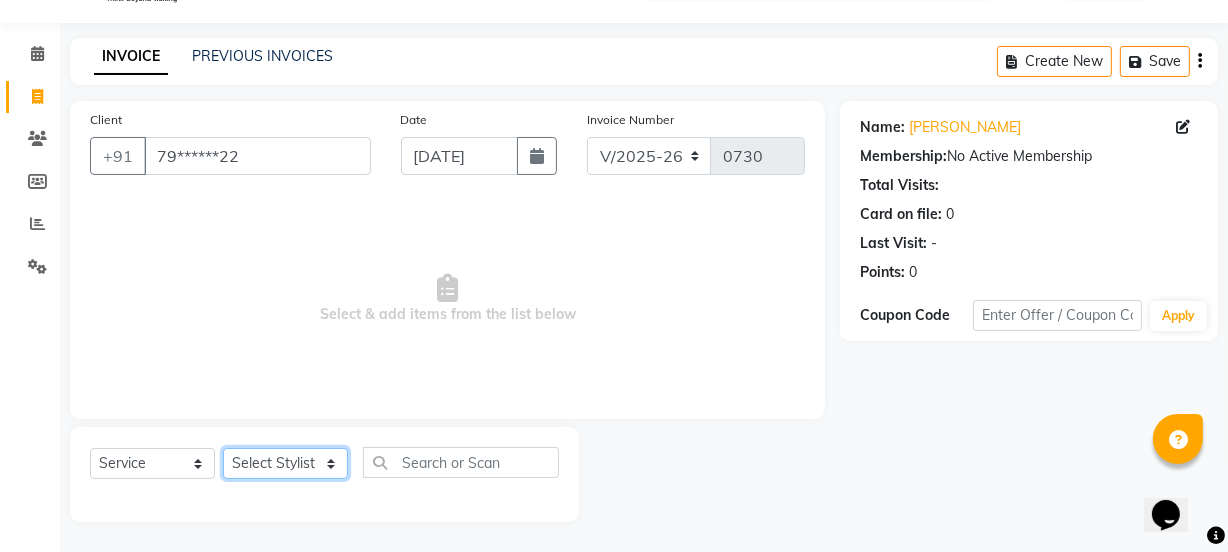 select on "75495" 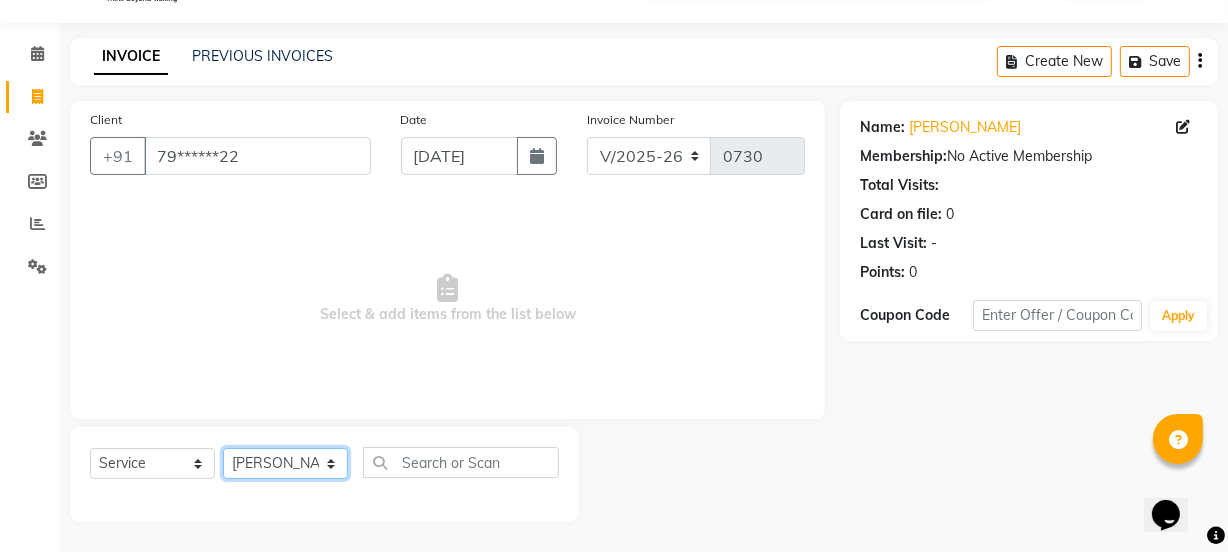 click on "Select Stylist IEEZY -Owner MS [PERSON_NAME]  Ms [PERSON_NAME] [PERSON_NAME]  [PERSON_NAME]Bu Rohini  Stylist Shree" 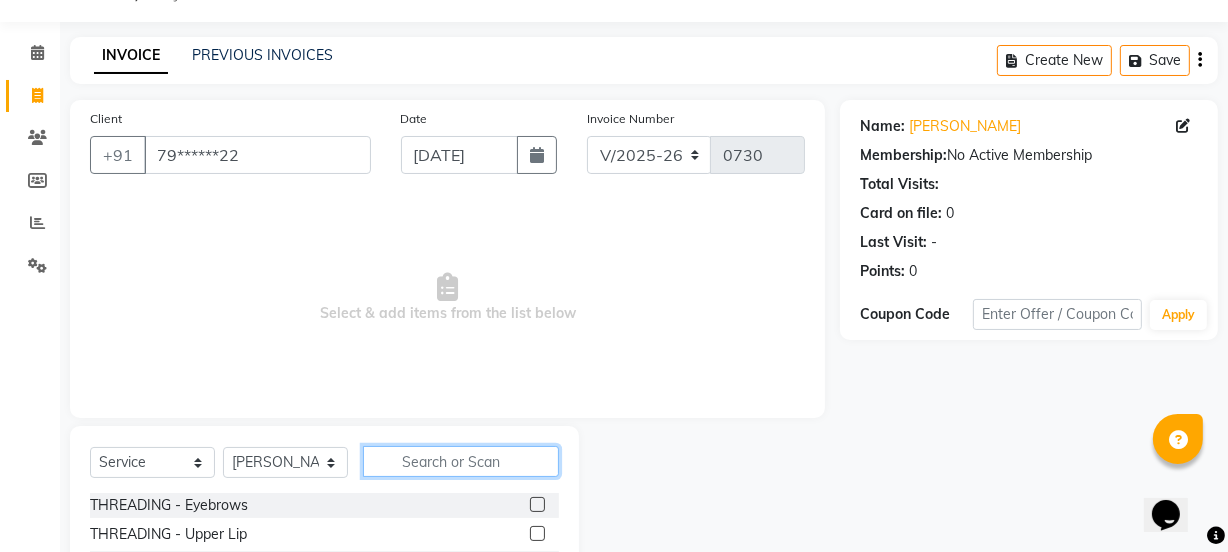 click 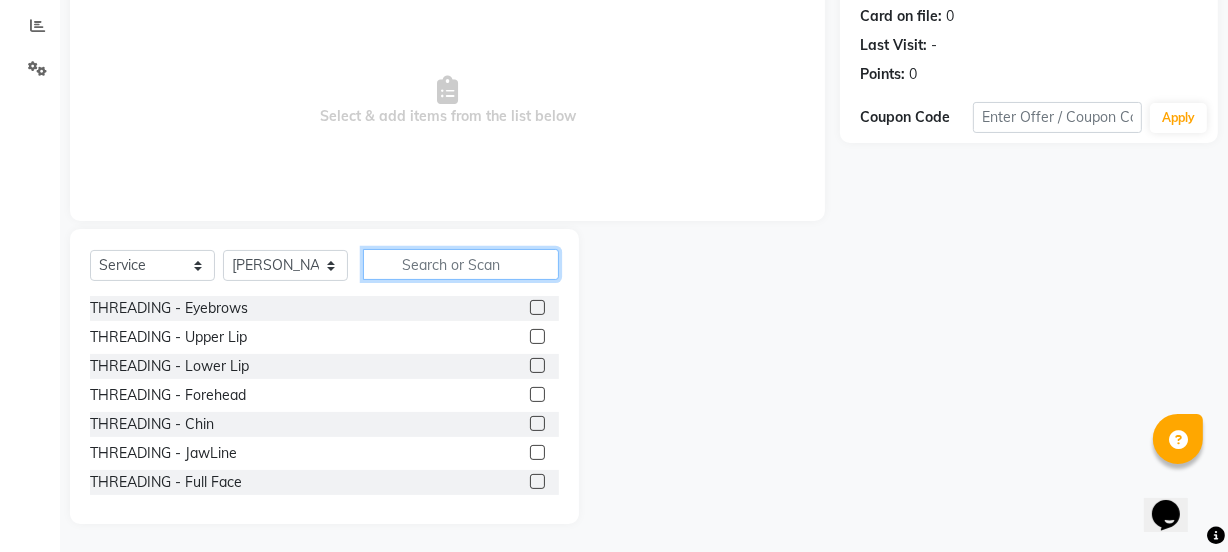scroll, scrollTop: 250, scrollLeft: 0, axis: vertical 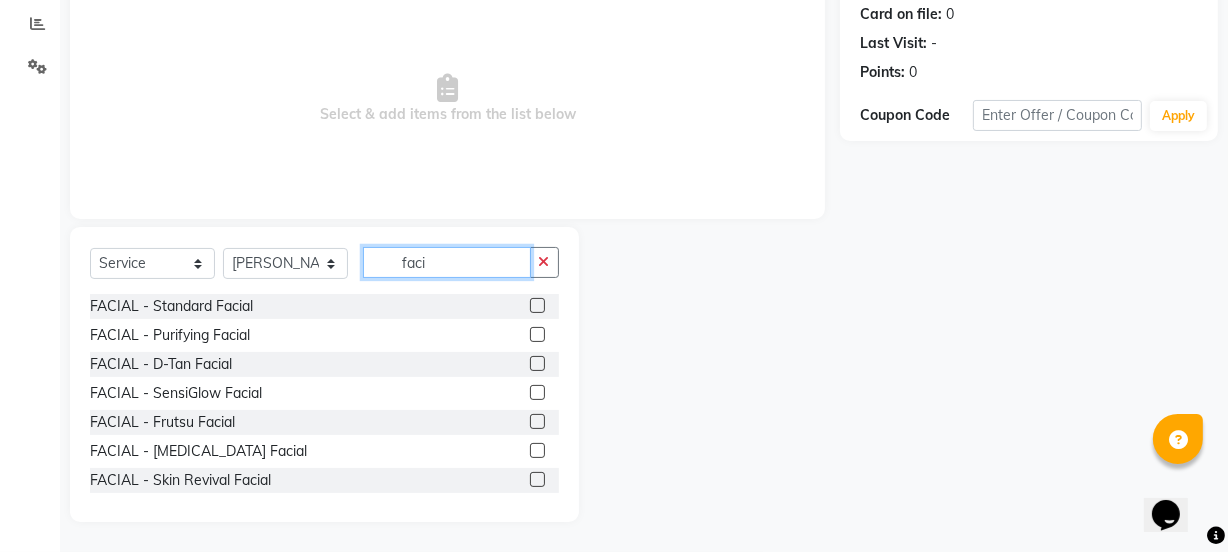 type on "faci" 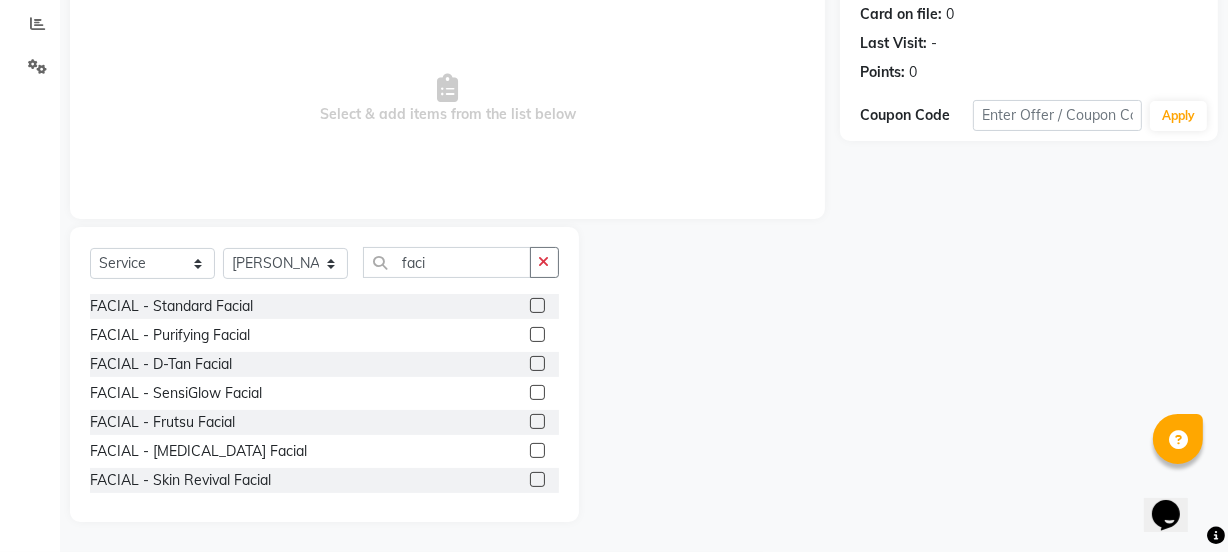 click 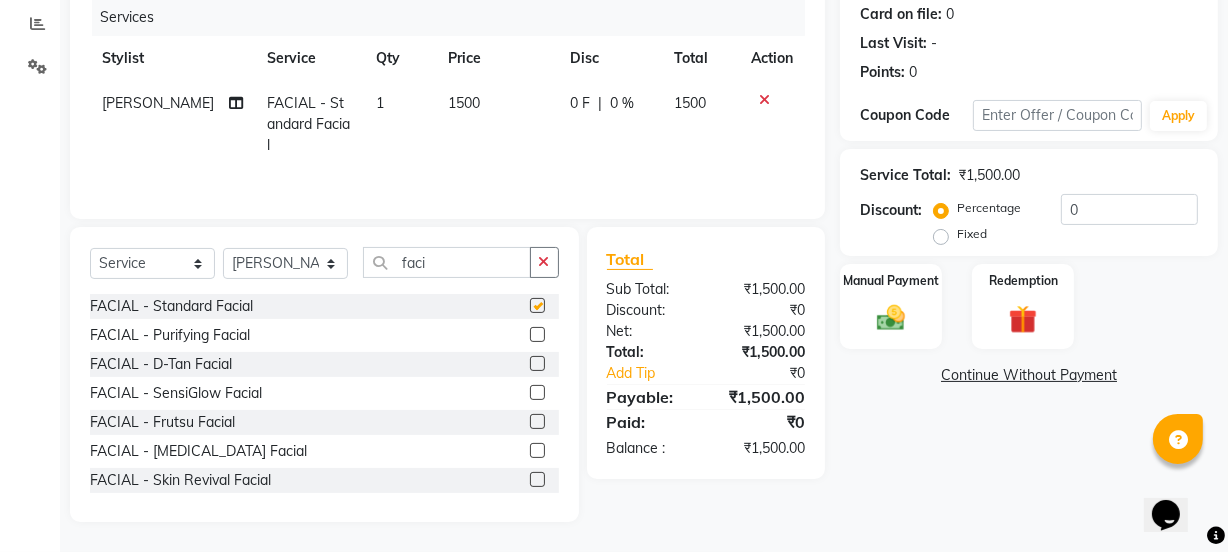 checkbox on "false" 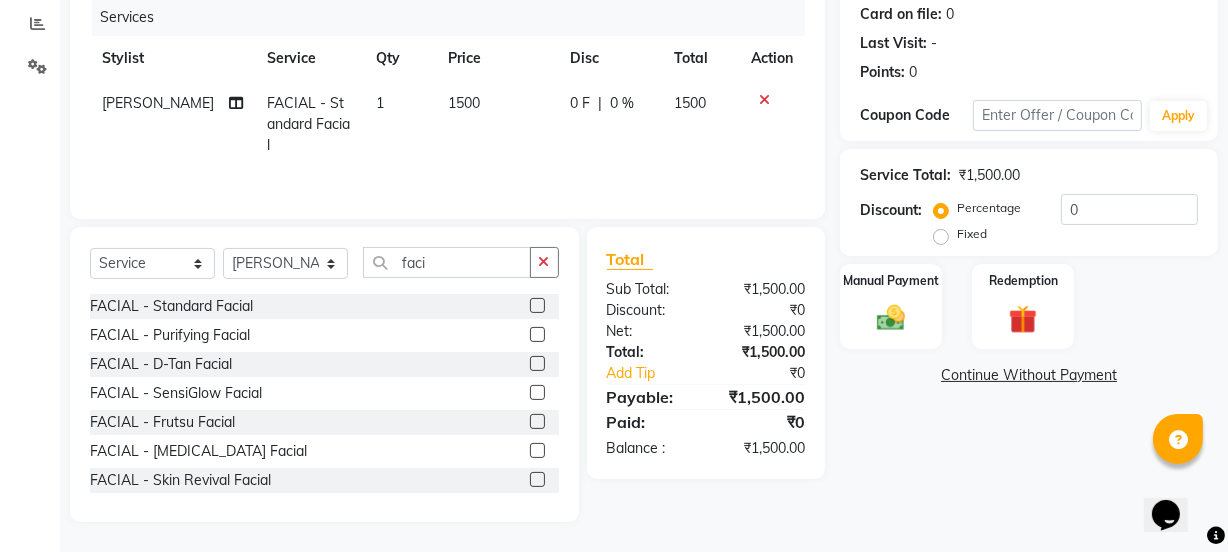 click on "1500" 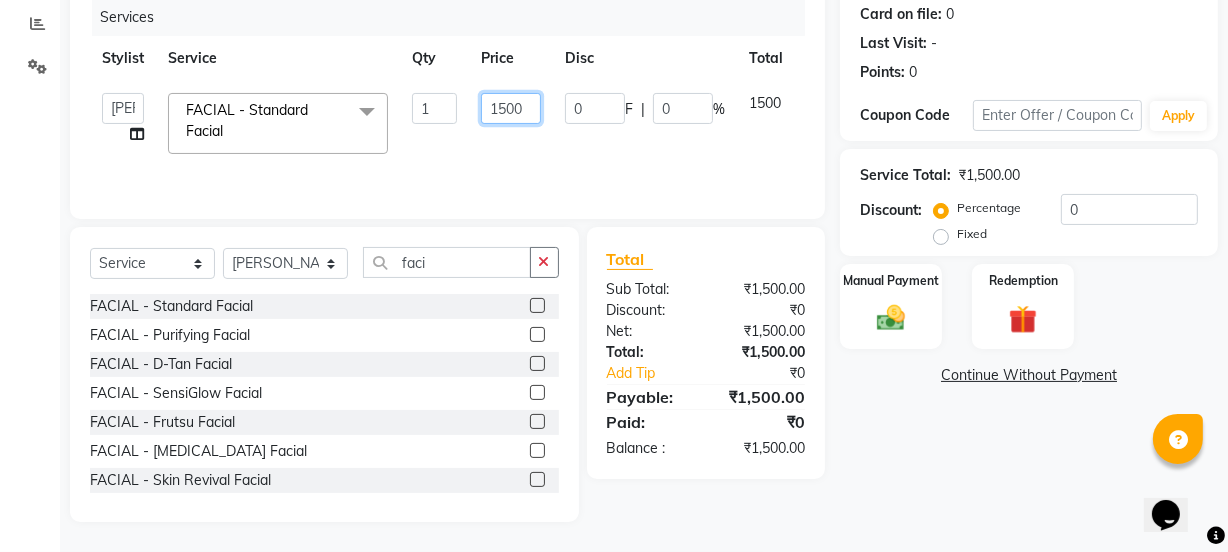 click on "1500" 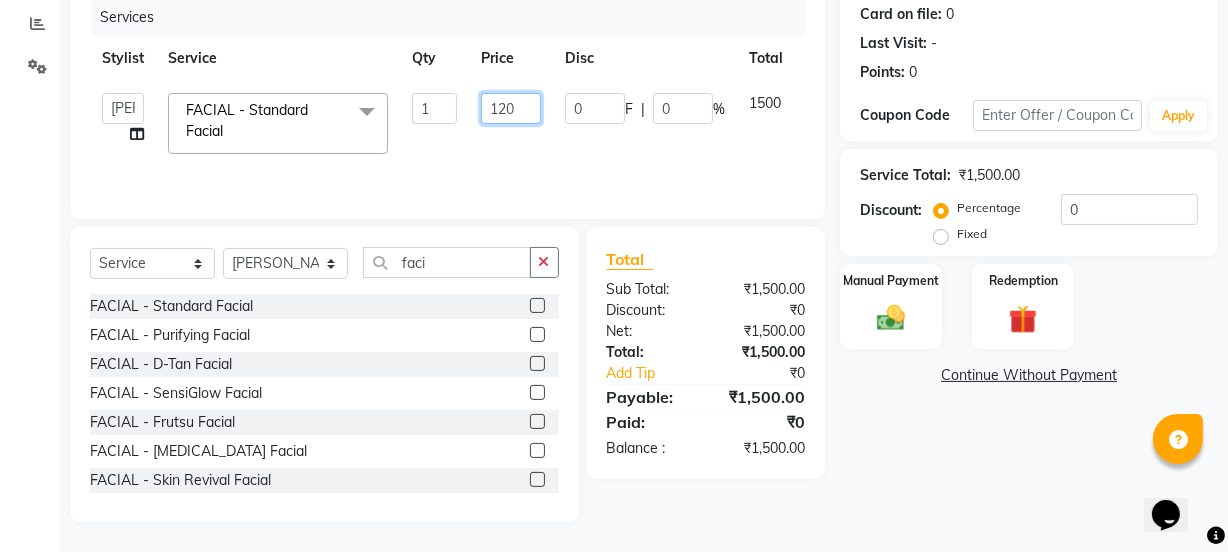type on "1200" 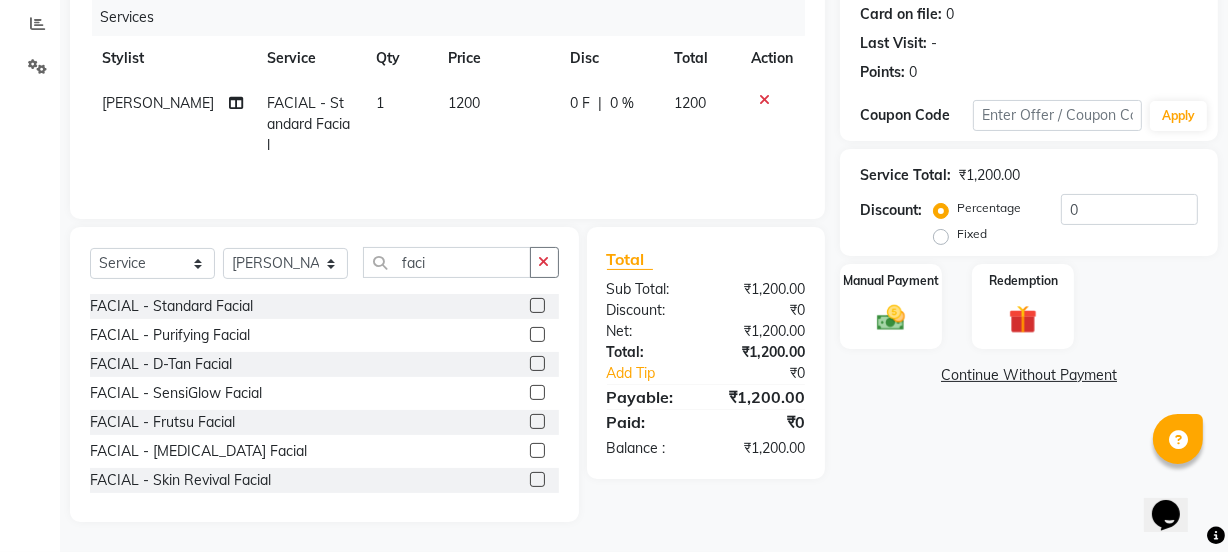 click on "0 F | 0 %" 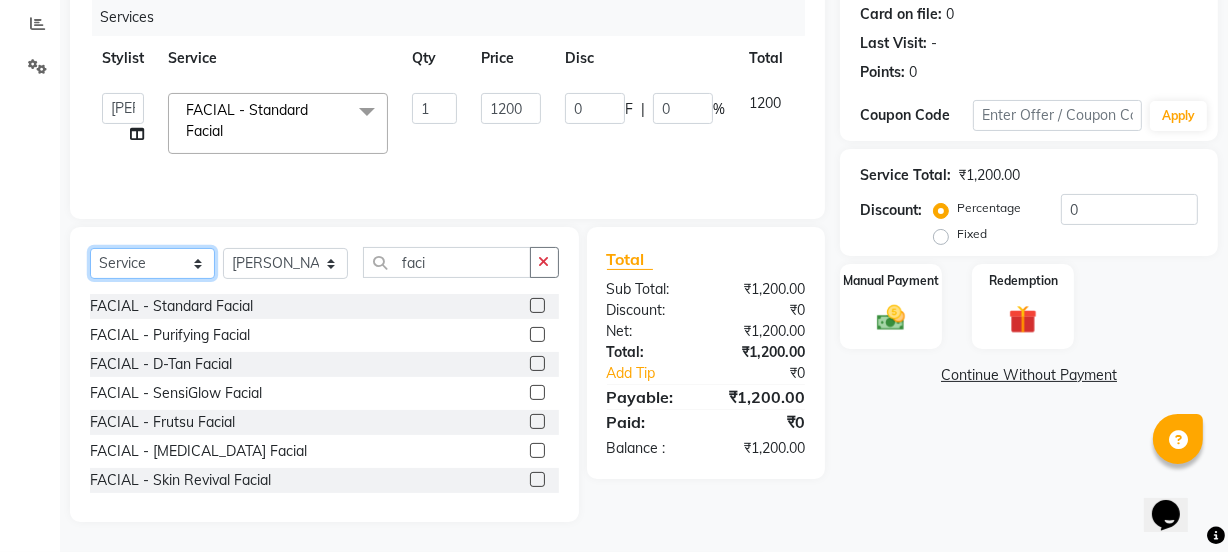 click on "Select  Service  Product  Membership  Package Voucher Prepaid Gift Card" 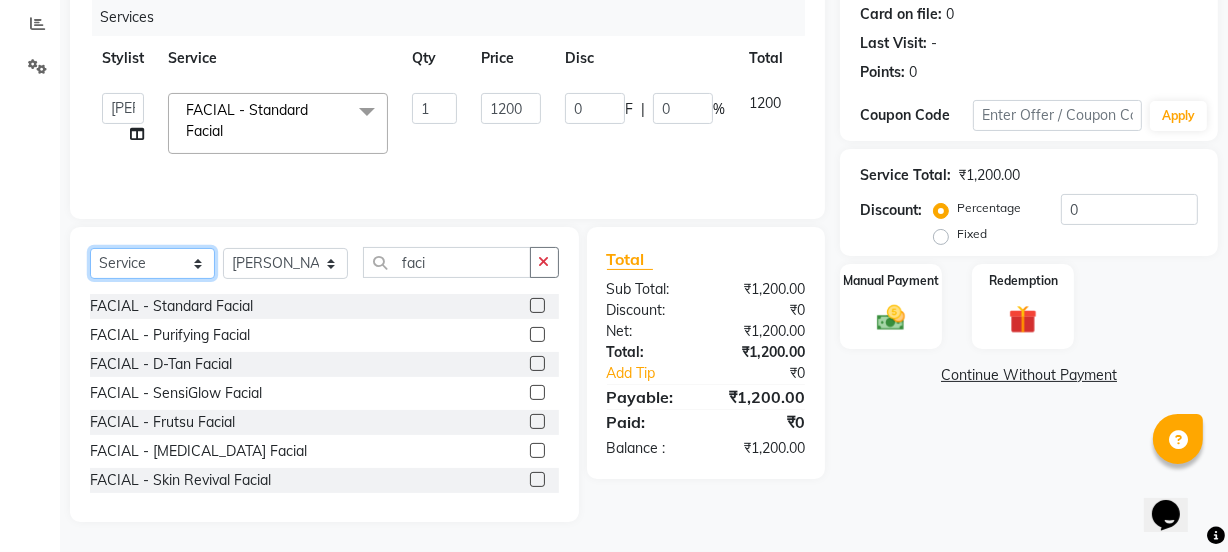 select on "product" 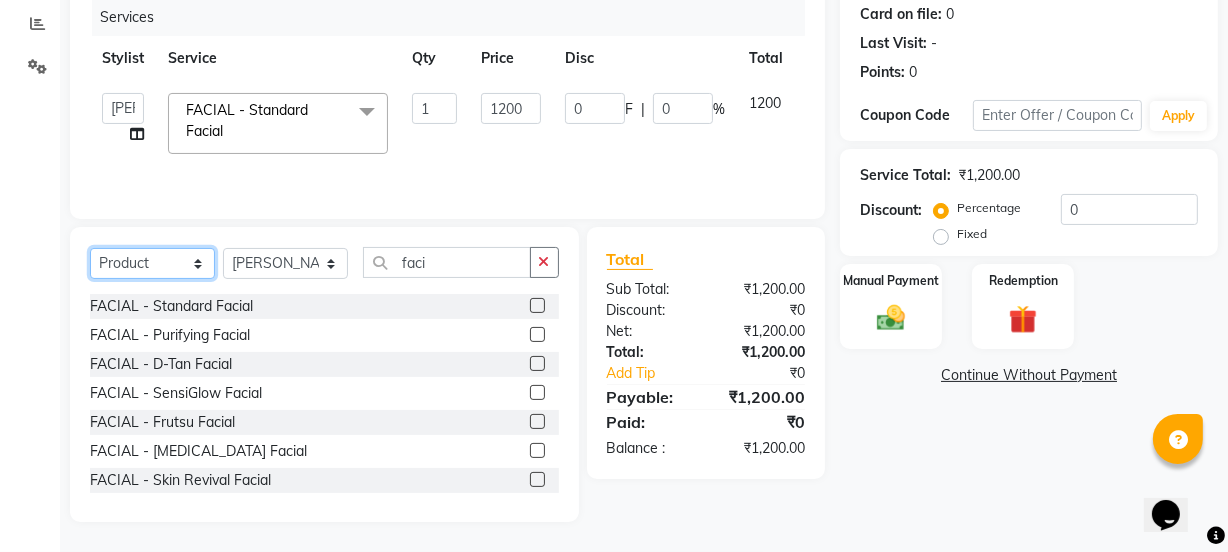 click on "Select  Service  Product  Membership  Package Voucher Prepaid Gift Card" 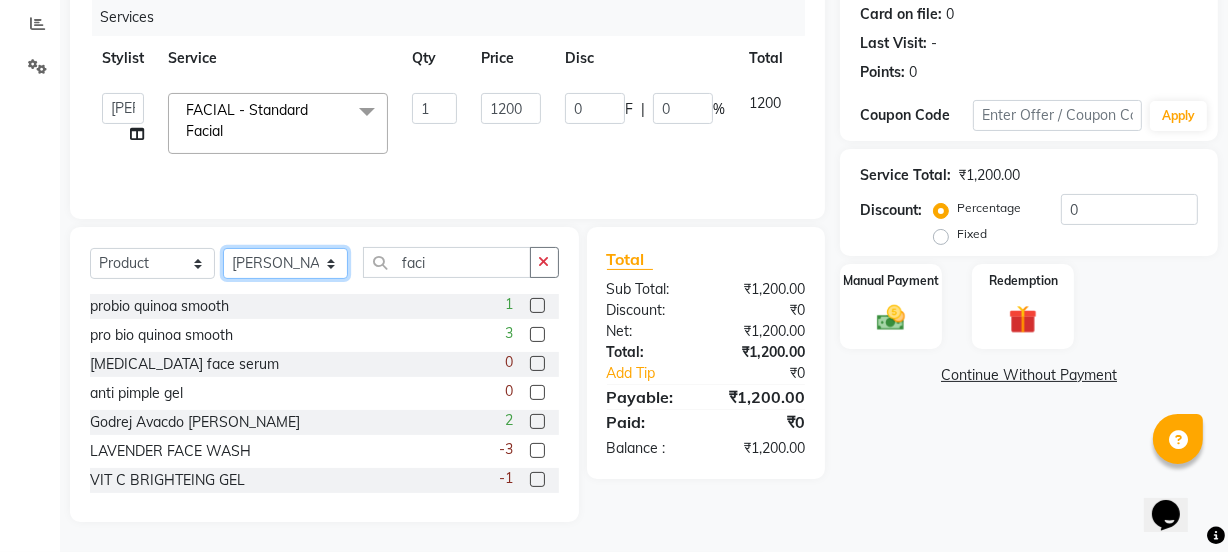 click on "Select Stylist IEEZY -Owner MS [PERSON_NAME]  Ms [PERSON_NAME] [PERSON_NAME]  [PERSON_NAME]Bu Rohini  Stylist Shree" 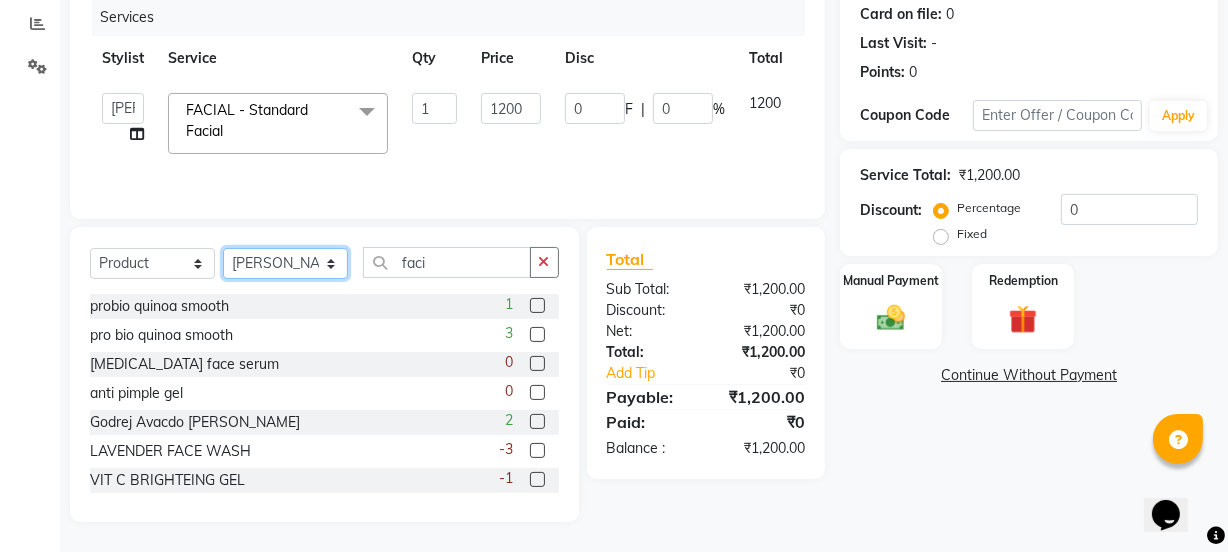 select on "43903" 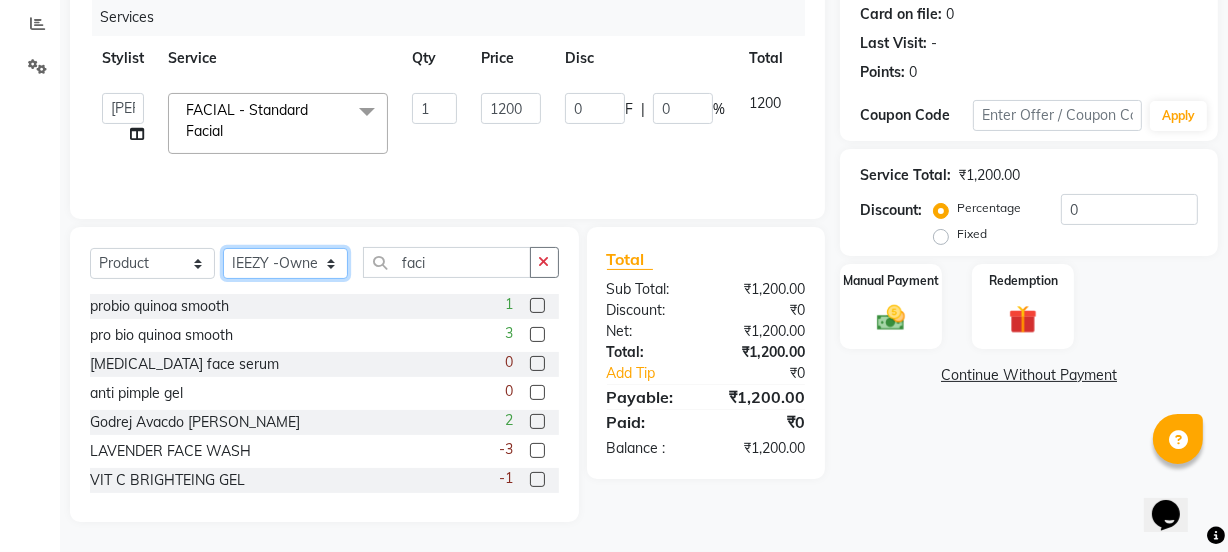 click on "Select Stylist IEEZY -Owner MS [PERSON_NAME]  Ms [PERSON_NAME] [PERSON_NAME]  [PERSON_NAME]Bu Rohini  Stylist Shree" 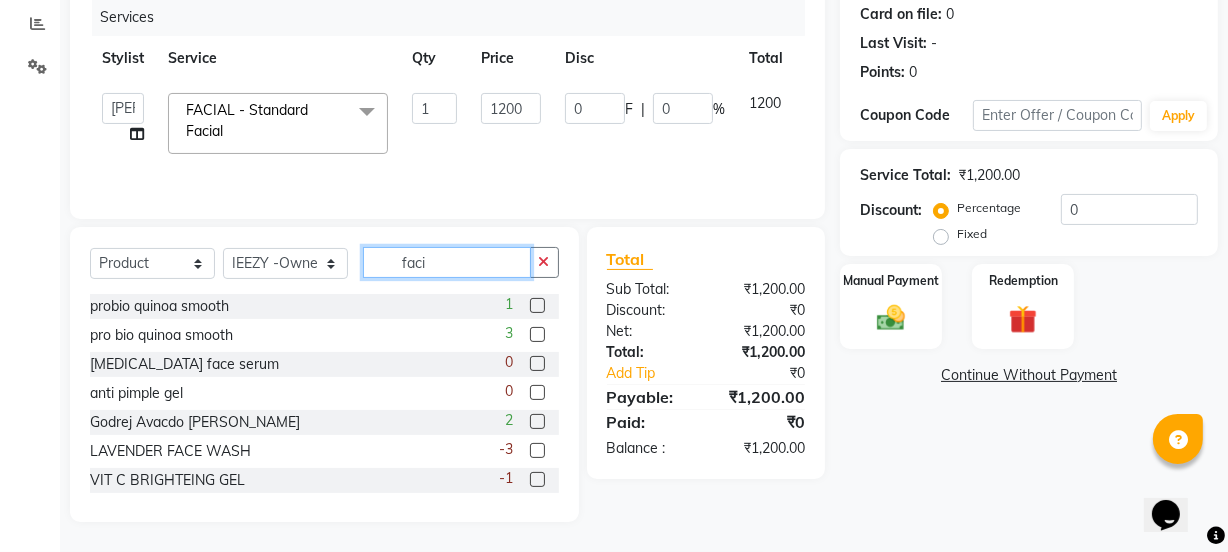 click on "faci" 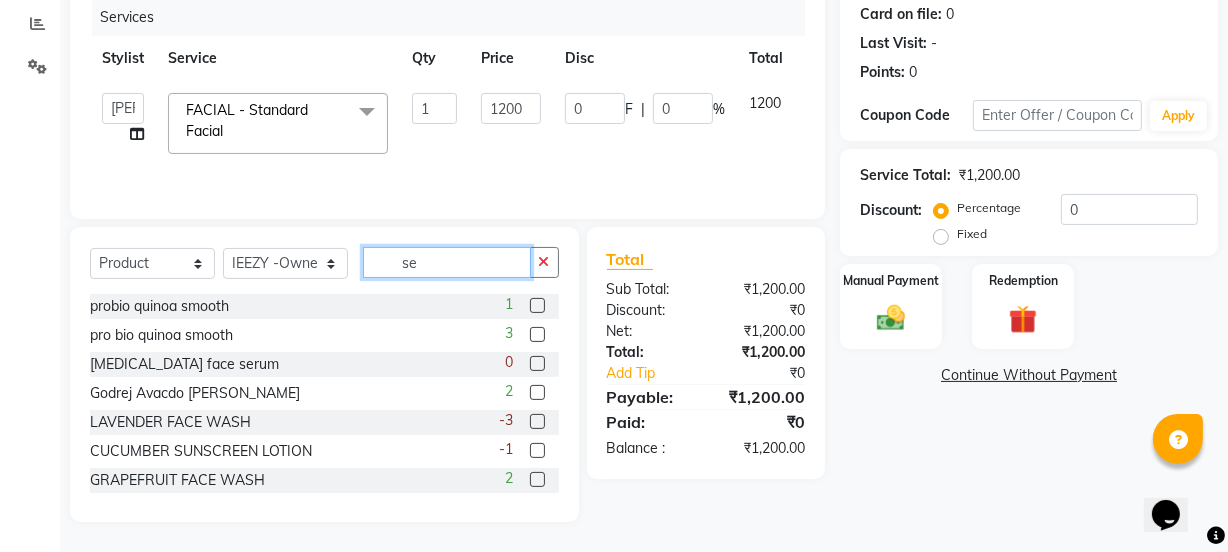 scroll, scrollTop: 206, scrollLeft: 0, axis: vertical 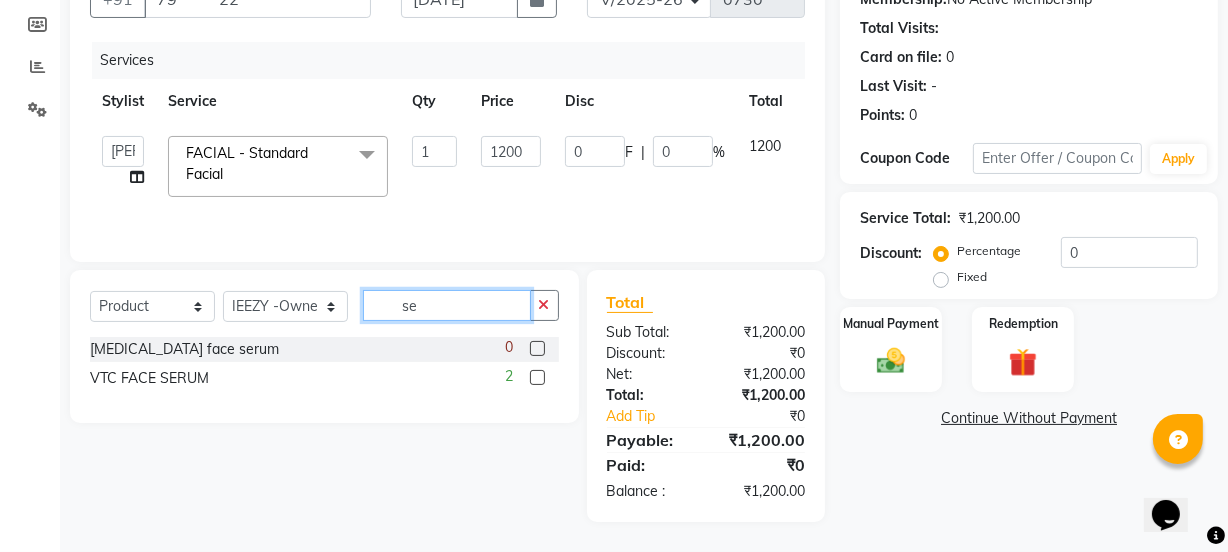type on "se" 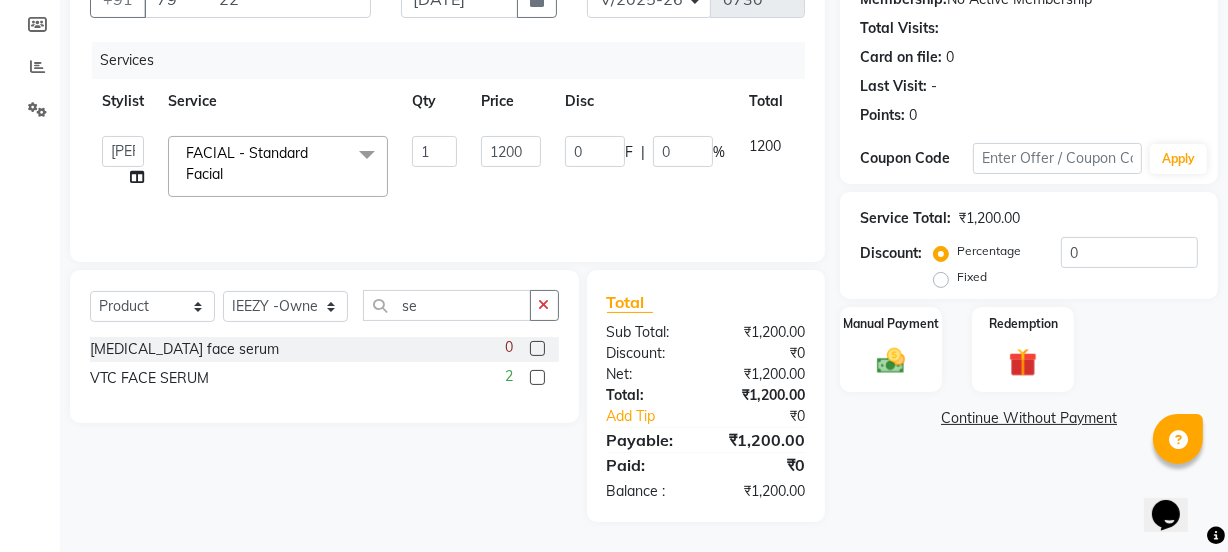 click 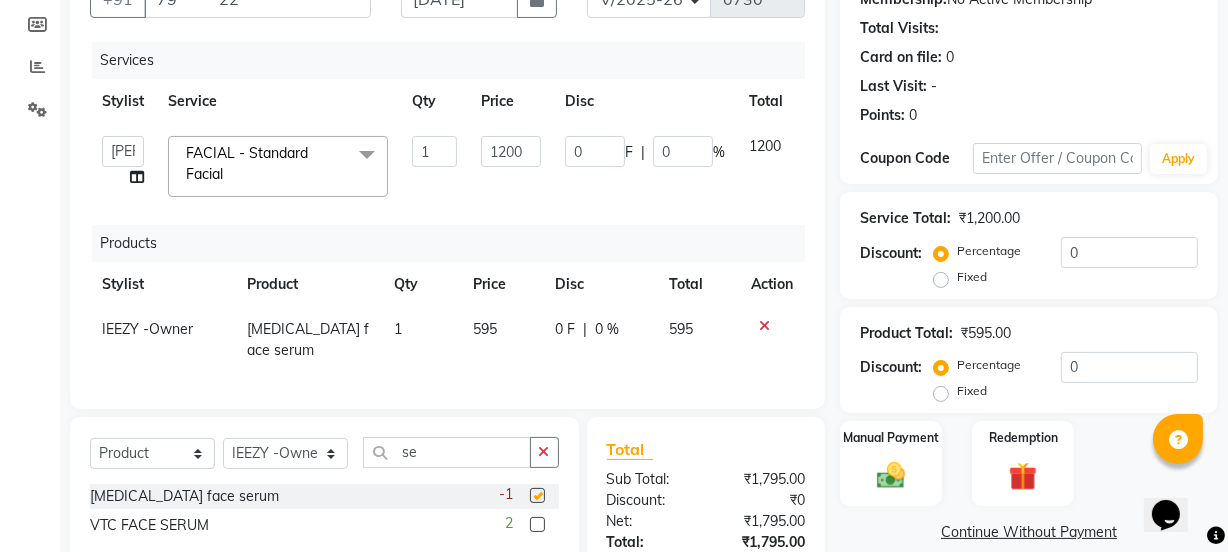 checkbox on "false" 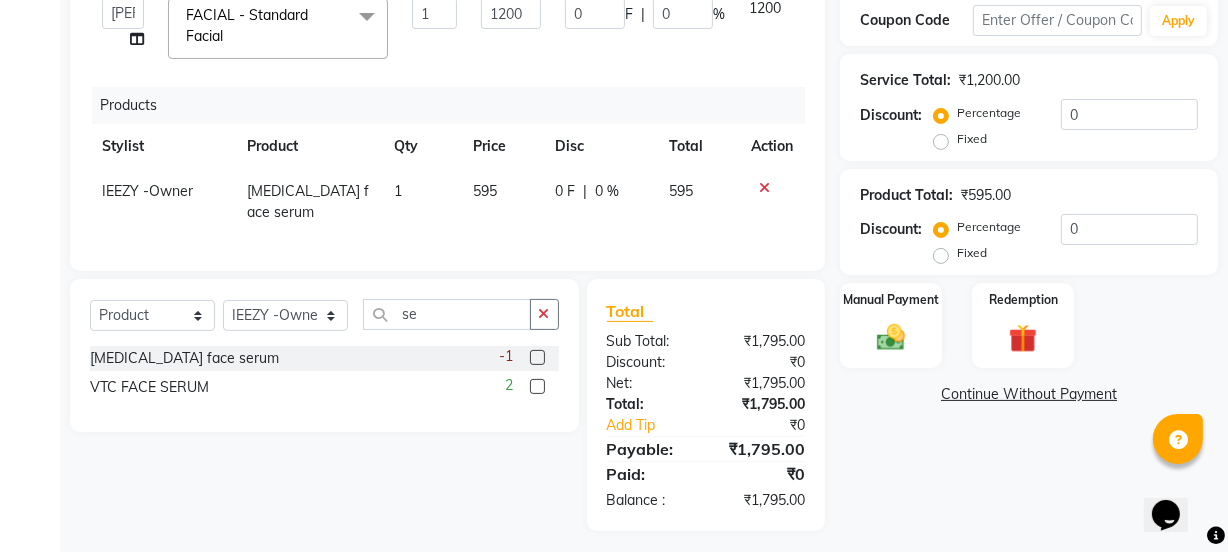 scroll, scrollTop: 366, scrollLeft: 0, axis: vertical 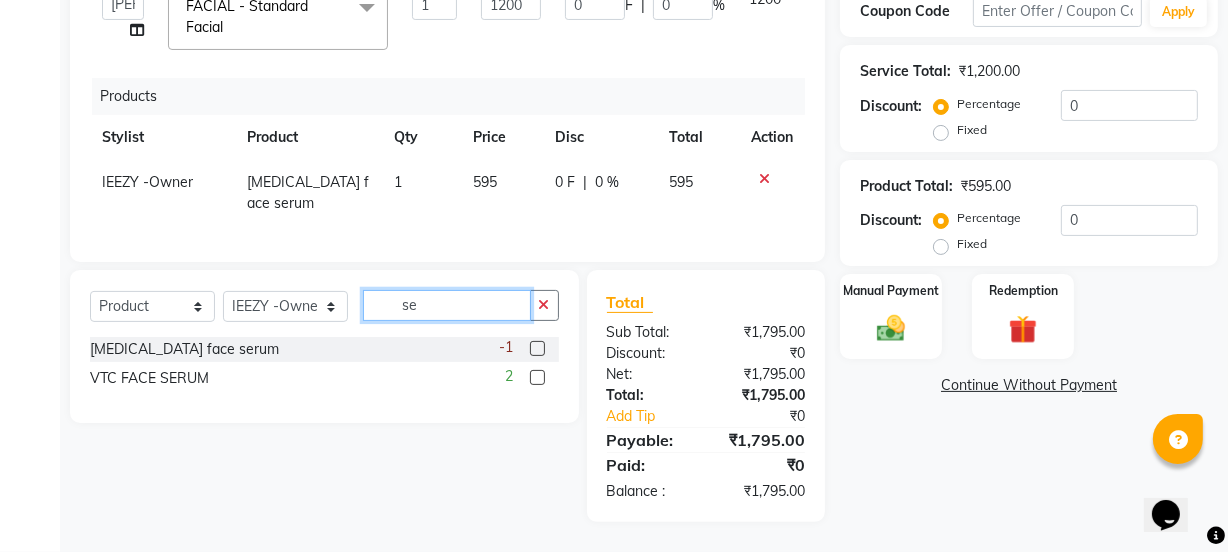 click on "se" 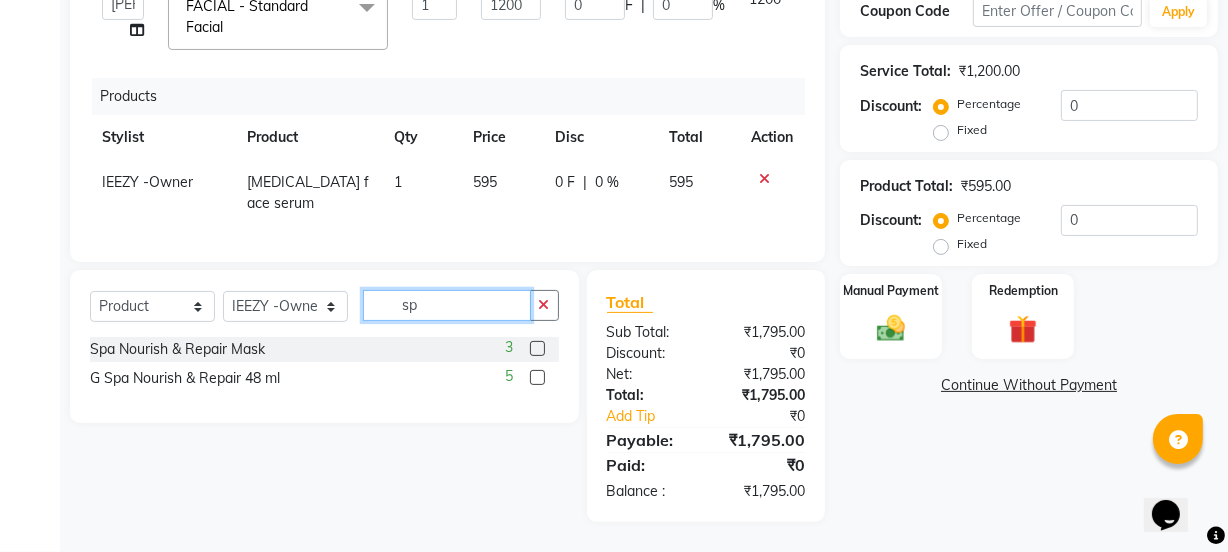 type on "s" 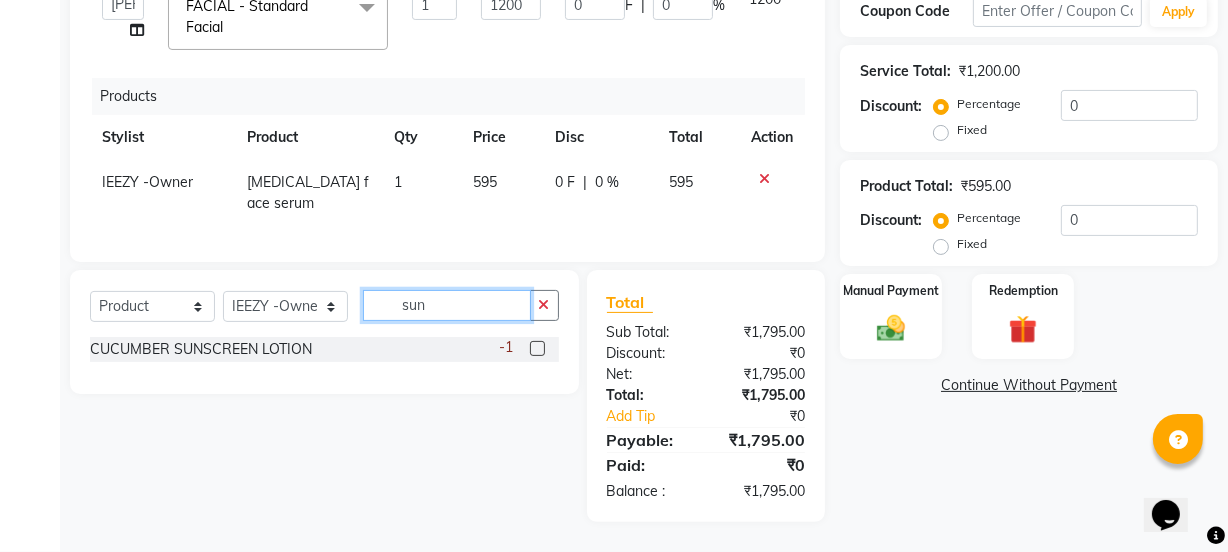 type on "sun" 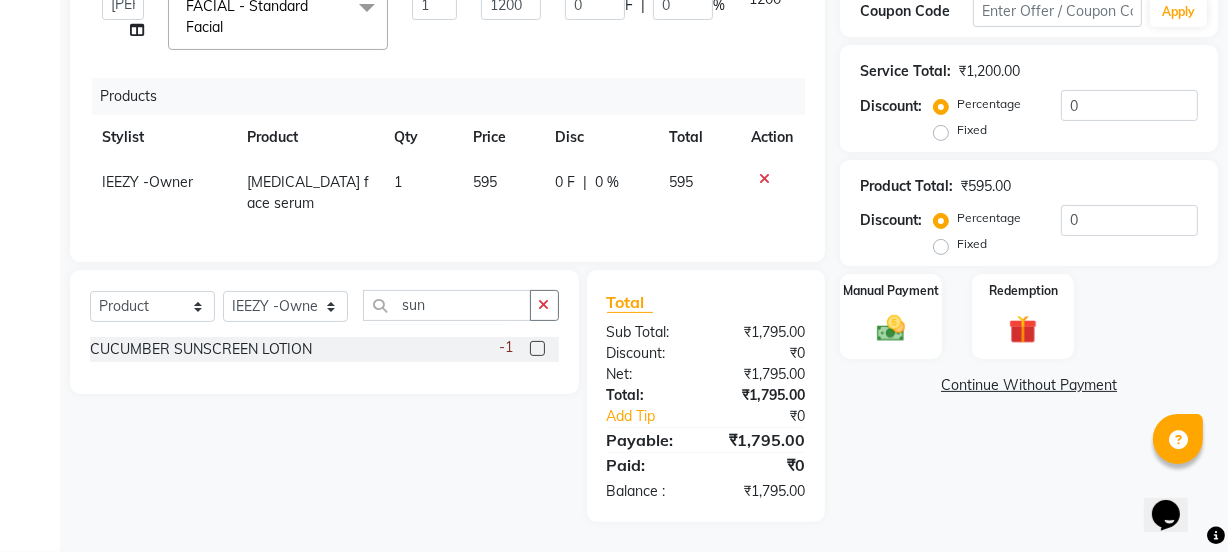 click 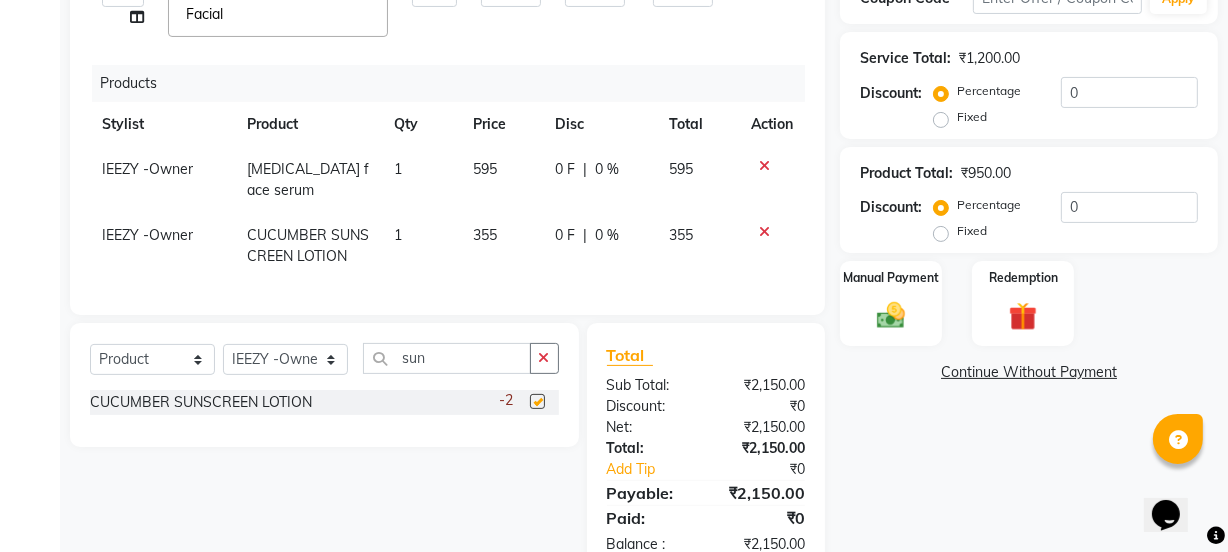 checkbox on "false" 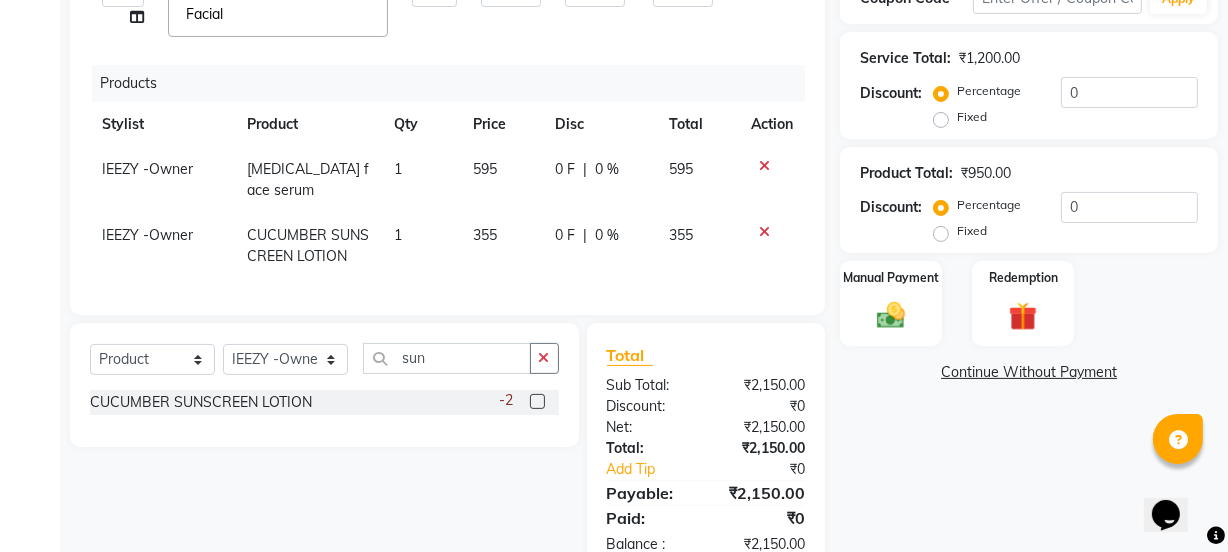 click on "355" 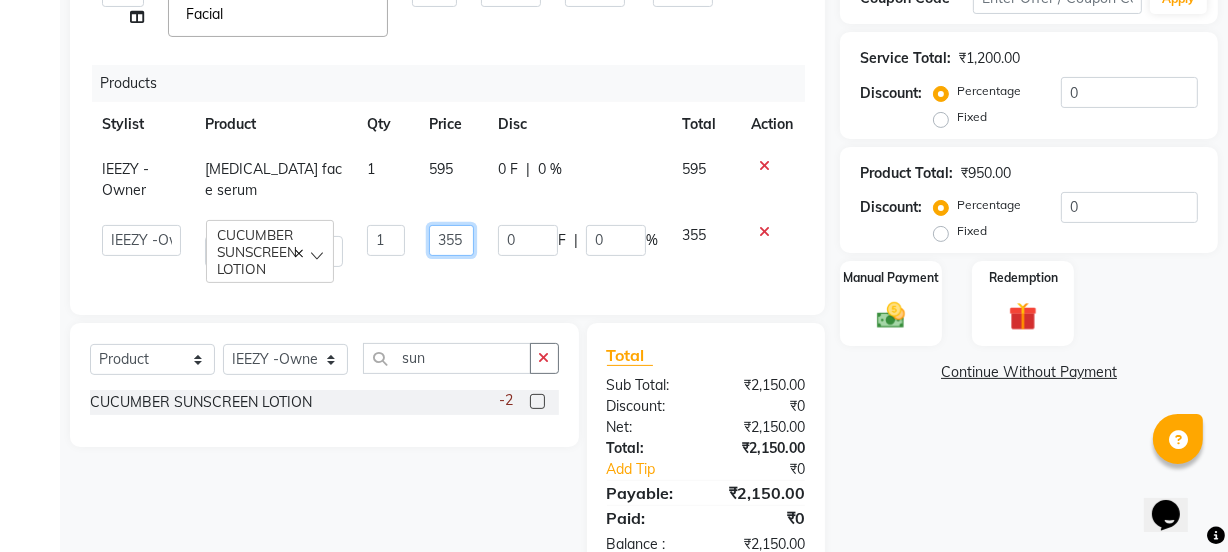 click on "355" 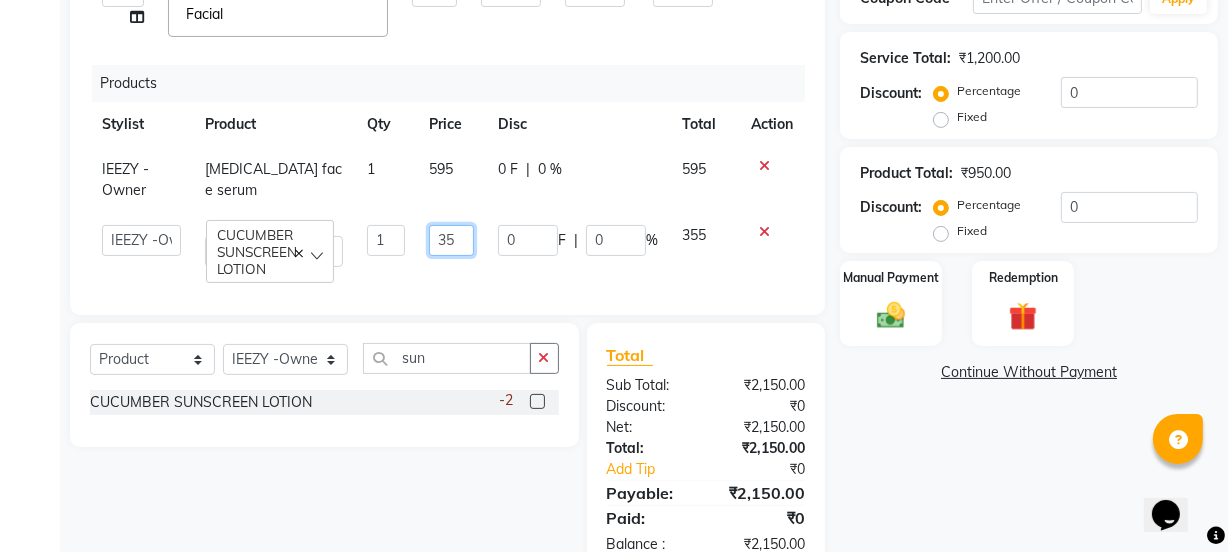 type on "3" 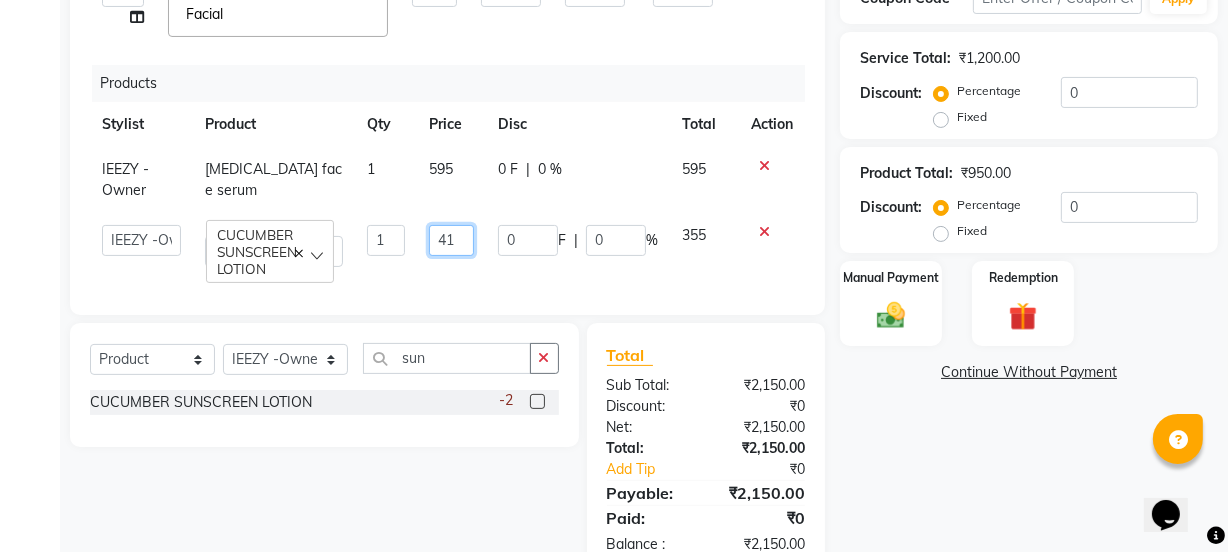 type on "410" 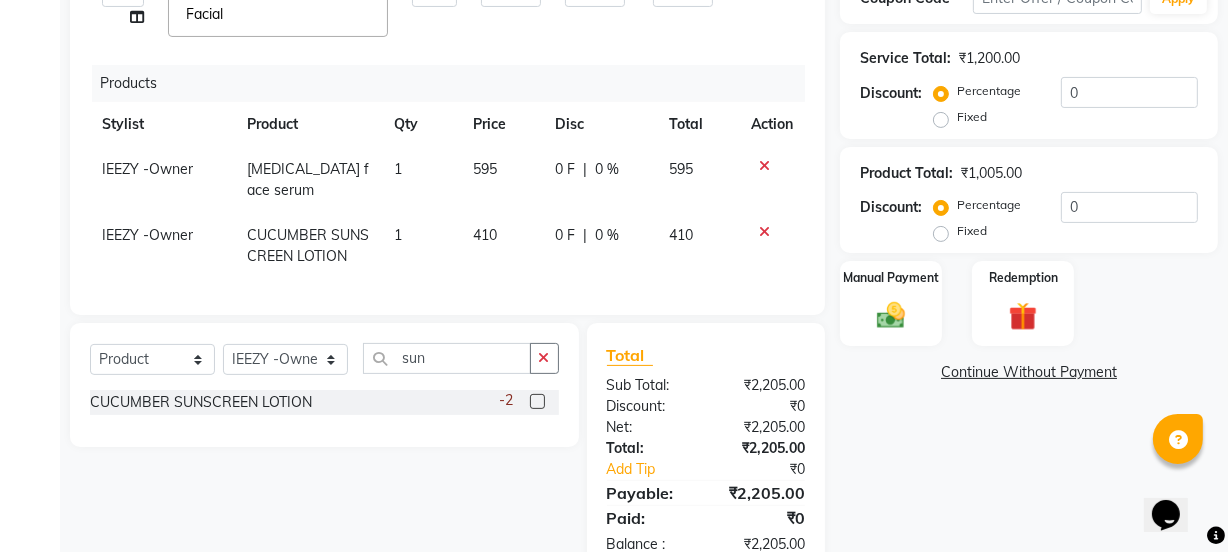 click on "Services Stylist Service Qty Price Disc Total Action  IEEZY -Owner   MS [PERSON_NAME]    Ms [PERSON_NAME]   [PERSON_NAME]    [PERSON_NAME]Bu Rohini    Stylist Shree  FACIAL  - Standard Facial  x THREADING - Eyebrows THREADING - Upper Lip THREADING - Lower Lip THREADING - Forehead THREADING - Chin THREADING - JawLine THREADING - Full Face THREADING - Eye+Upp+For advance peyment  FACE WAX - UpperLip FACE WAX - LowerLip FACE WAX - Forehead FACE WAX - Nose Wax FACE WAX - JawLine FACE WAX - Chin & Neck FACE WAX - Full Face WAXING - Standard Hands Wax + Underarms WAXING - Standard Underarms WAXING - Standard Hand Wax WAXING - Standard Full Legs WAXING - Standard Half Legs WAXING - Standard Tummy WAXING - Italian Hands Wax + Underarms WAXING - Italian Underarms WAXING - Italian Hand Wax WAXING - Italian Full Legs WAXING - Italian Half Legs WAXING - Italian Tummy WAXING - Standard Full Front WAXING - Standard Full Back WAXING - Standard Bikini Line WAXING - Standard [PERSON_NAME] WAXING - Standard Full Body WAXING - Italian Full Front Nail Art" 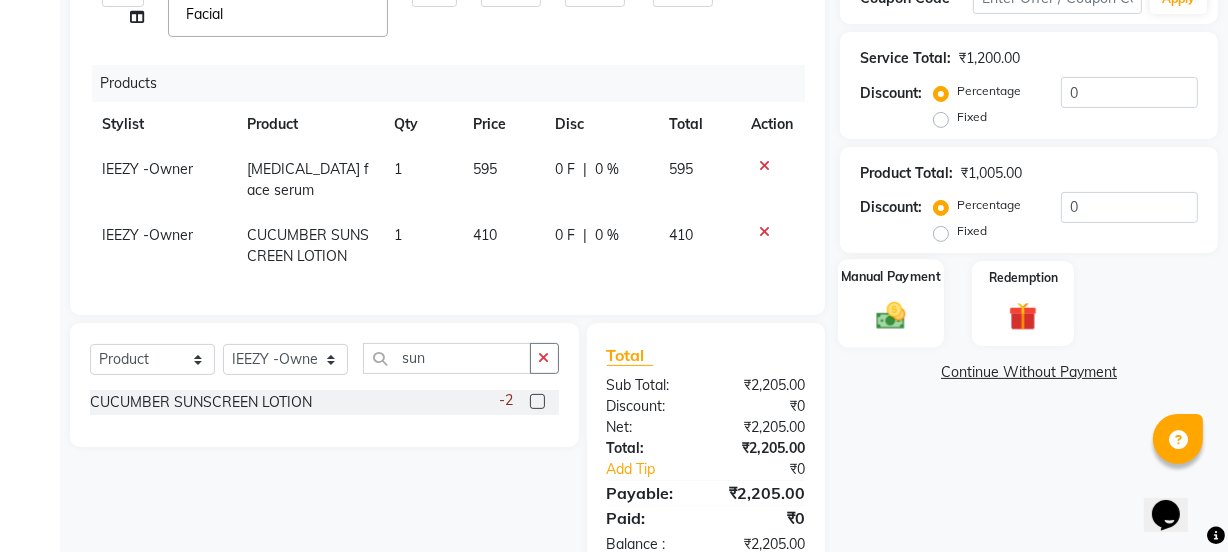 click 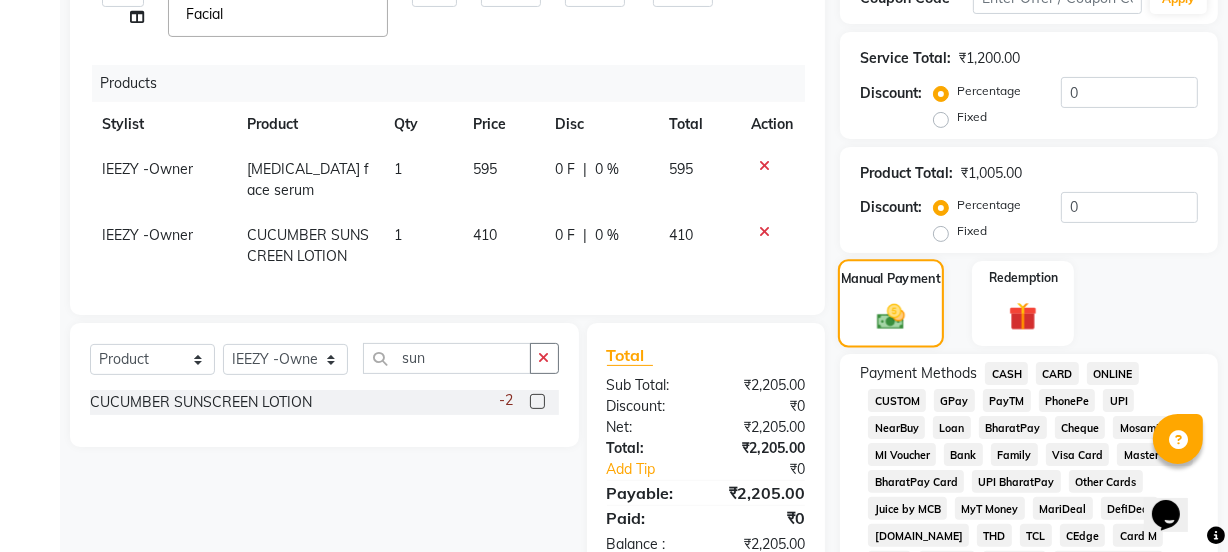 scroll, scrollTop: 639, scrollLeft: 0, axis: vertical 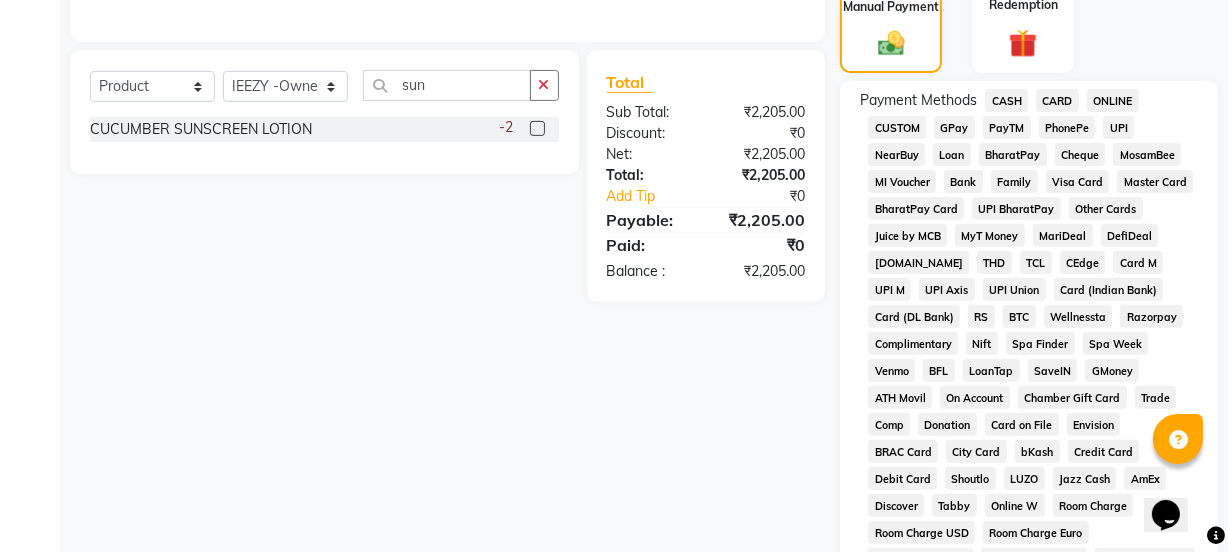 click on "GPay" 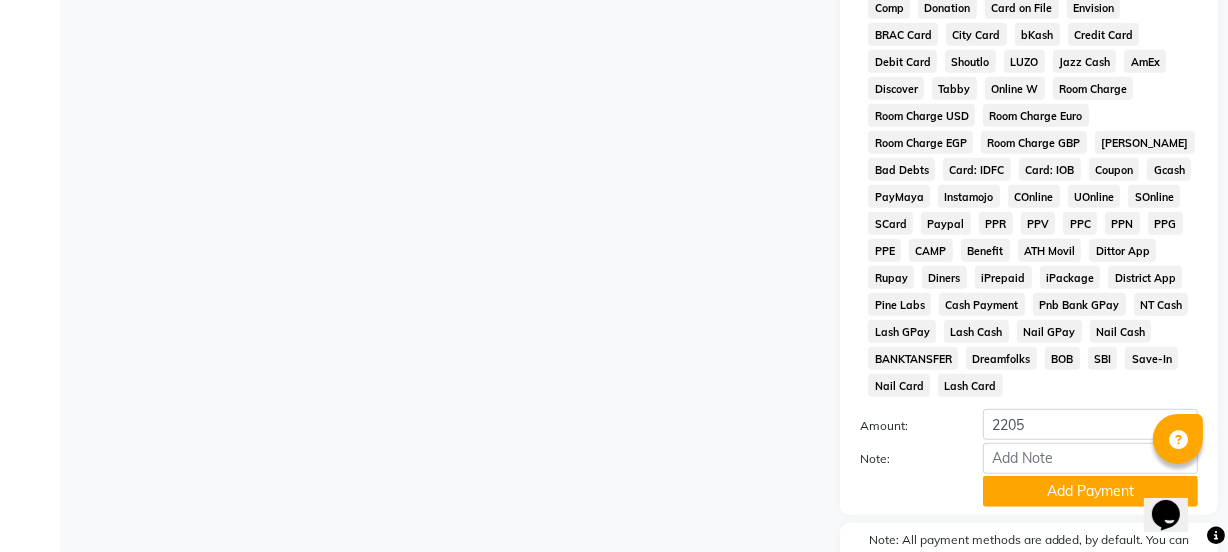 scroll, scrollTop: 1166, scrollLeft: 0, axis: vertical 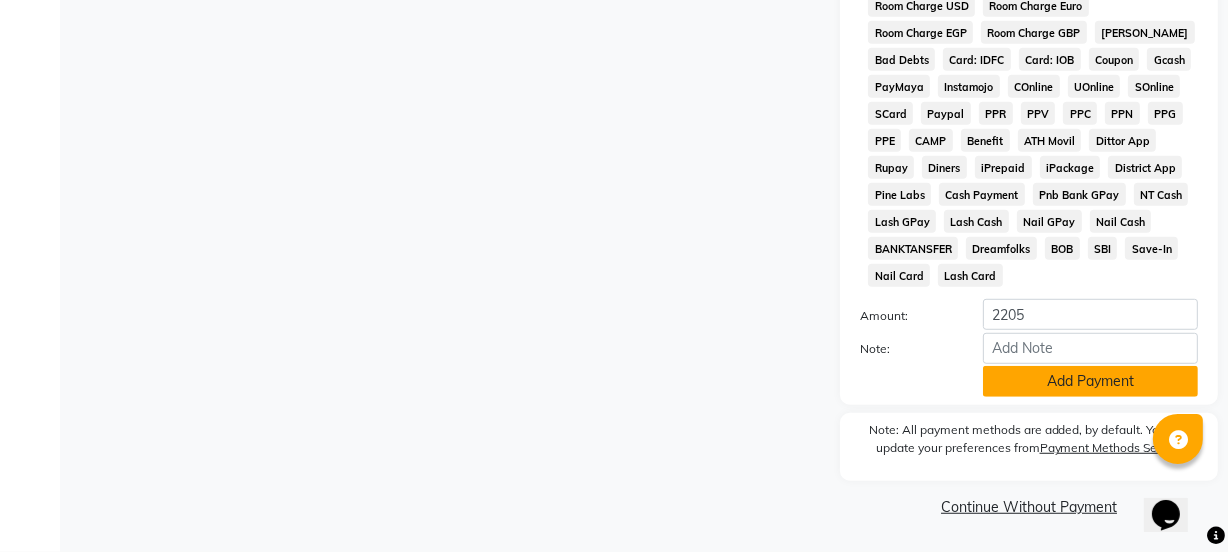 click on "Add Payment" 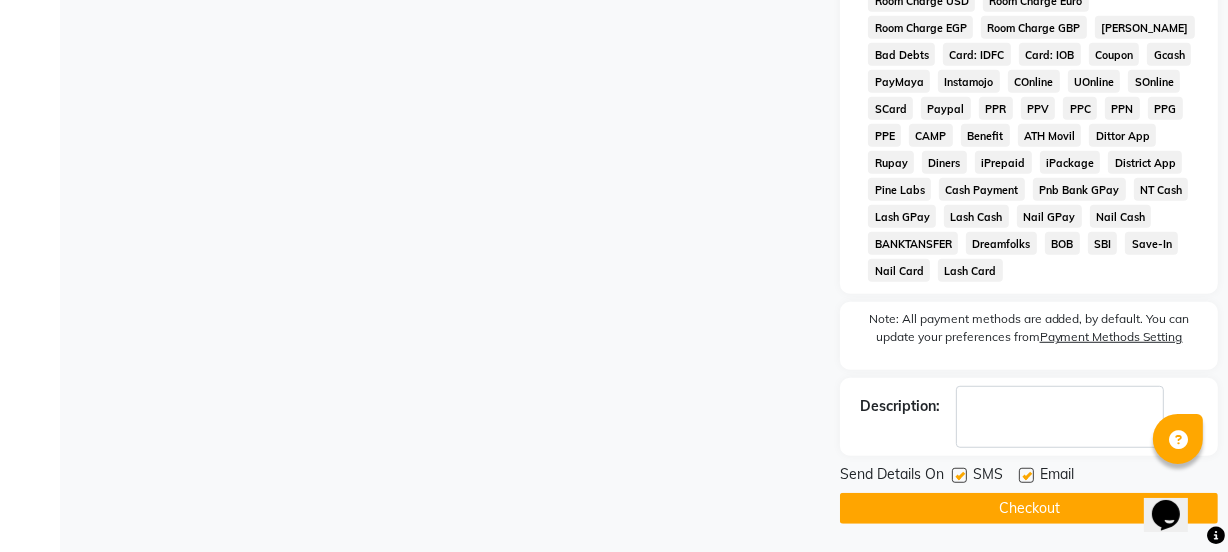 scroll, scrollTop: 1172, scrollLeft: 0, axis: vertical 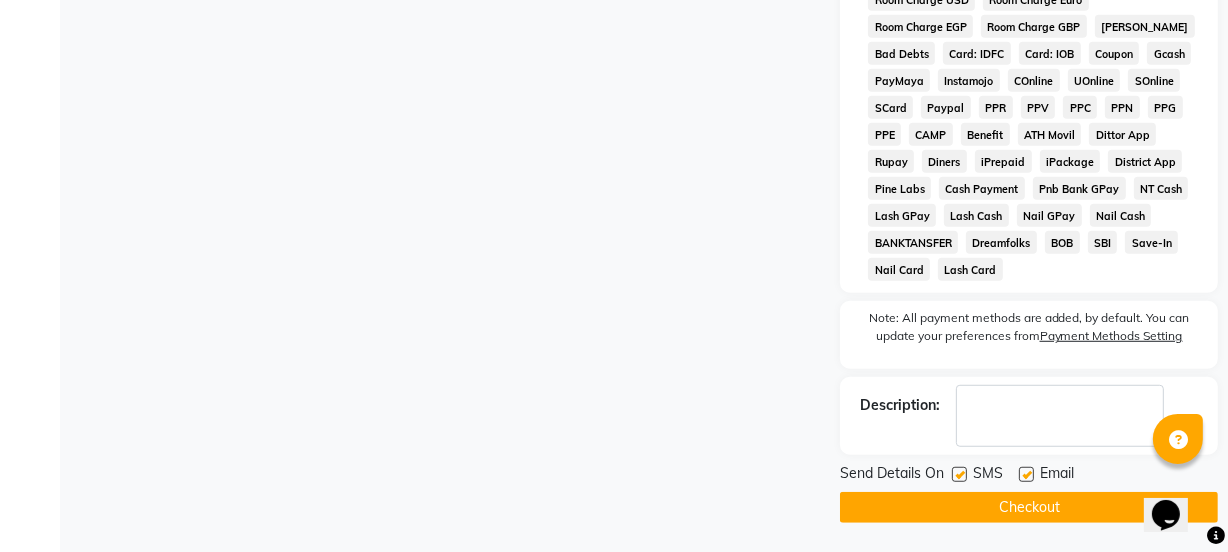 click 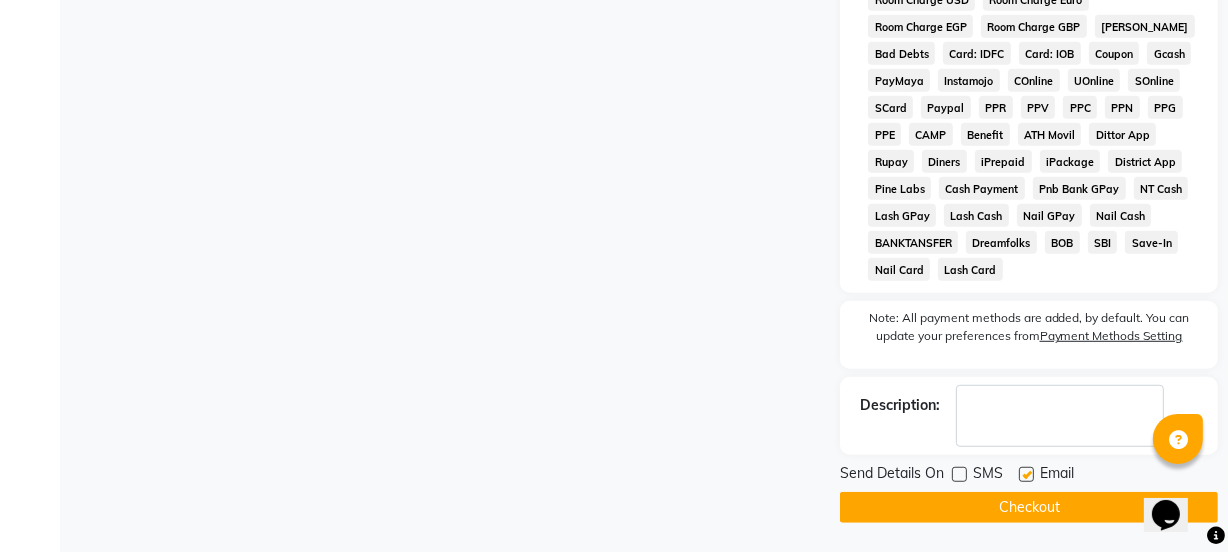 click 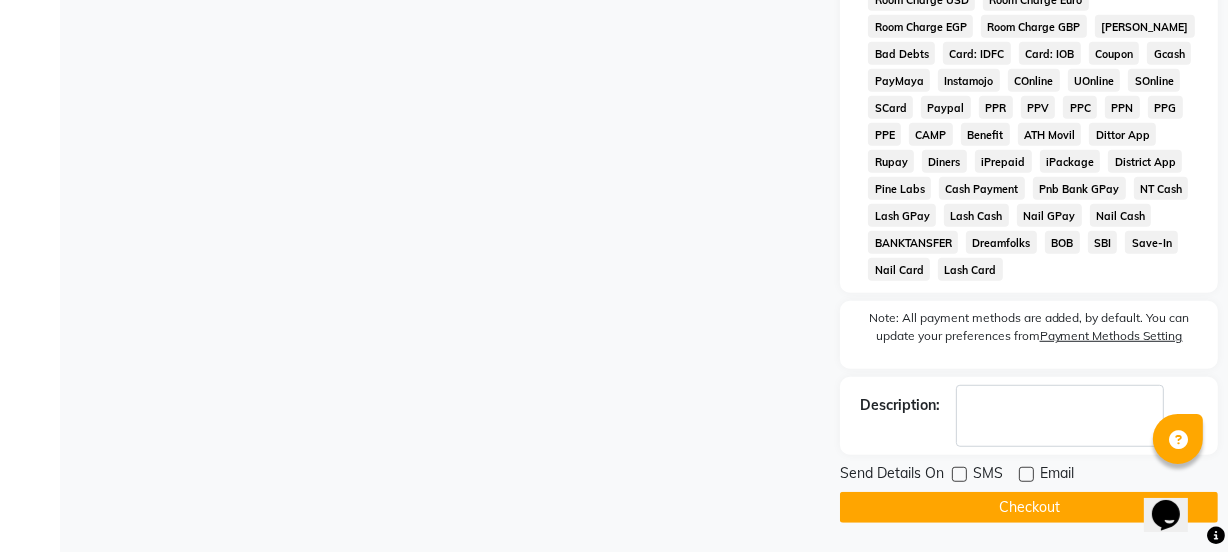 click on "Checkout" 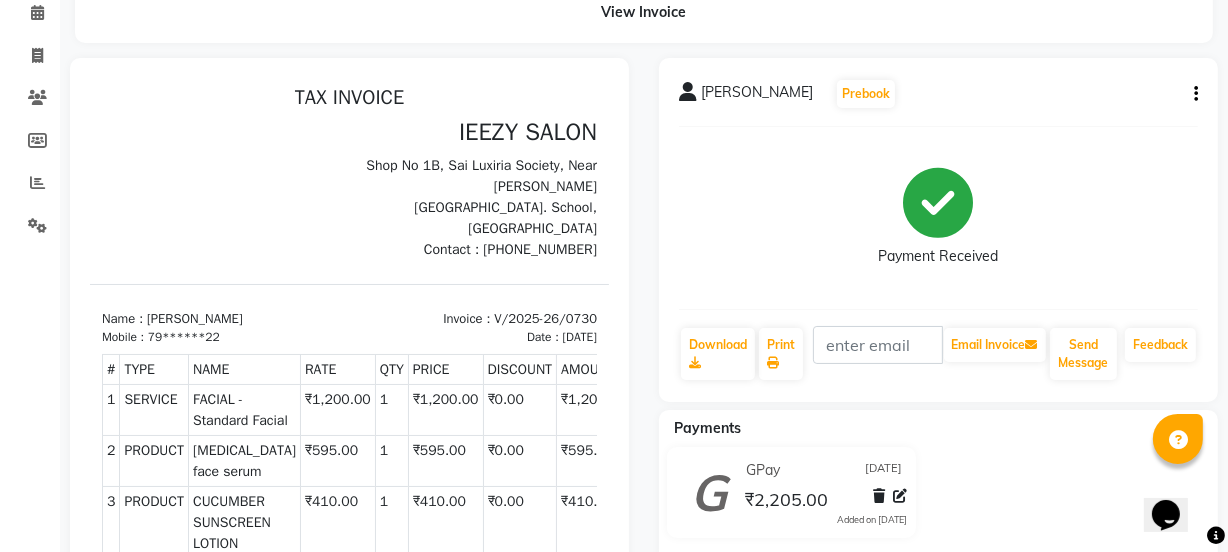 scroll, scrollTop: 0, scrollLeft: 0, axis: both 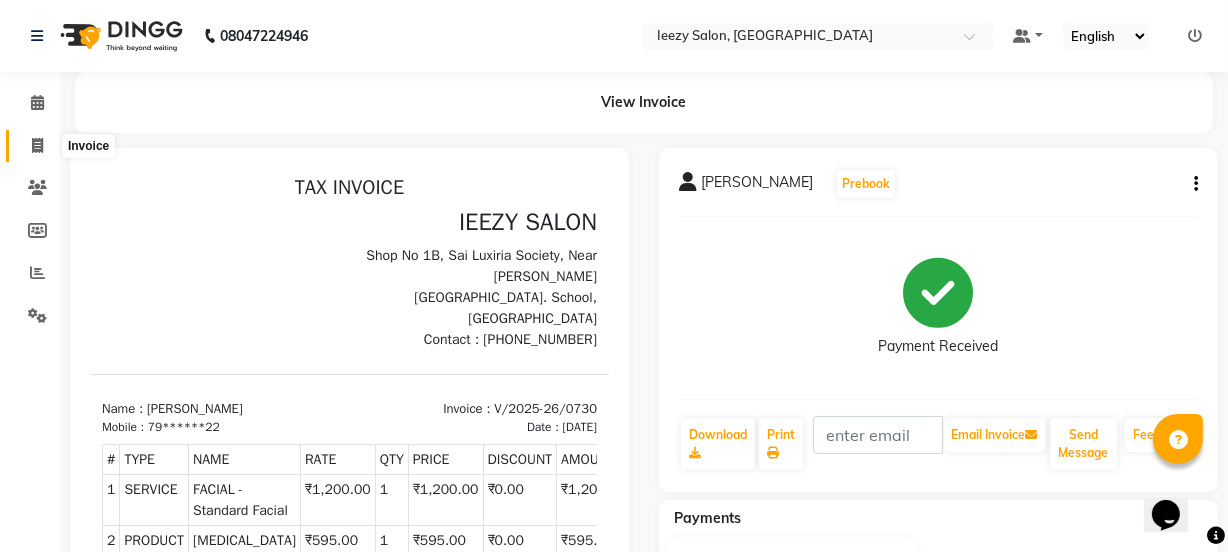 click 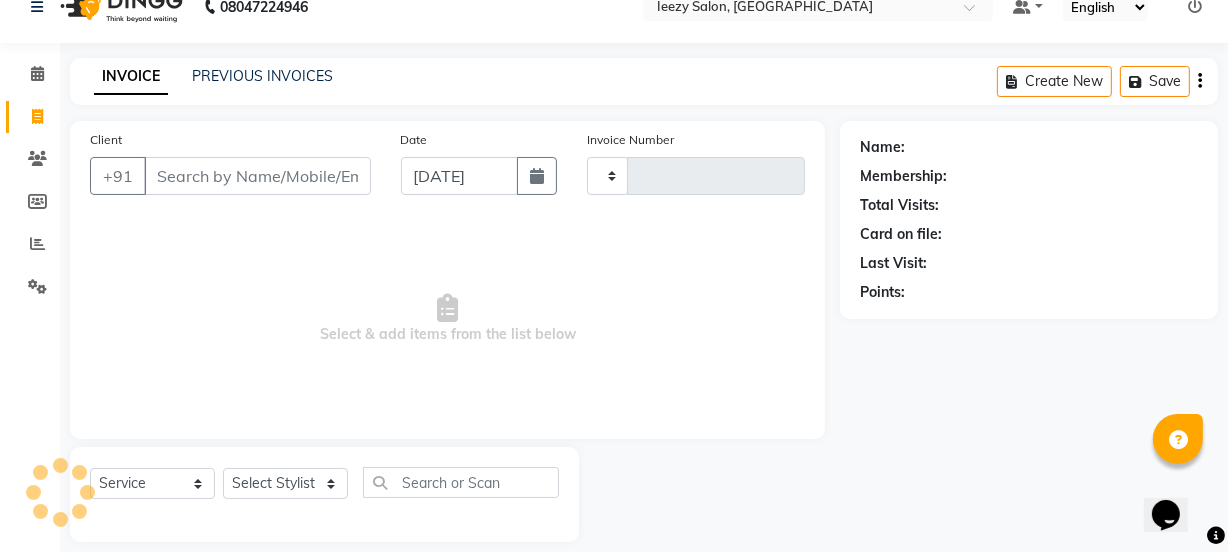 type on "0731" 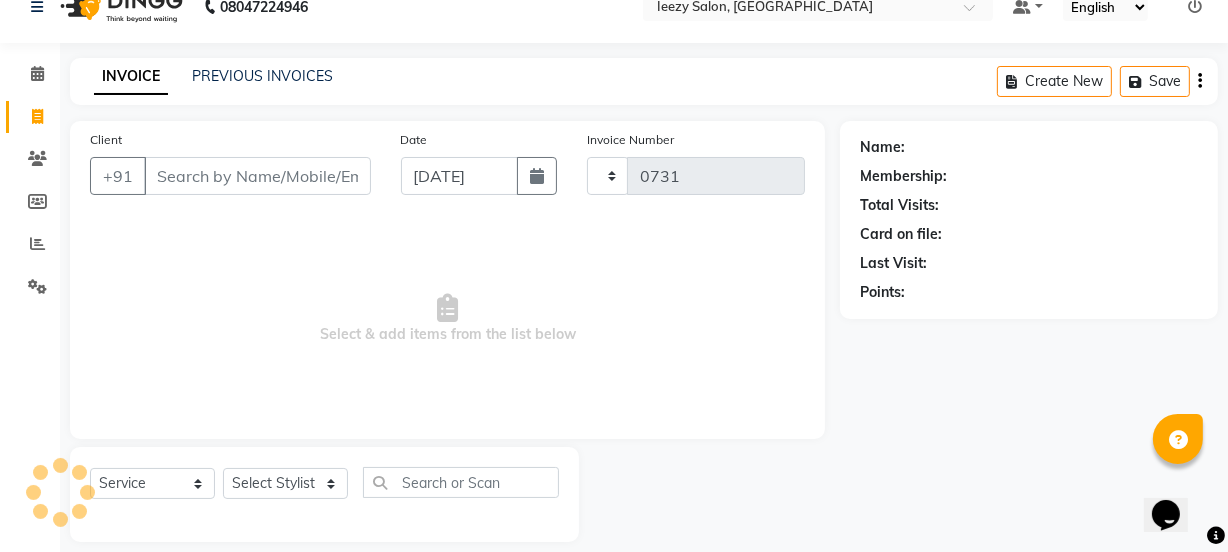 select on "5982" 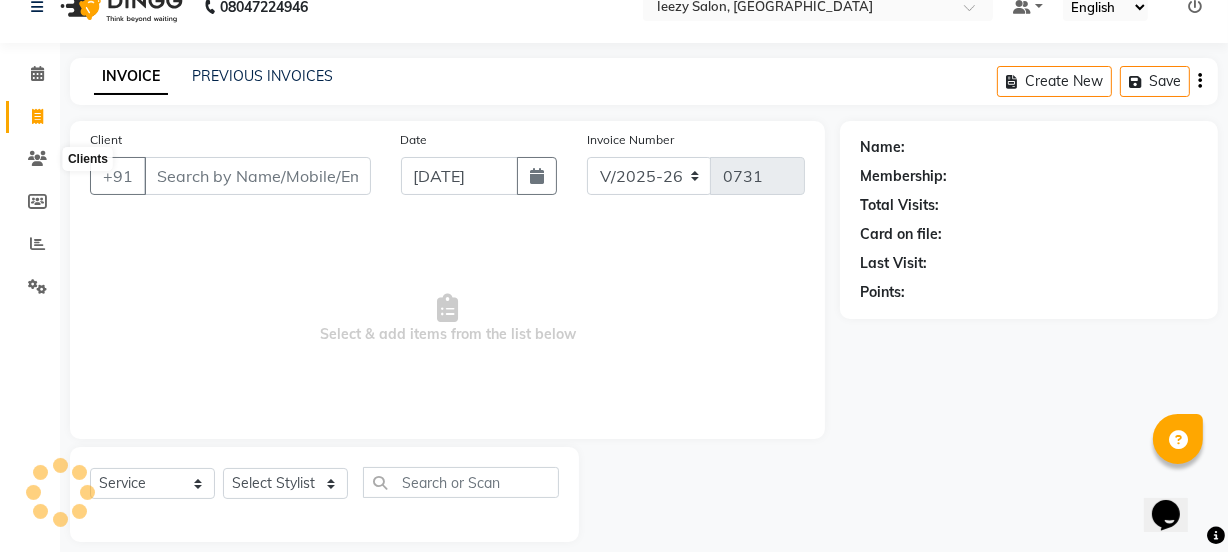 scroll, scrollTop: 50, scrollLeft: 0, axis: vertical 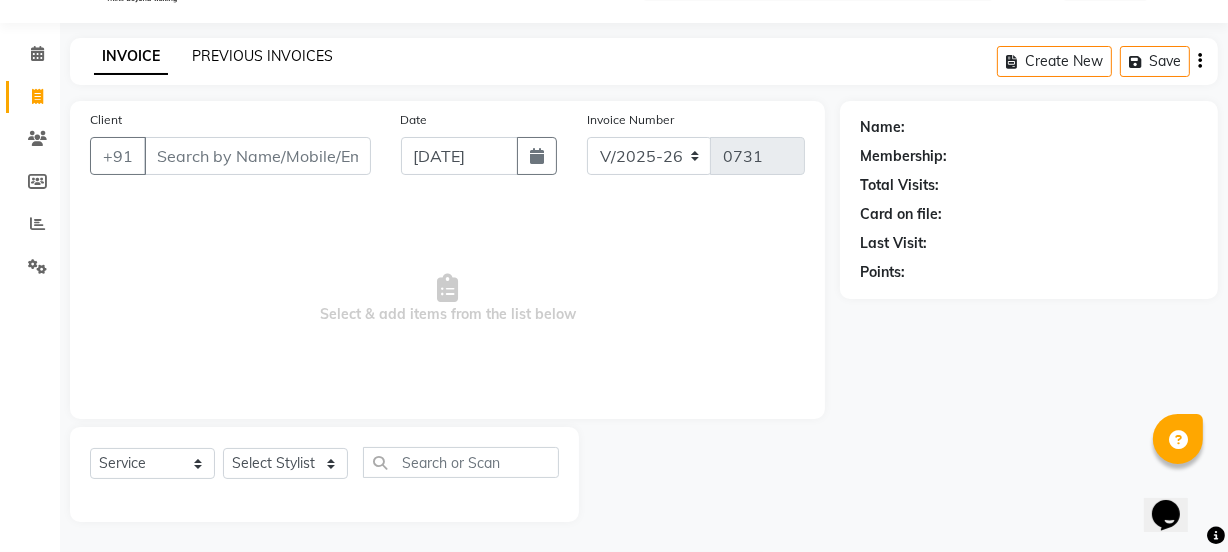 click on "PREVIOUS INVOICES" 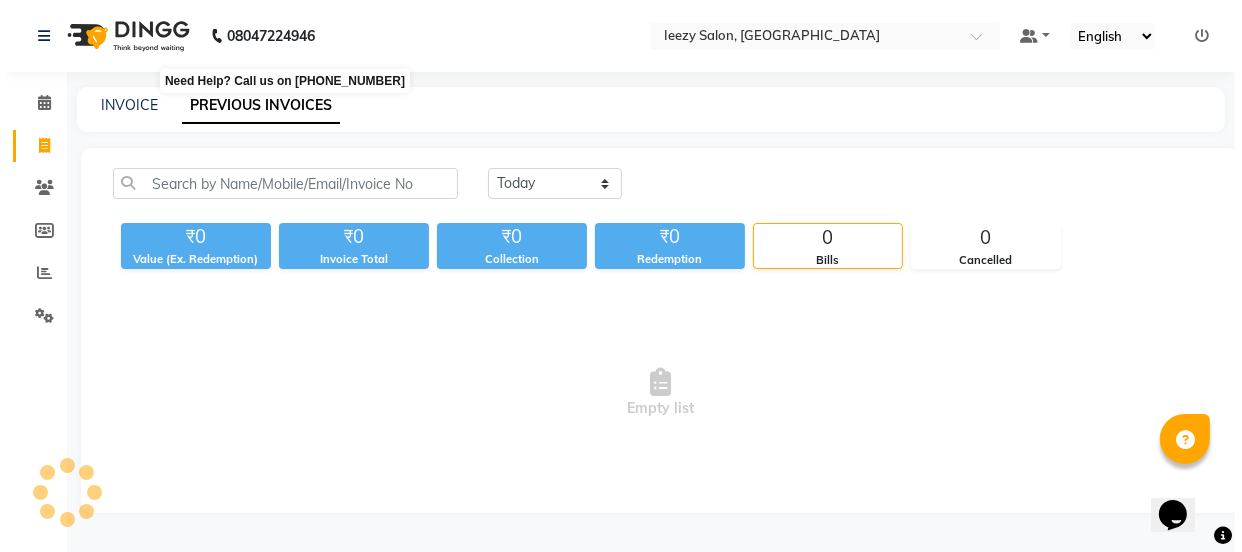 scroll, scrollTop: 0, scrollLeft: 0, axis: both 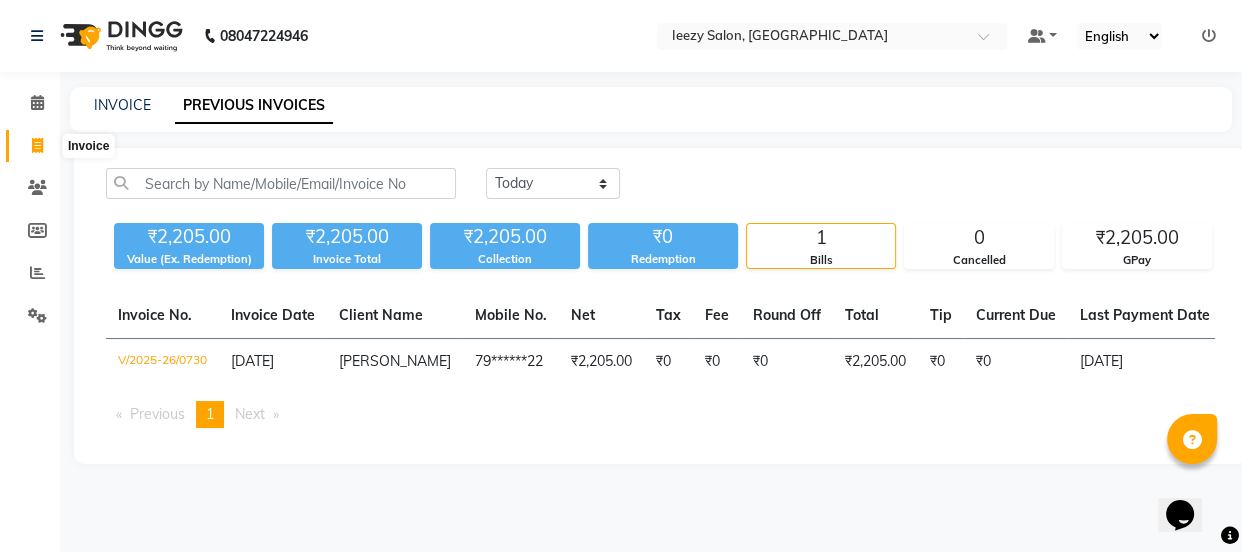 click 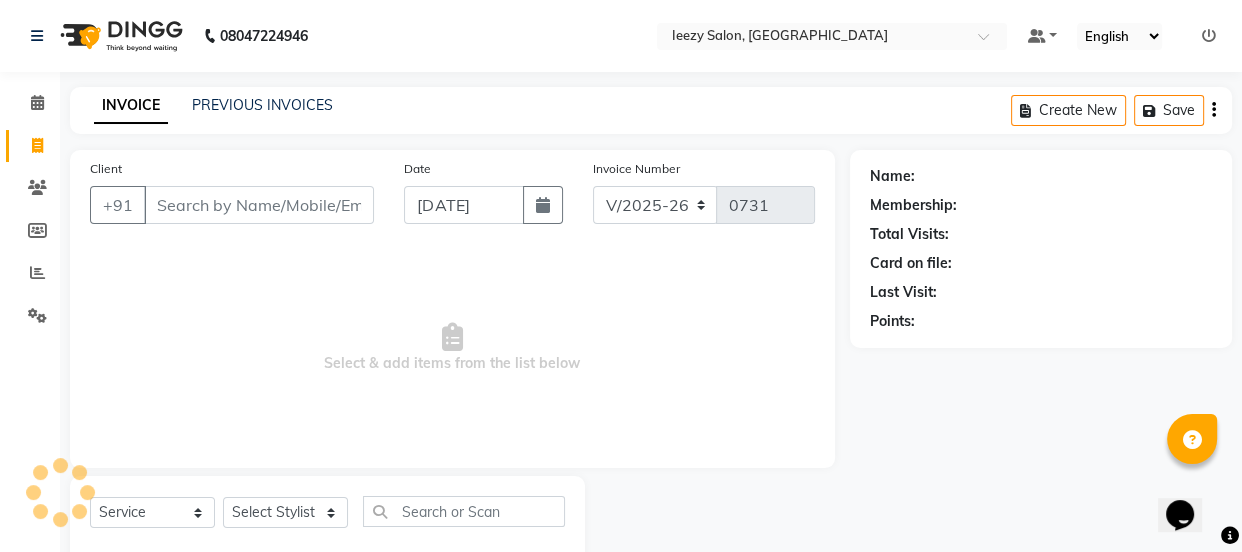scroll, scrollTop: 50, scrollLeft: 0, axis: vertical 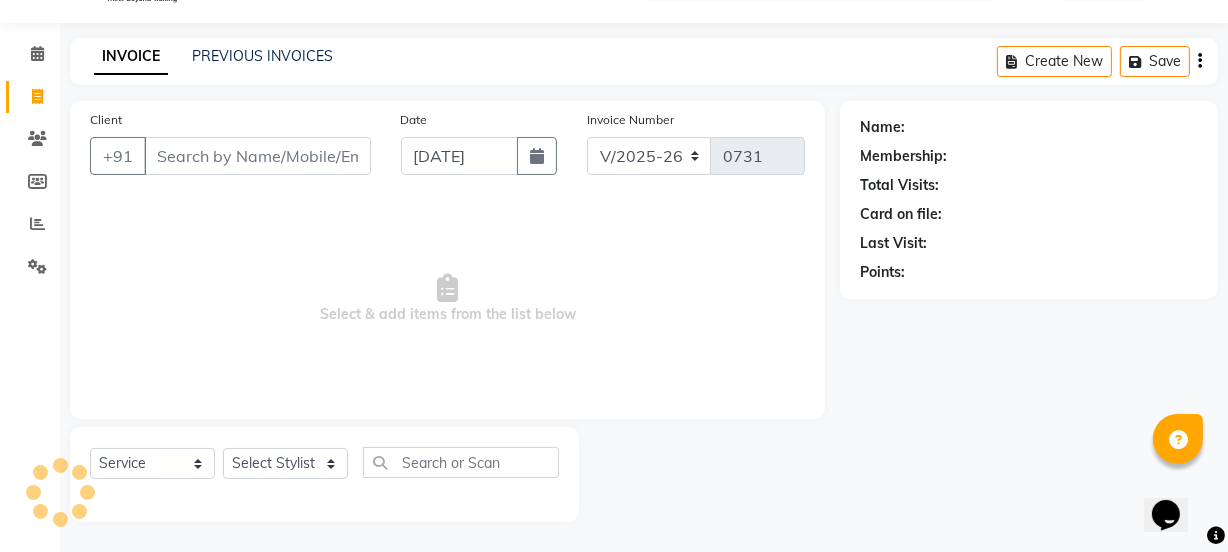 click on "Client" at bounding box center [257, 156] 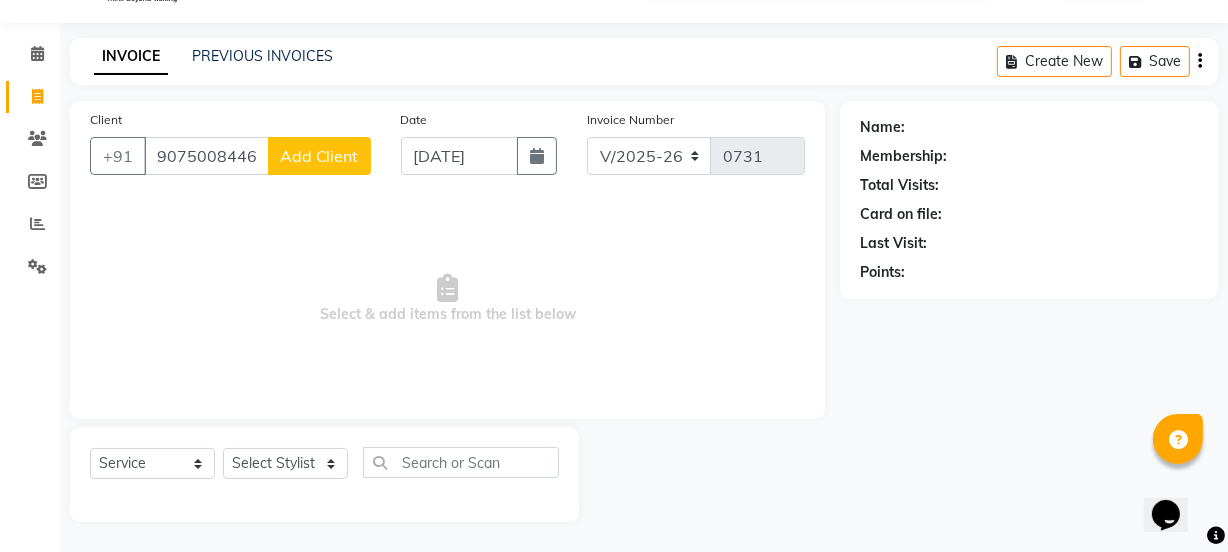 type on "9075008446" 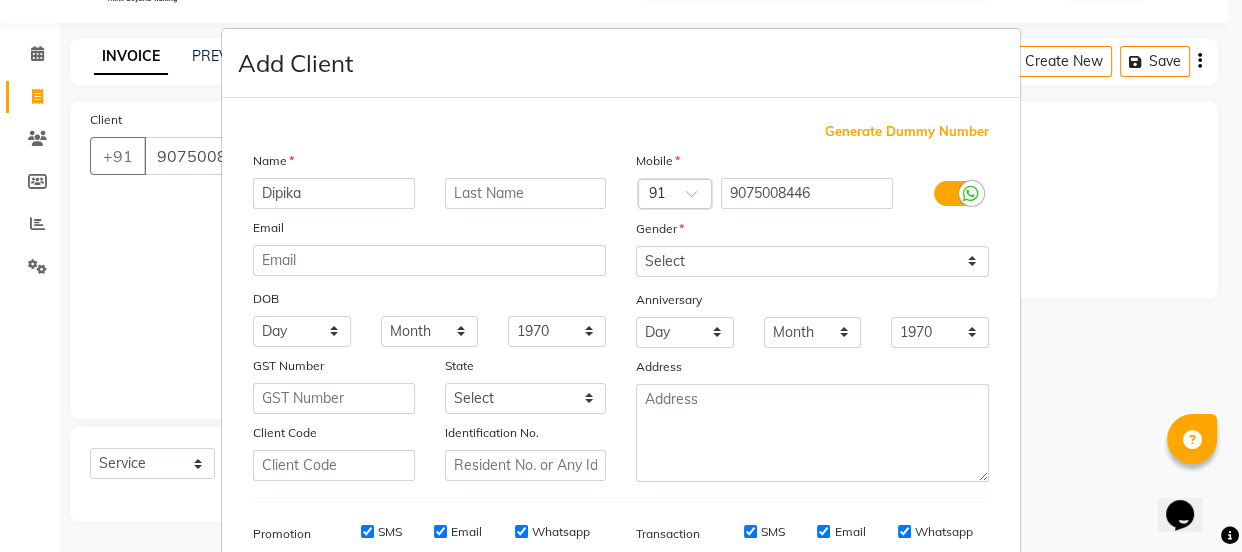 type on "Dipika" 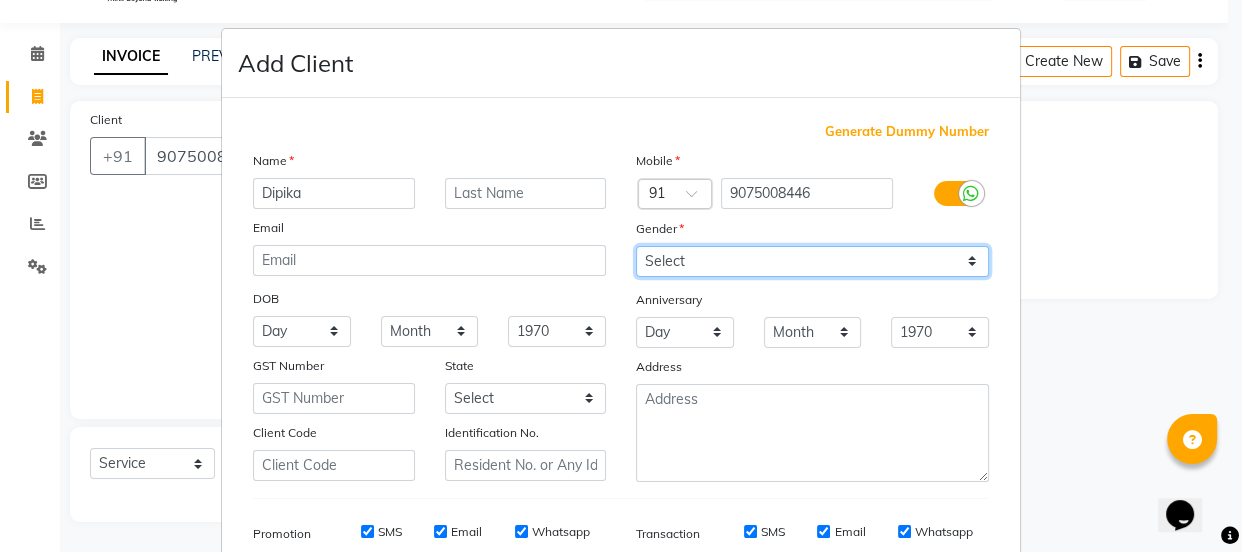 click on "Select [DEMOGRAPHIC_DATA] [DEMOGRAPHIC_DATA] Other Prefer Not To Say" at bounding box center [812, 261] 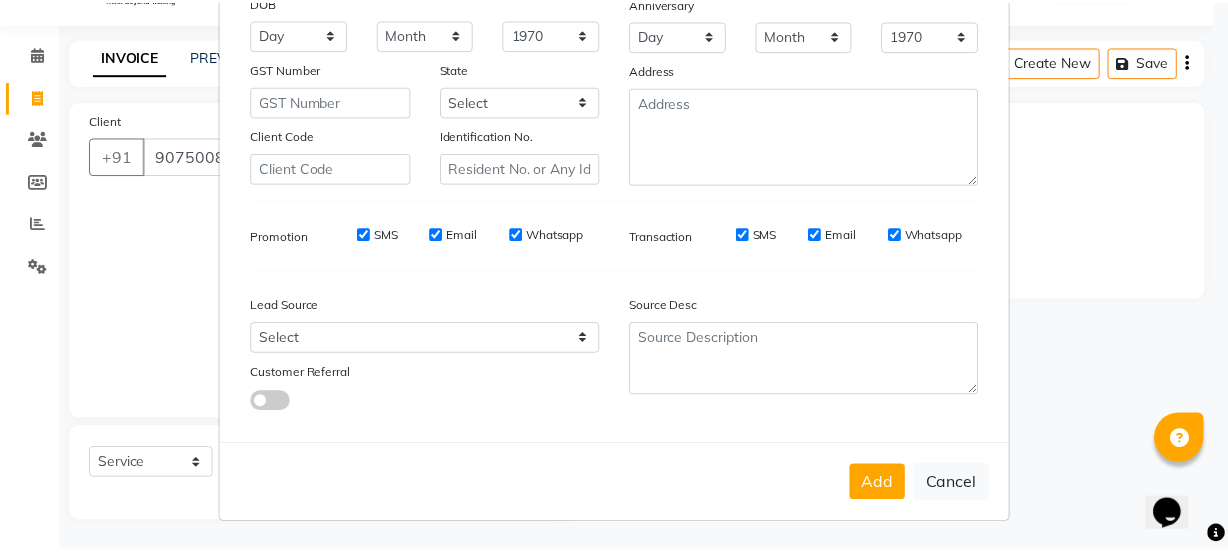 scroll, scrollTop: 301, scrollLeft: 0, axis: vertical 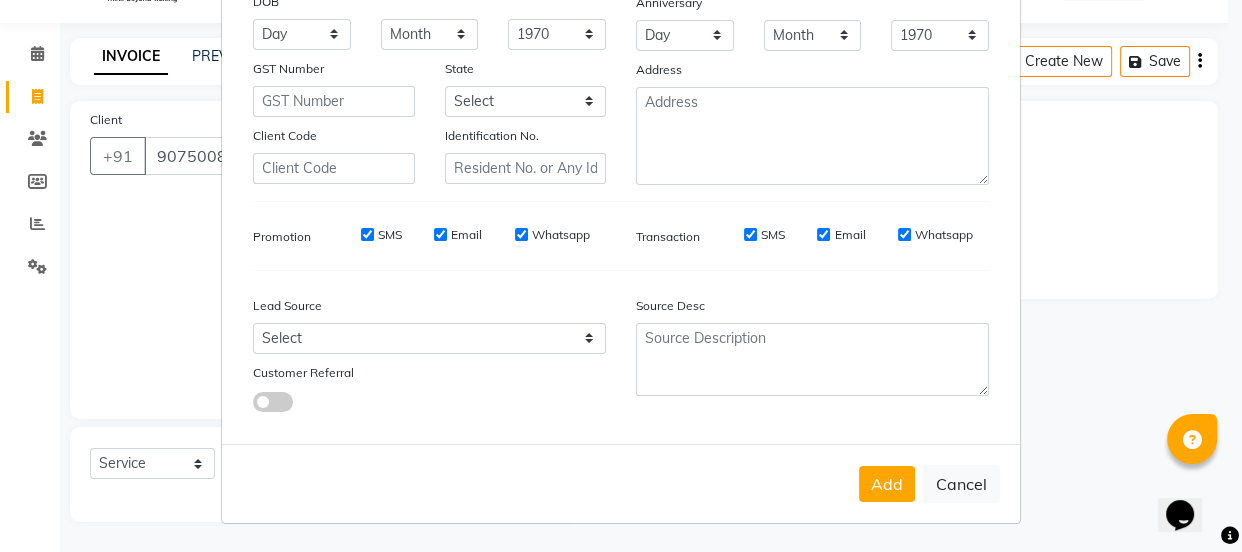 click on "SMS" at bounding box center [750, 234] 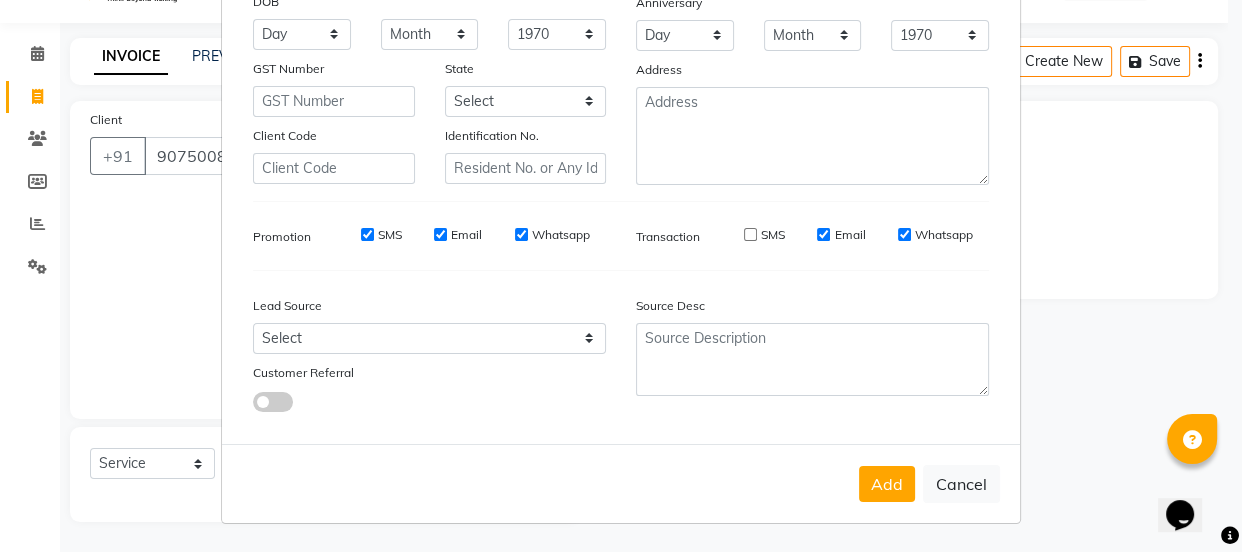 click on "Email" at bounding box center (823, 234) 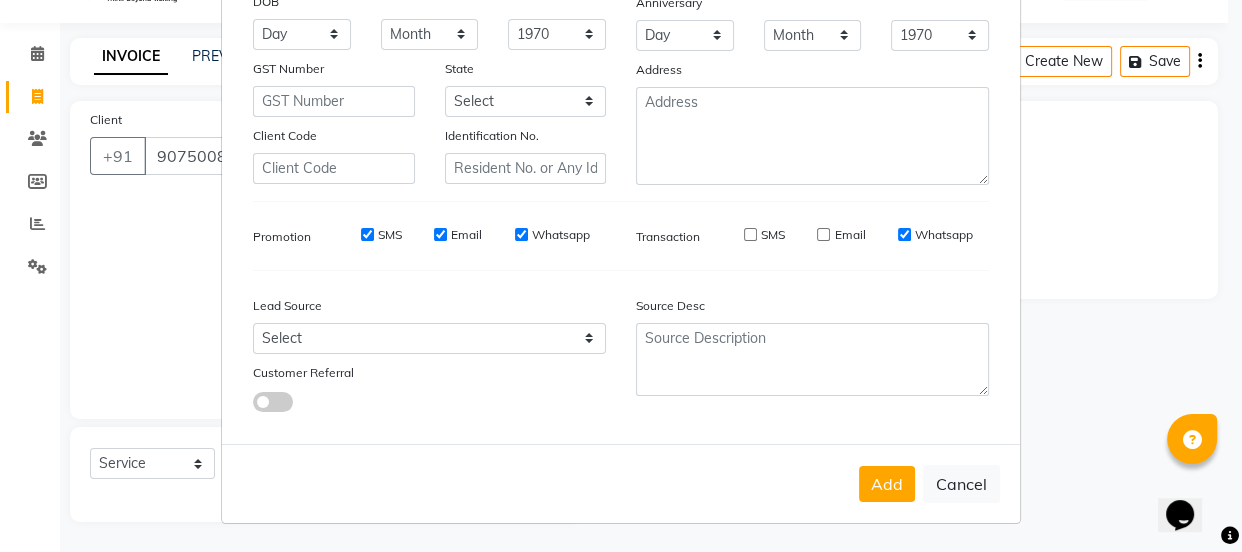 click on "Whatsapp" at bounding box center (904, 234) 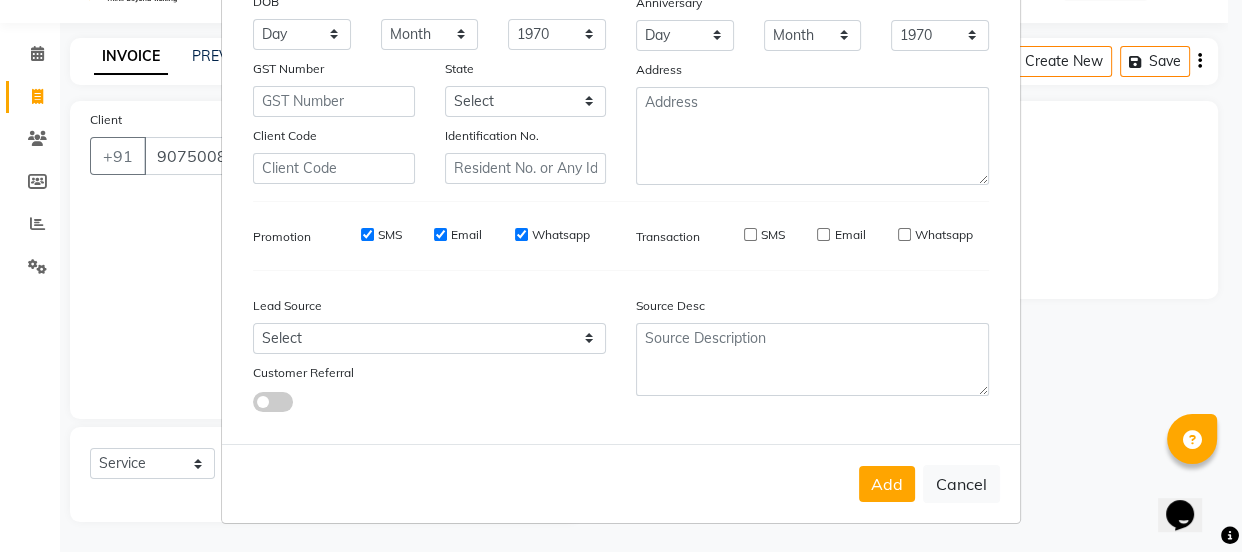 click on "Whatsapp" at bounding box center [521, 234] 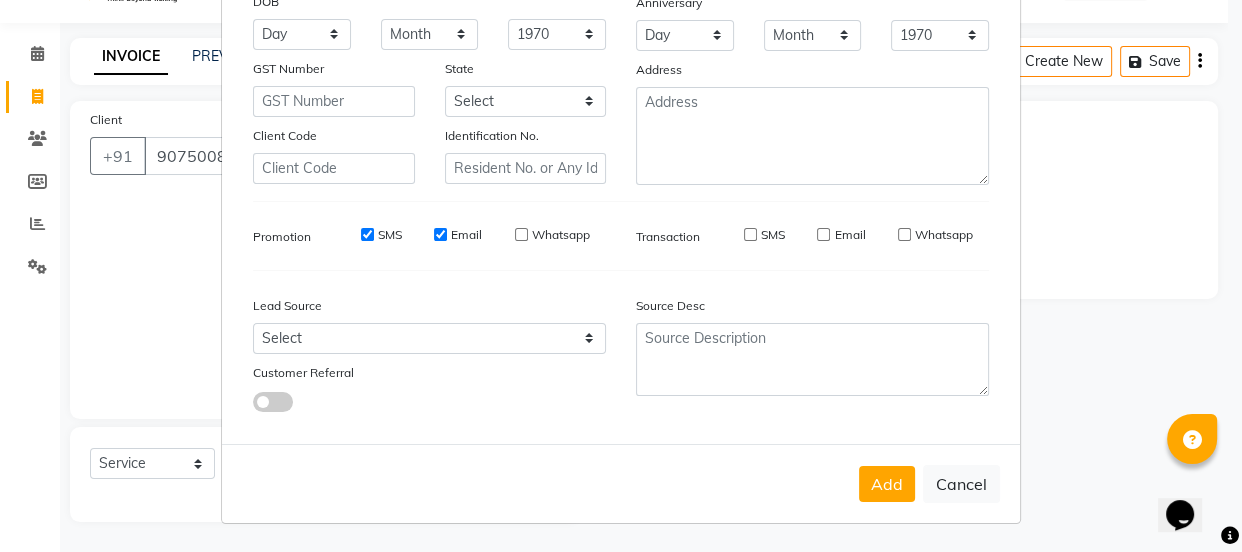 click on "Email" at bounding box center [440, 234] 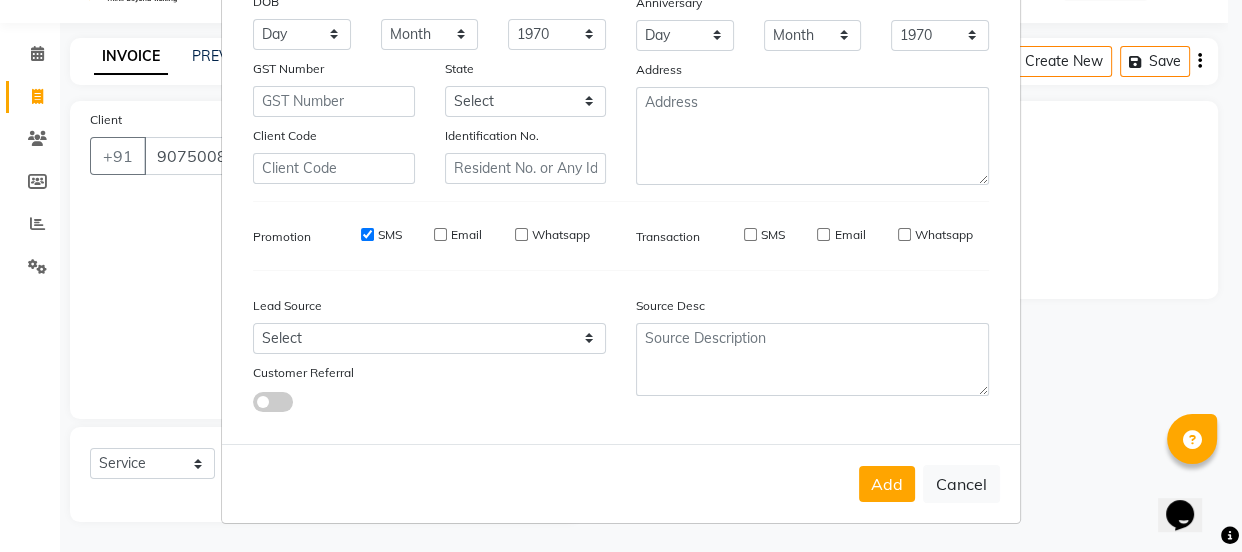 click on "SMS" at bounding box center (367, 234) 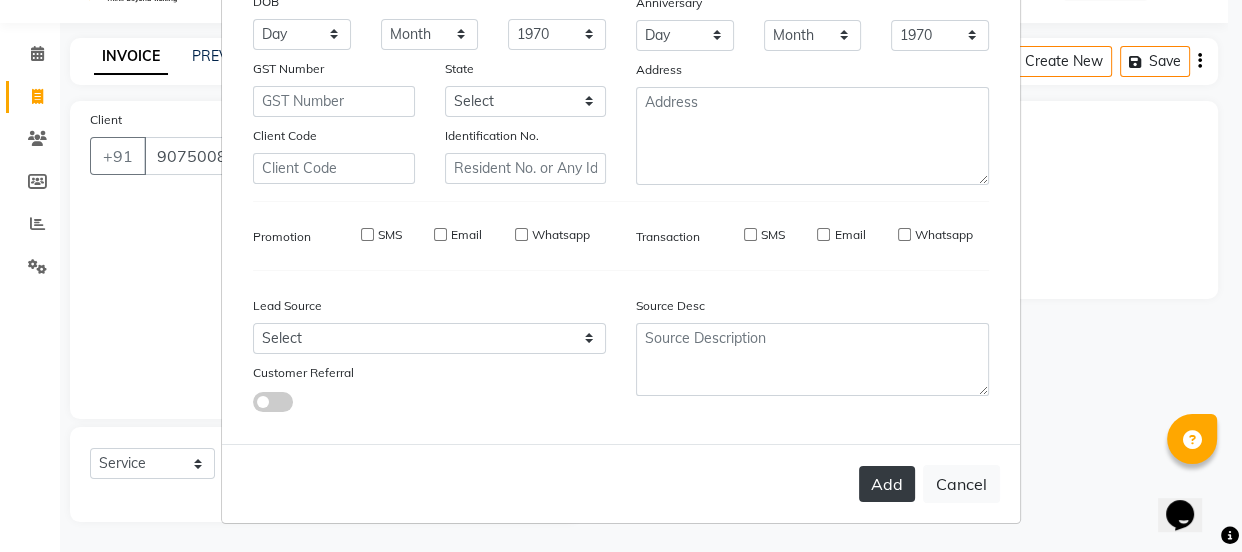 click on "Add" at bounding box center [887, 484] 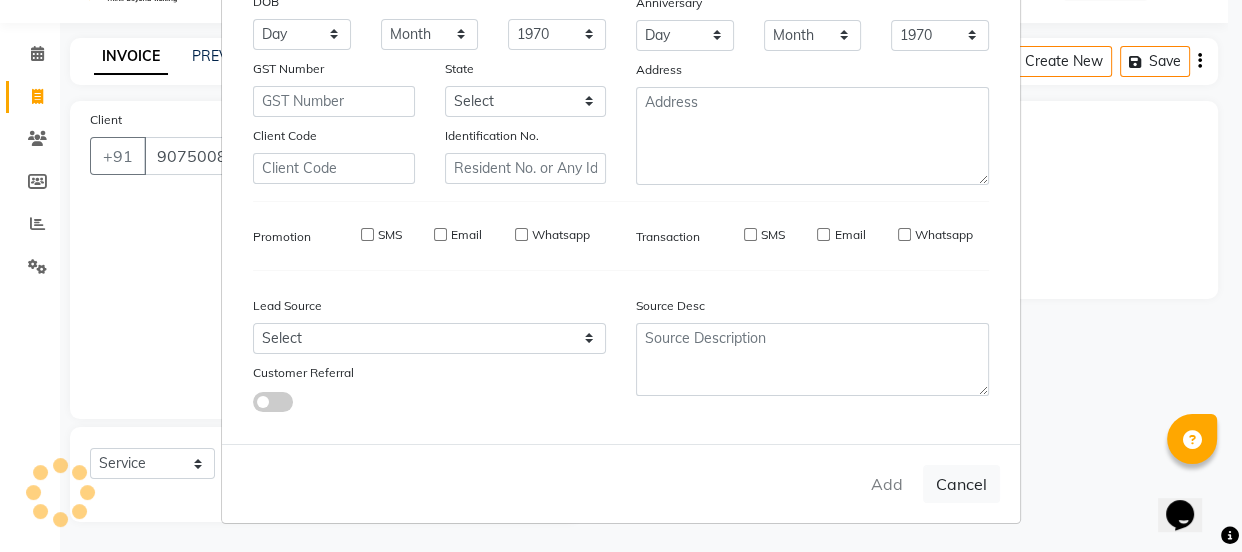 type on "90******46" 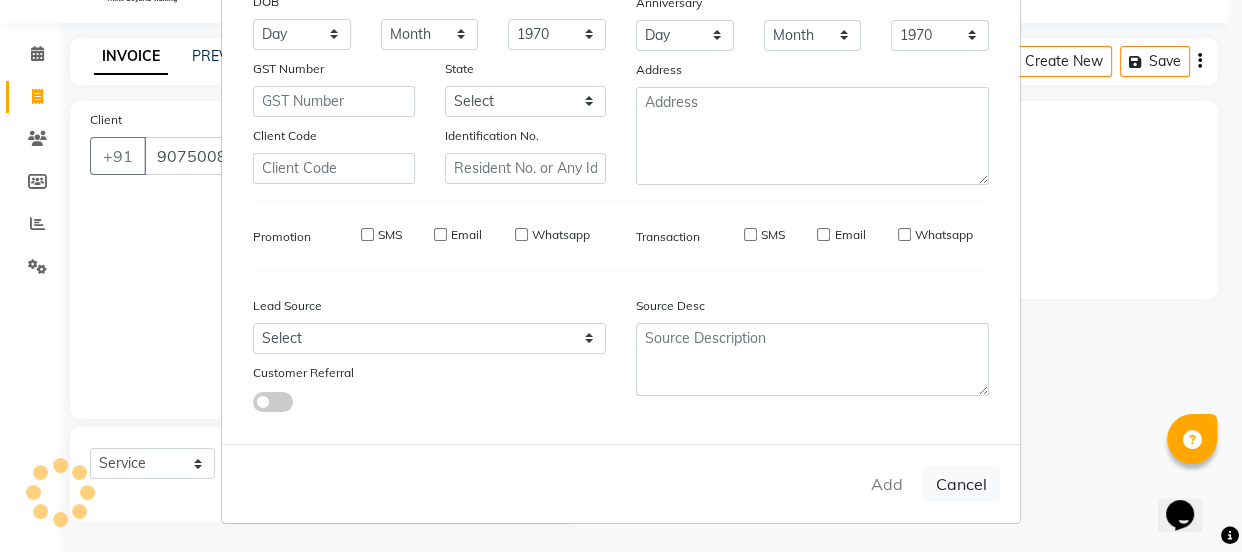 type 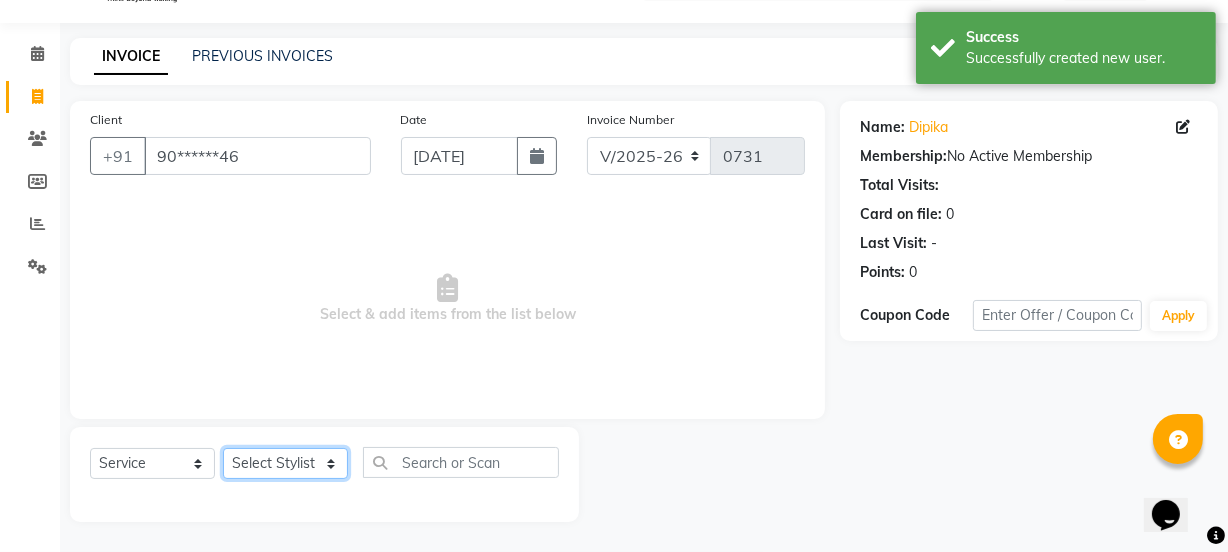 click on "Select Stylist IEEZY -Owner MS [PERSON_NAME]  Ms [PERSON_NAME] [PERSON_NAME]  [PERSON_NAME]Bu Rohini  Stylist Shree" 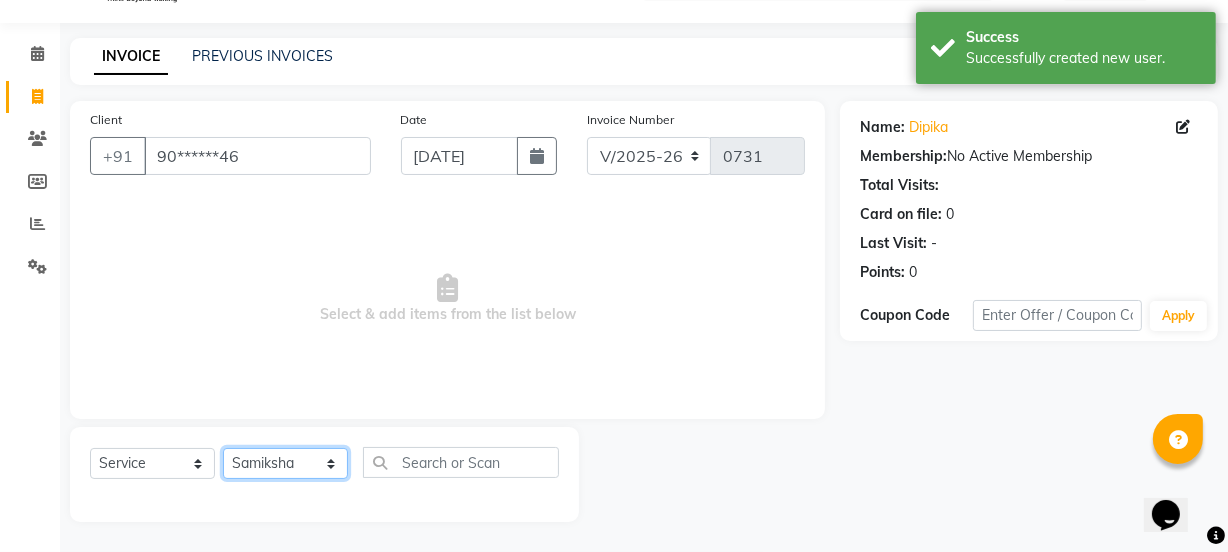 click on "Select Stylist IEEZY -Owner MS [PERSON_NAME]  Ms [PERSON_NAME] [PERSON_NAME]  [PERSON_NAME]Bu Rohini  Stylist Shree" 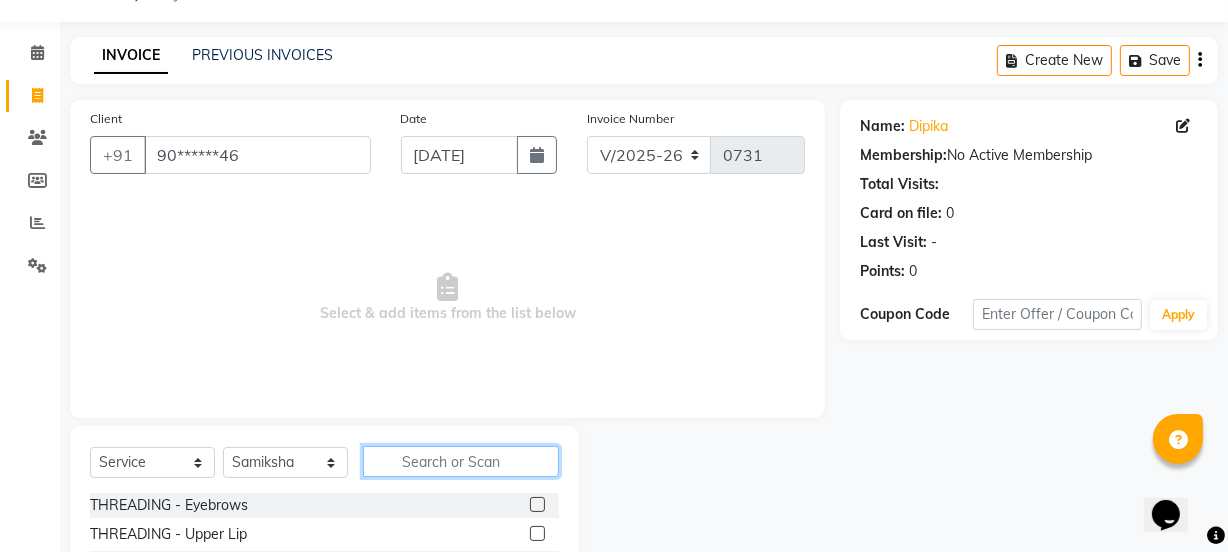 click 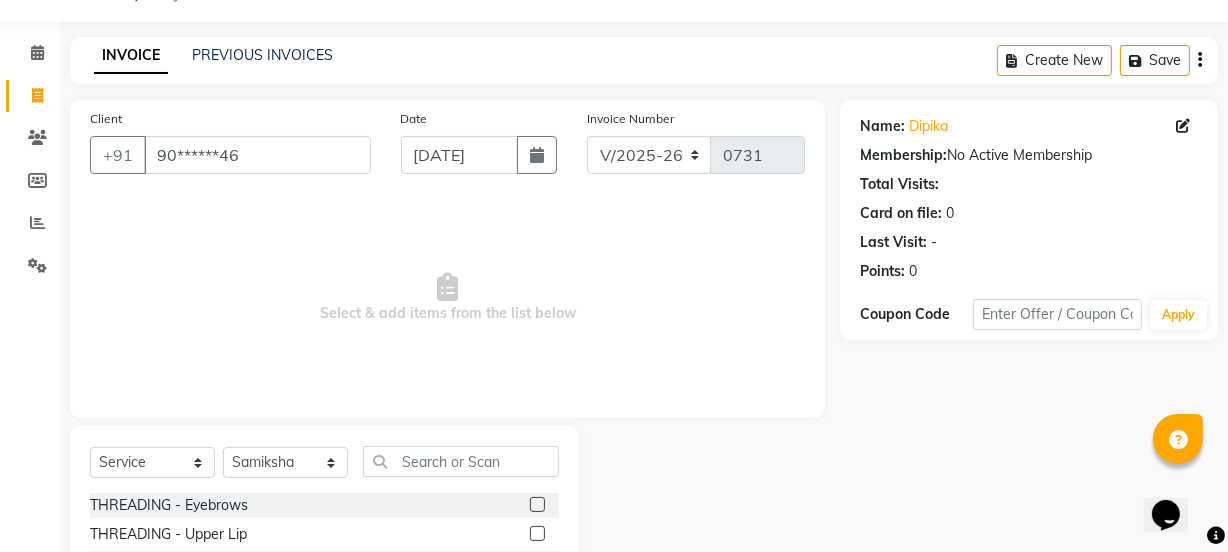 click on "THREADING - Eyebrows" 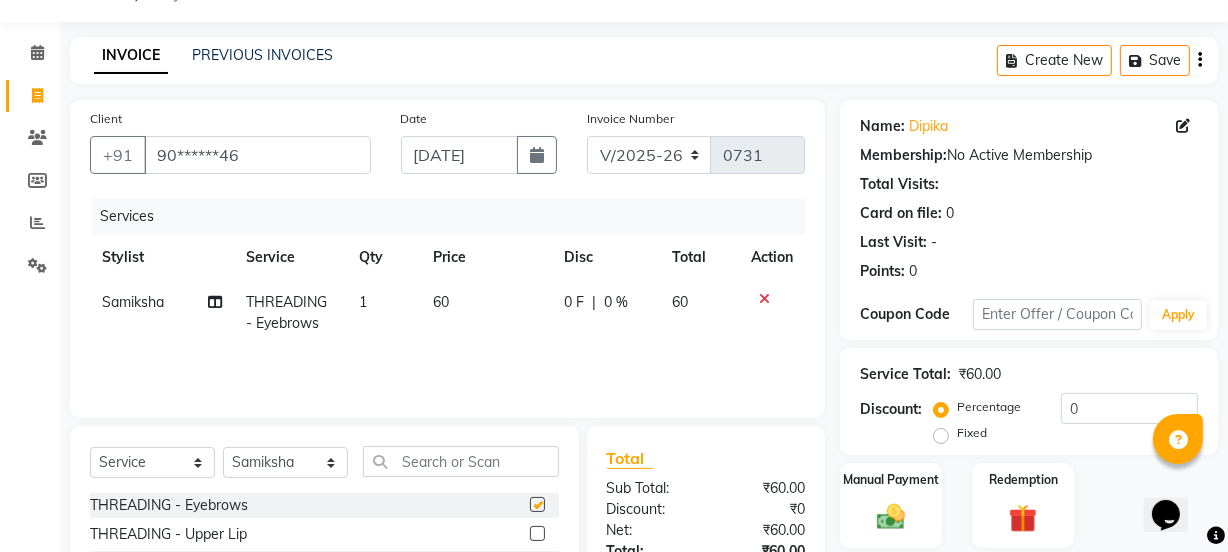 checkbox on "false" 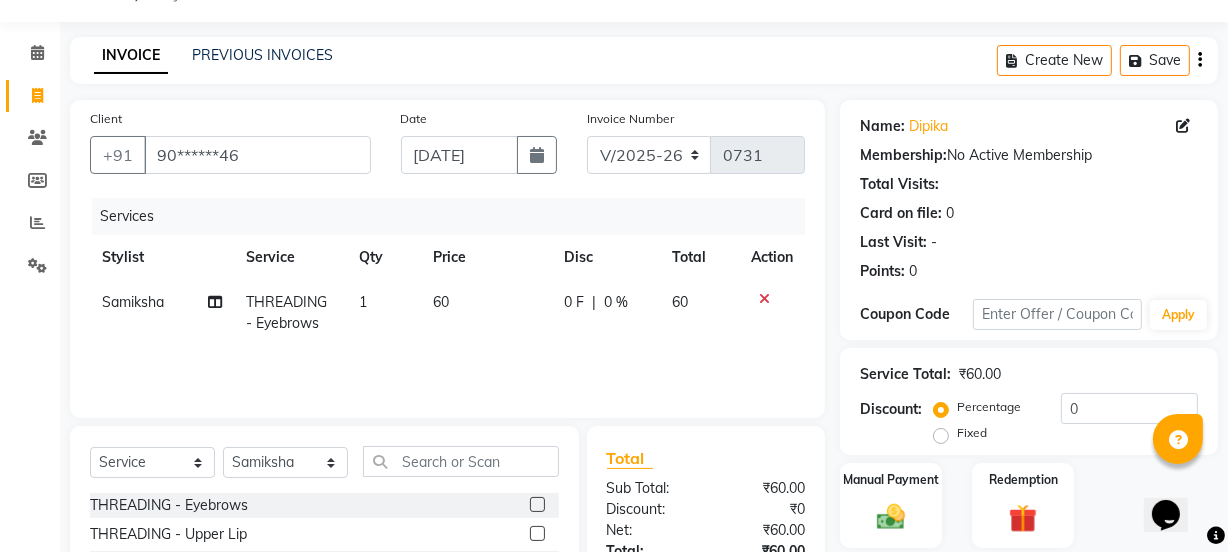 click 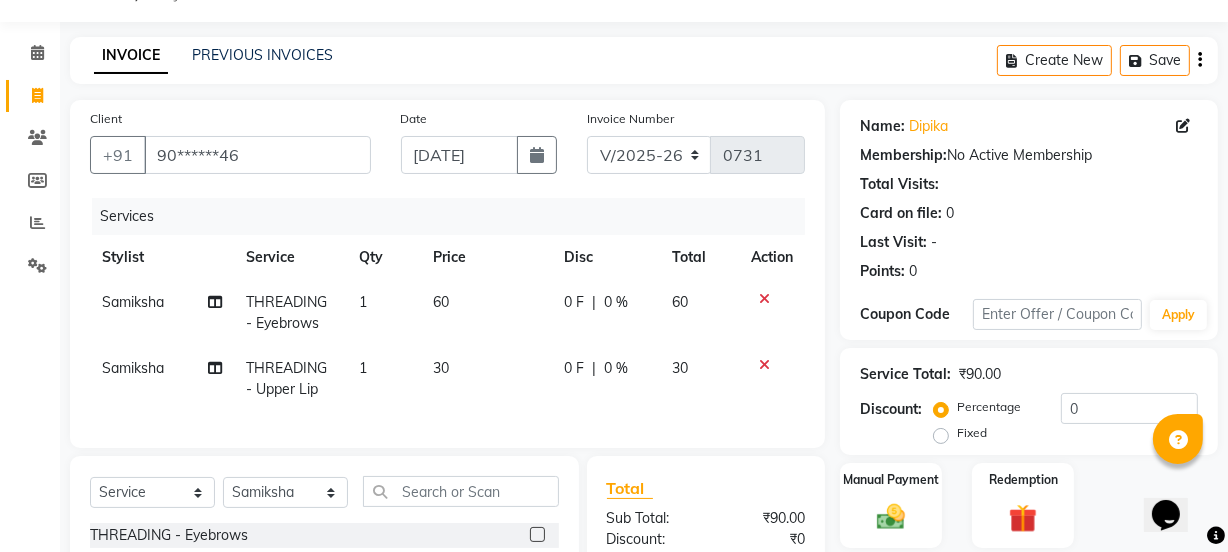 checkbox on "false" 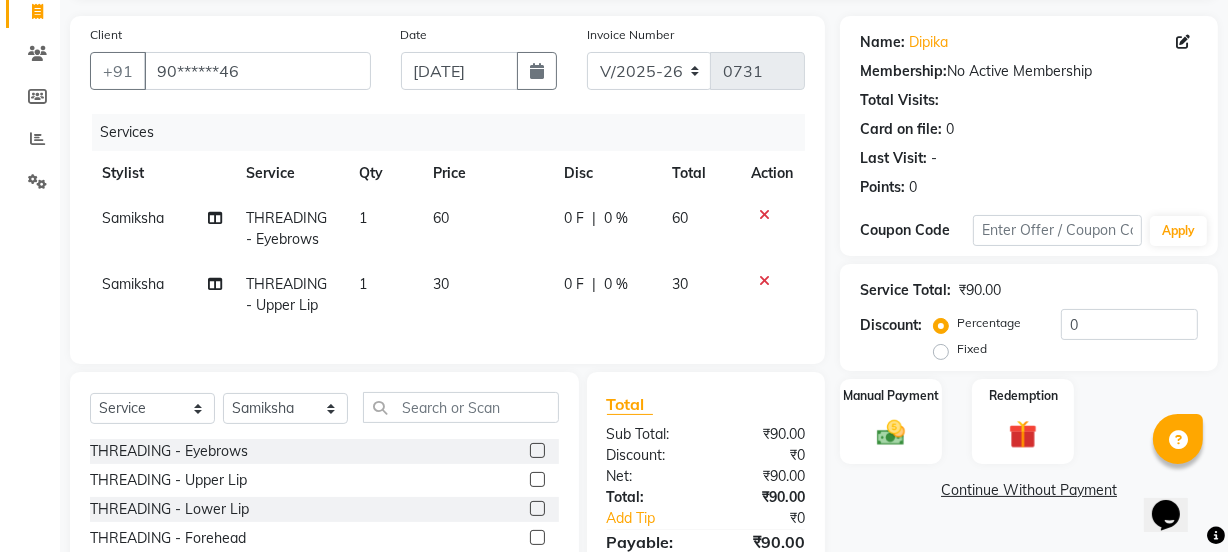 scroll, scrollTop: 231, scrollLeft: 0, axis: vertical 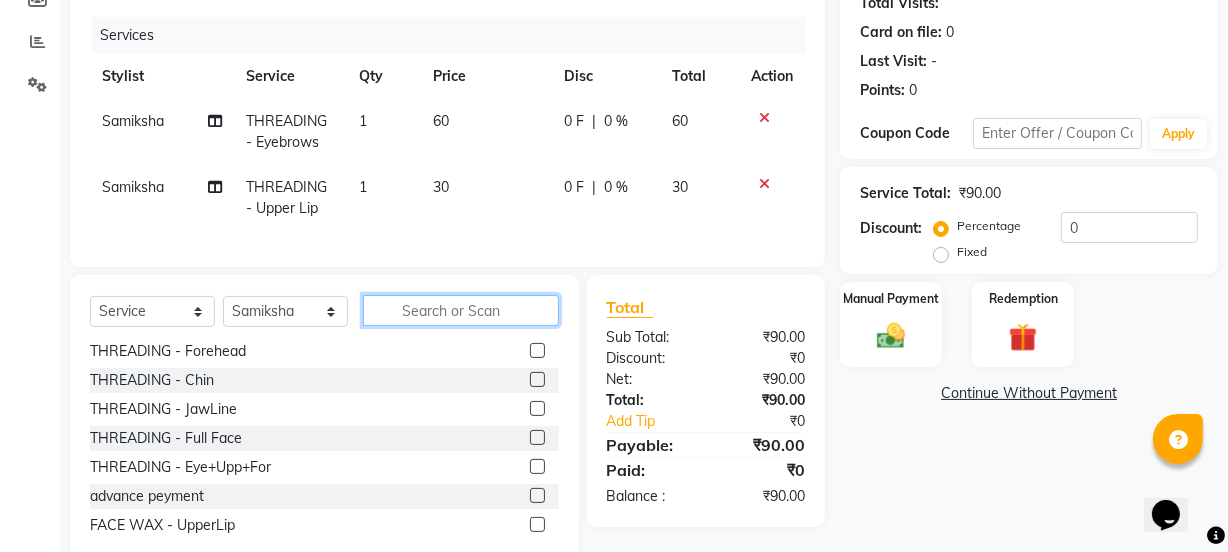 click 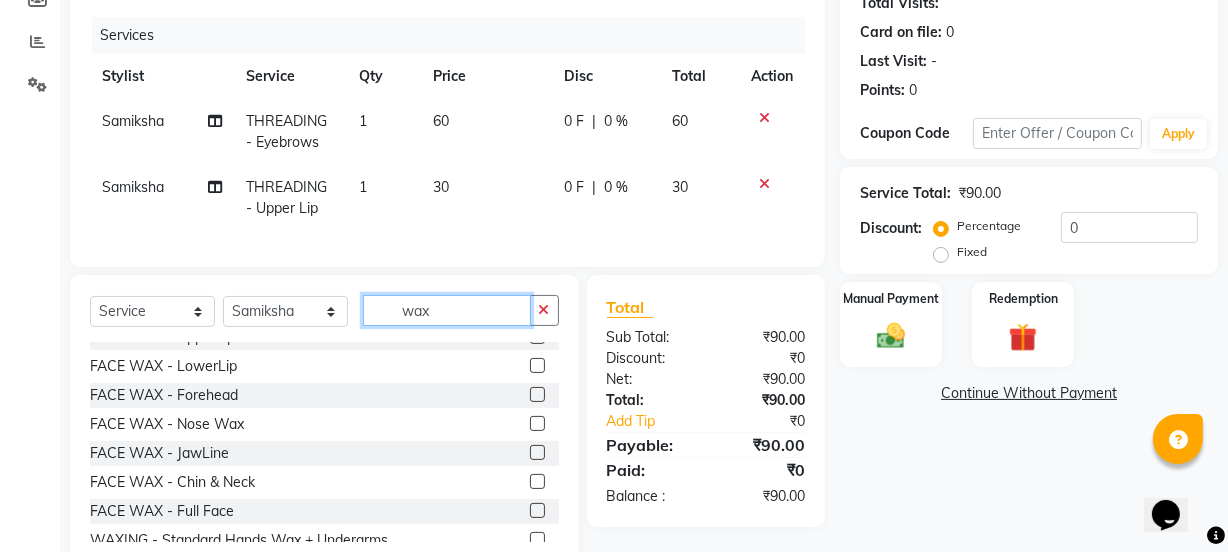scroll, scrollTop: 0, scrollLeft: 0, axis: both 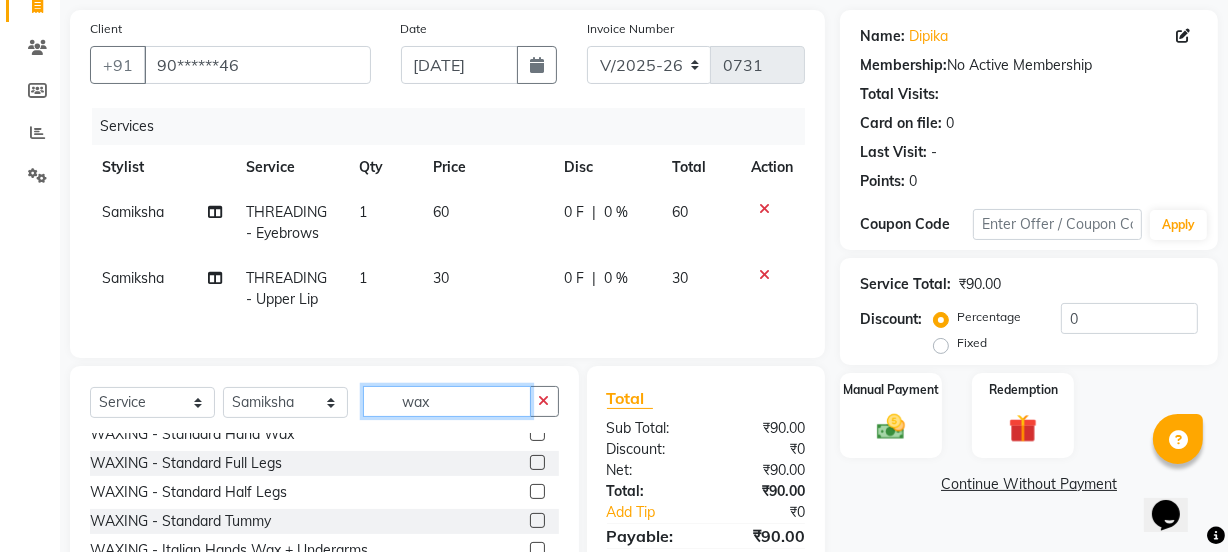 type on "wax" 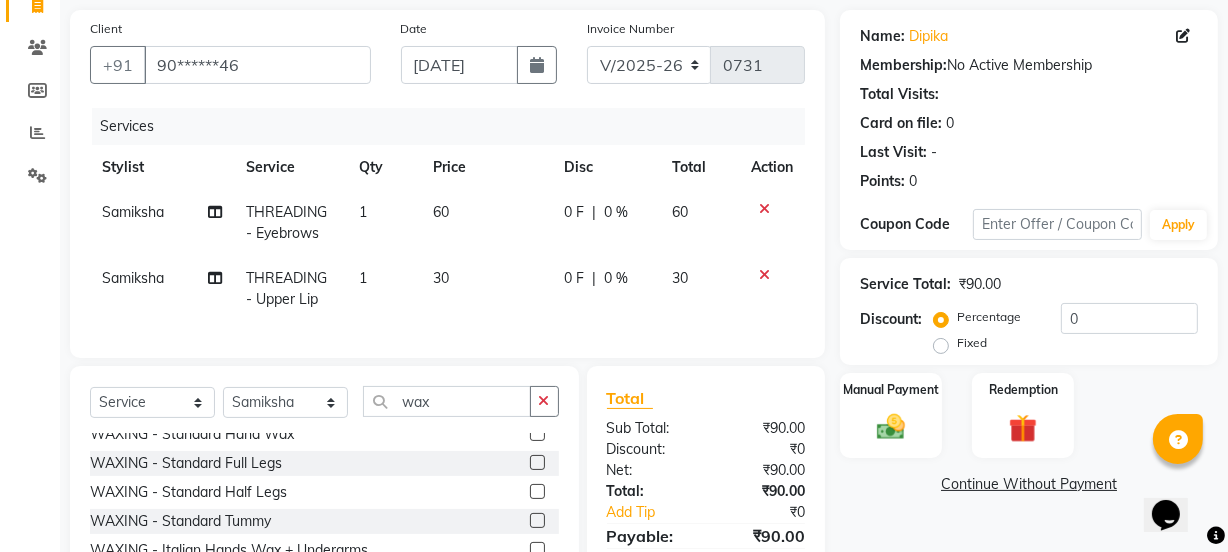 click 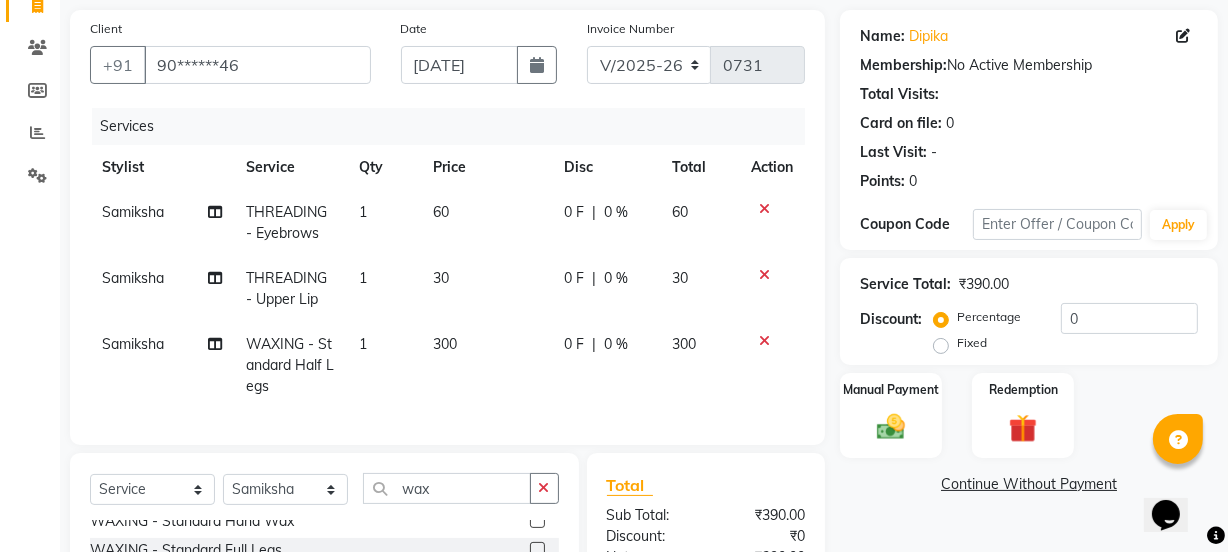 checkbox on "false" 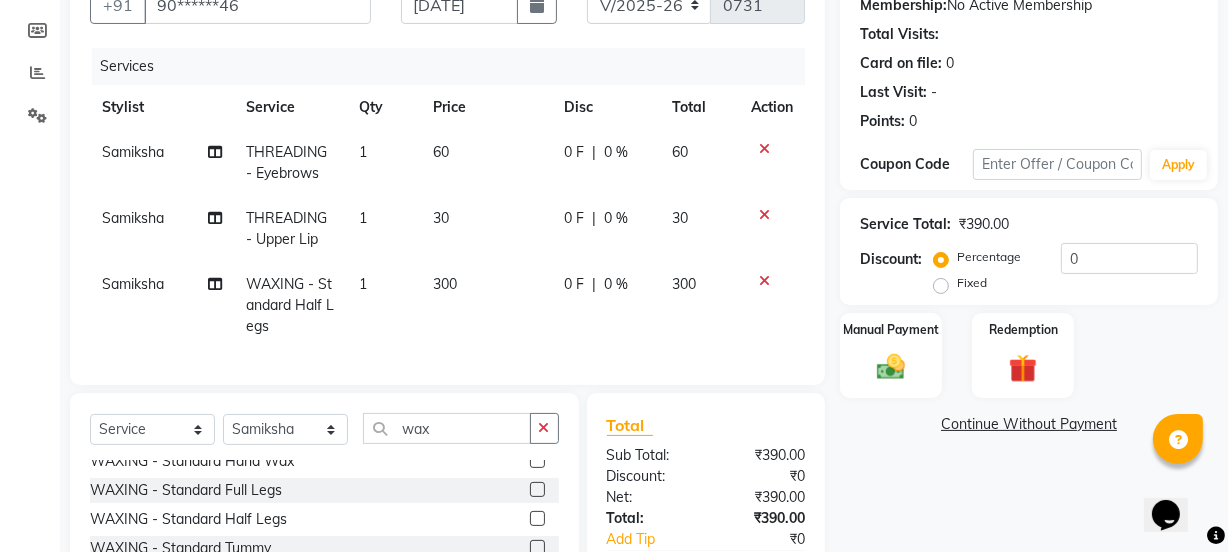 scroll, scrollTop: 231, scrollLeft: 0, axis: vertical 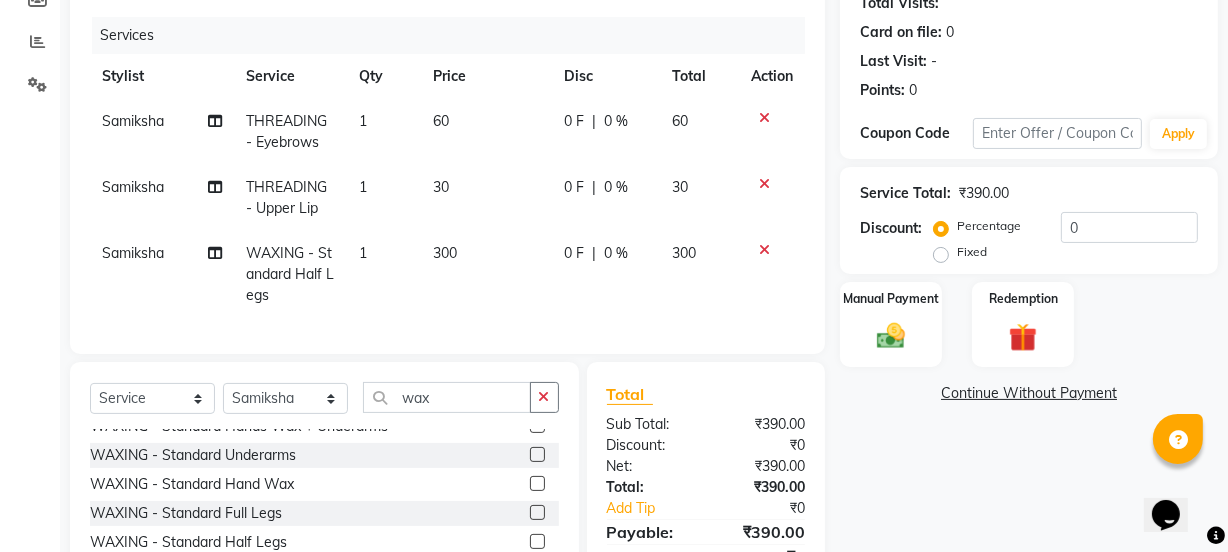 click 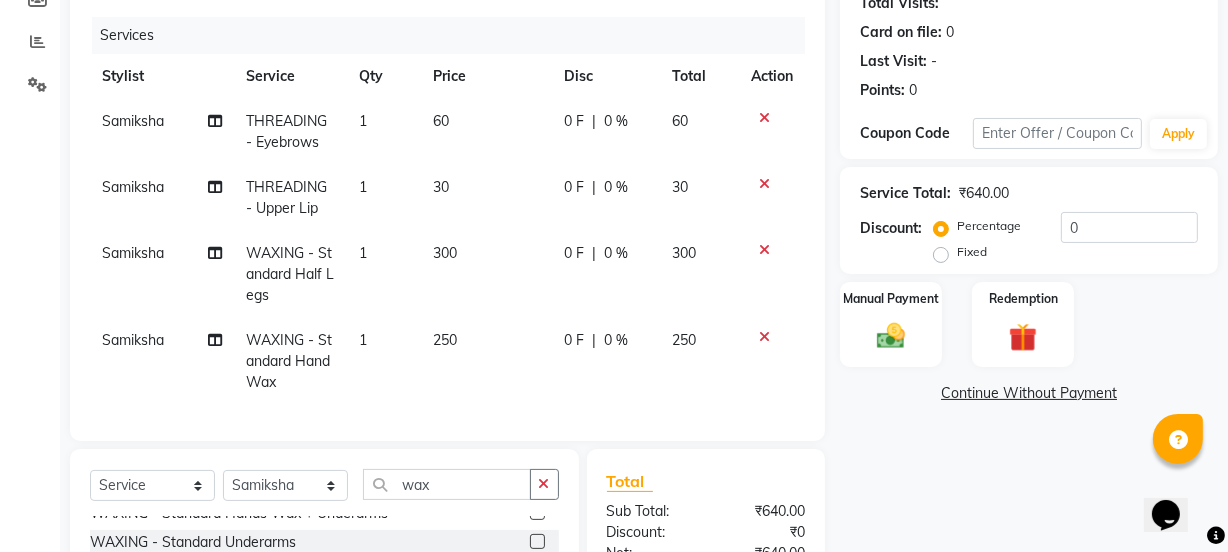 checkbox on "false" 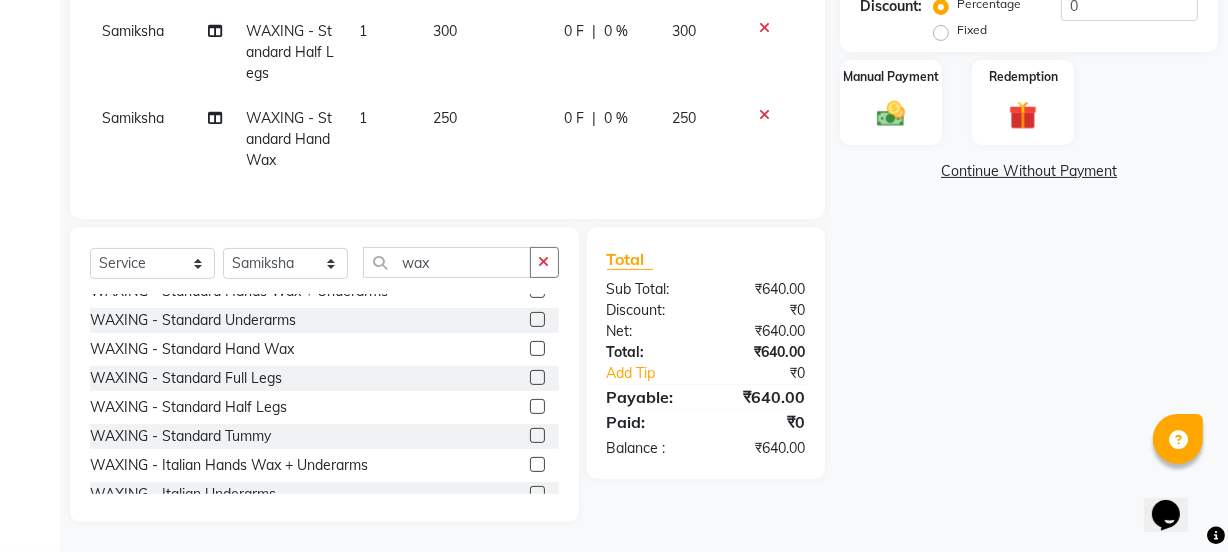 scroll, scrollTop: 467, scrollLeft: 0, axis: vertical 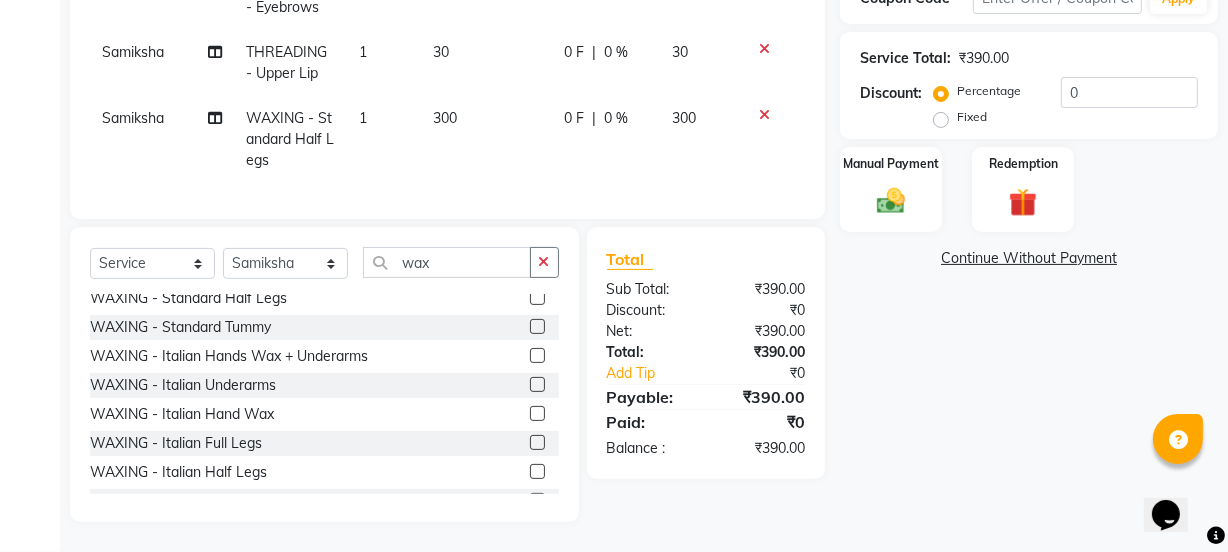click 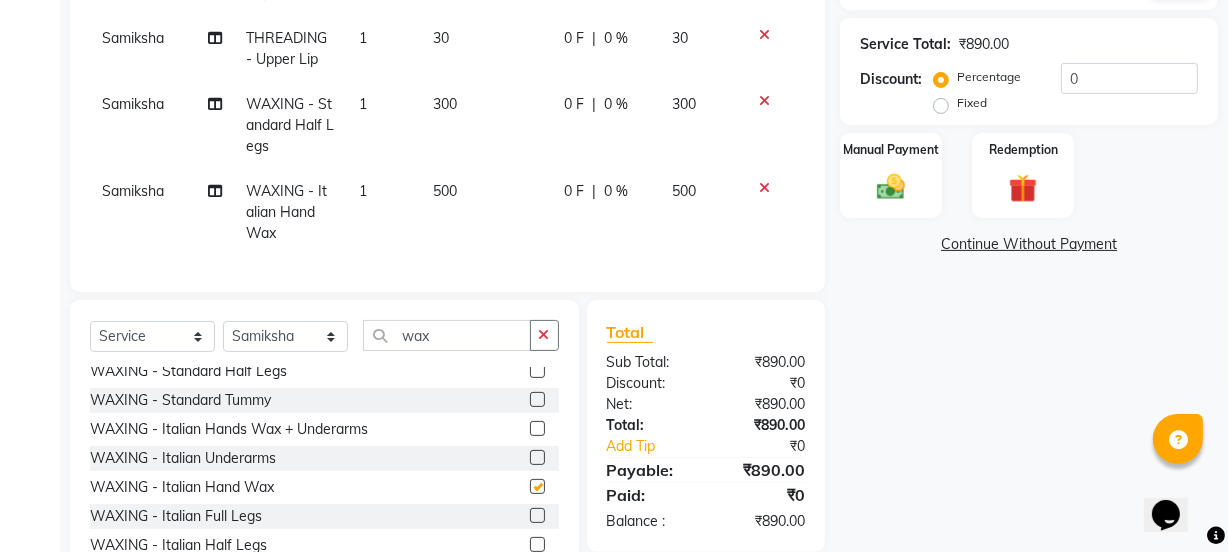 checkbox on "false" 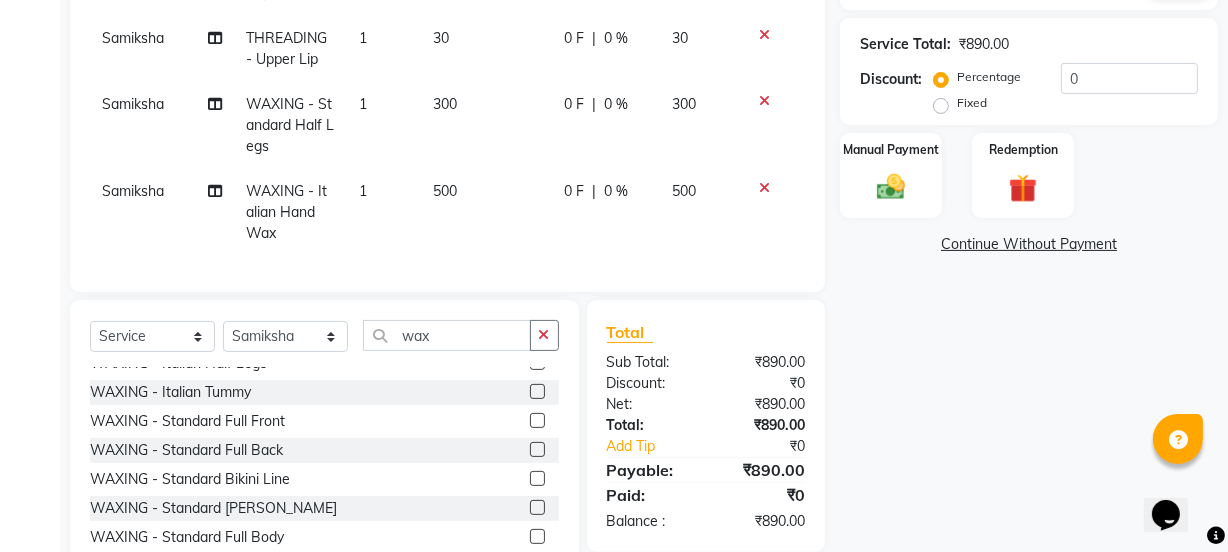 scroll, scrollTop: 418, scrollLeft: 0, axis: vertical 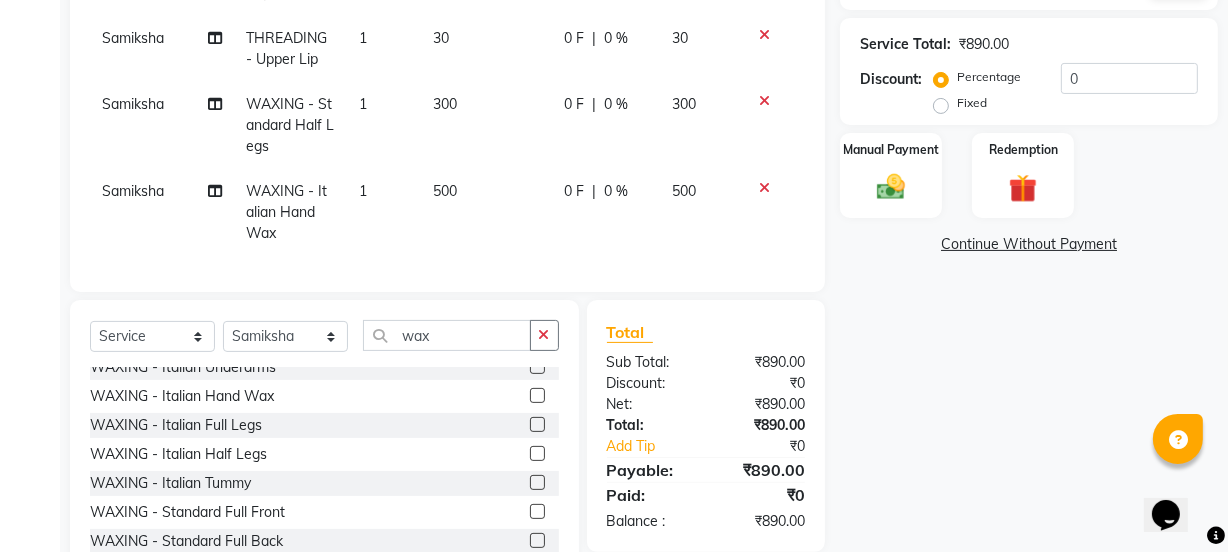 click 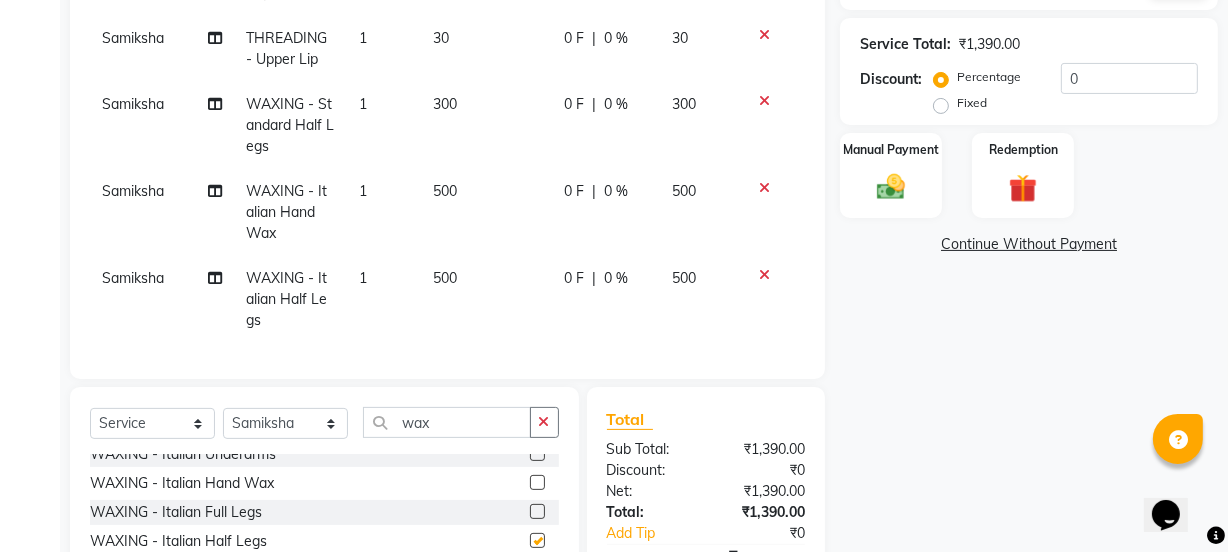 checkbox on "false" 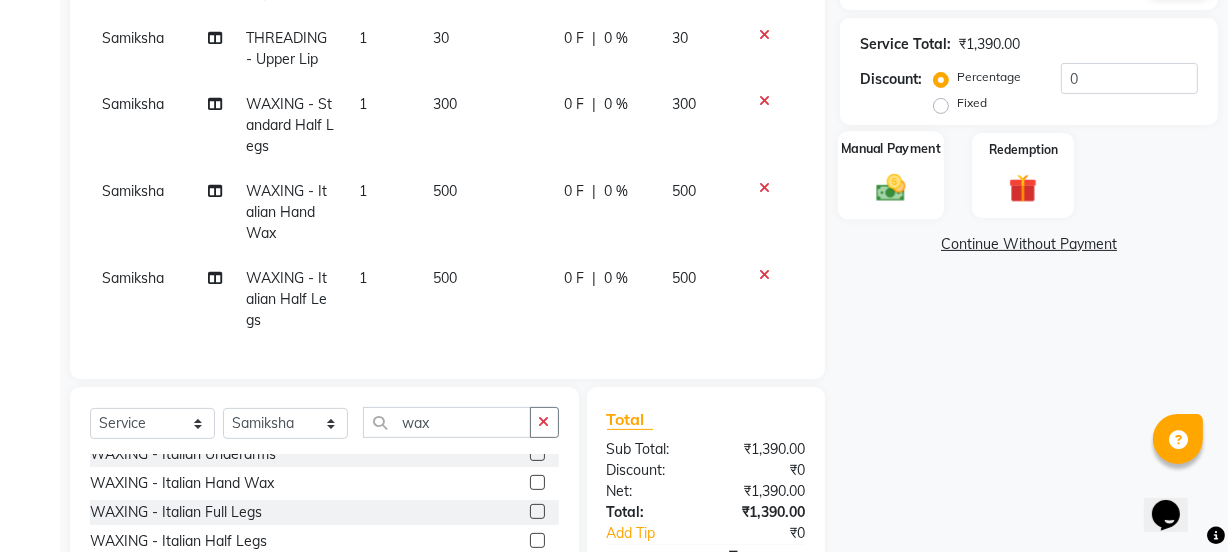 click 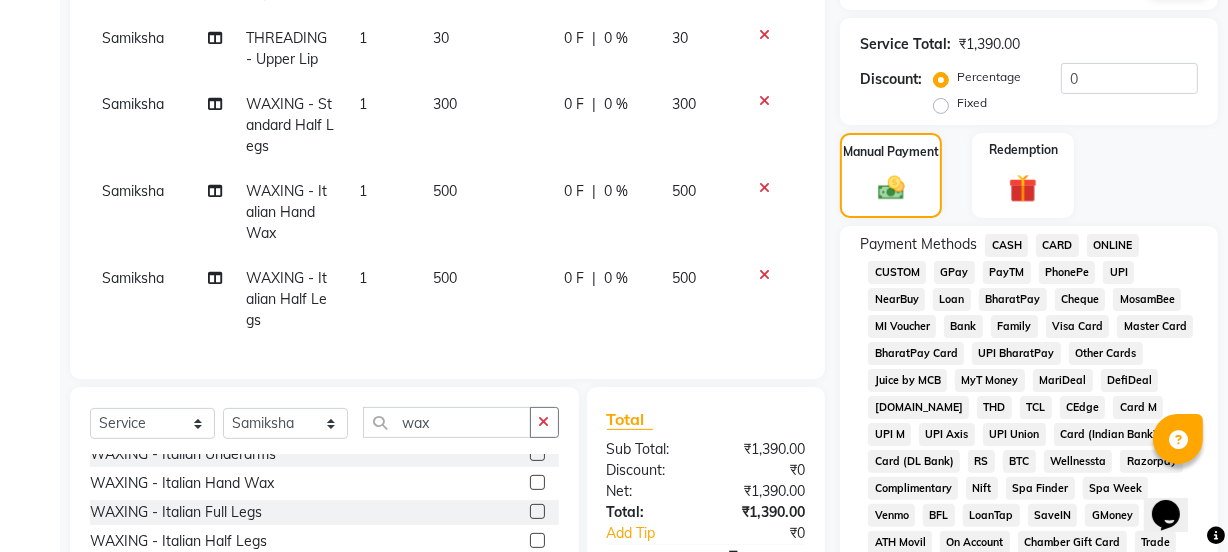click on "GPay" 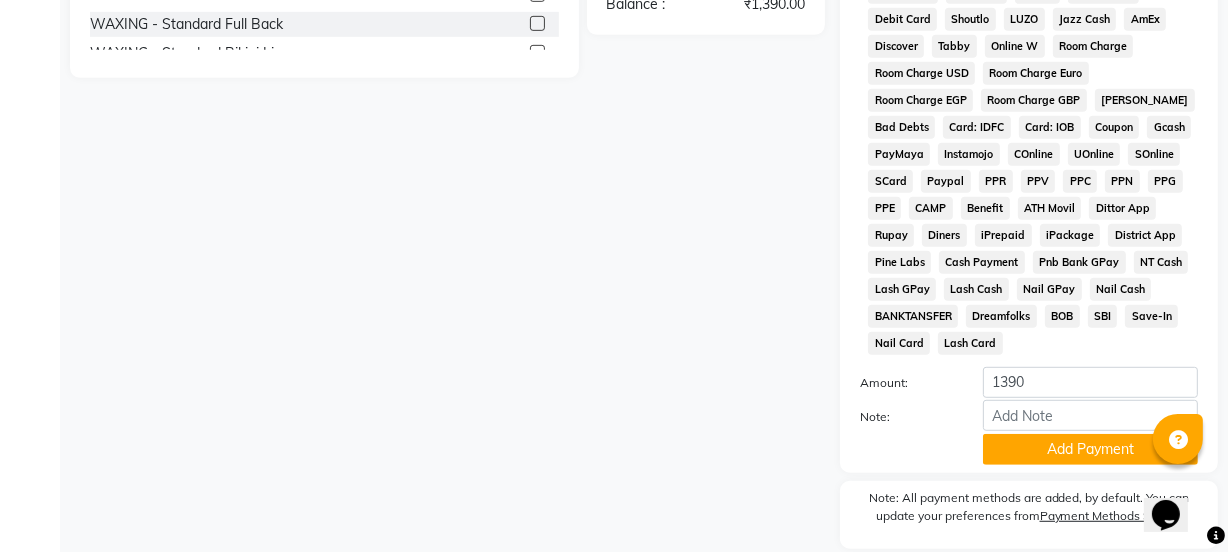 scroll, scrollTop: 1016, scrollLeft: 0, axis: vertical 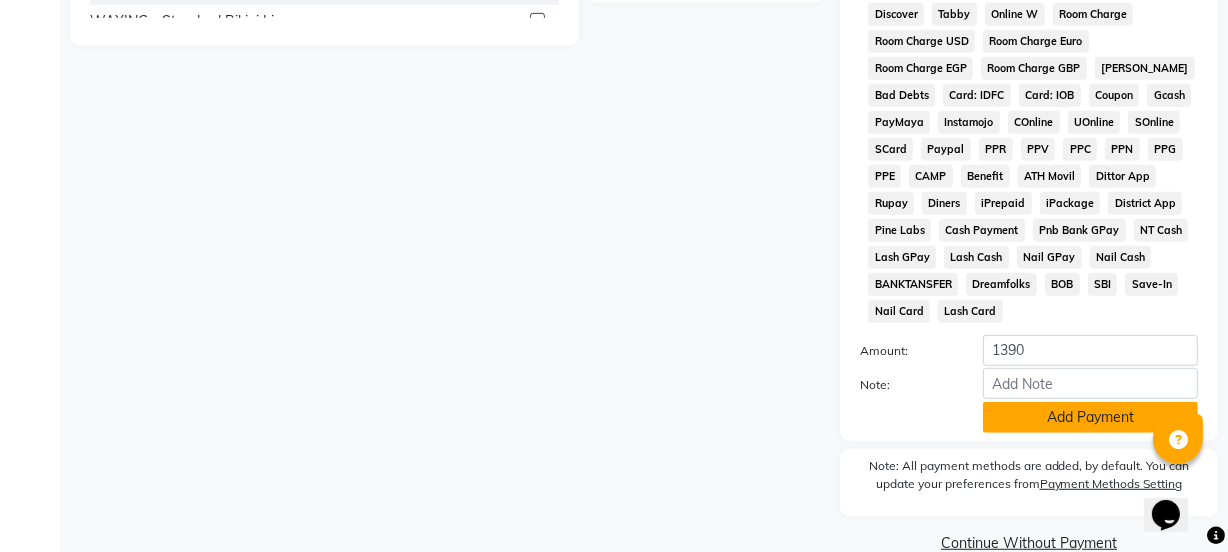 click on "Add Payment" 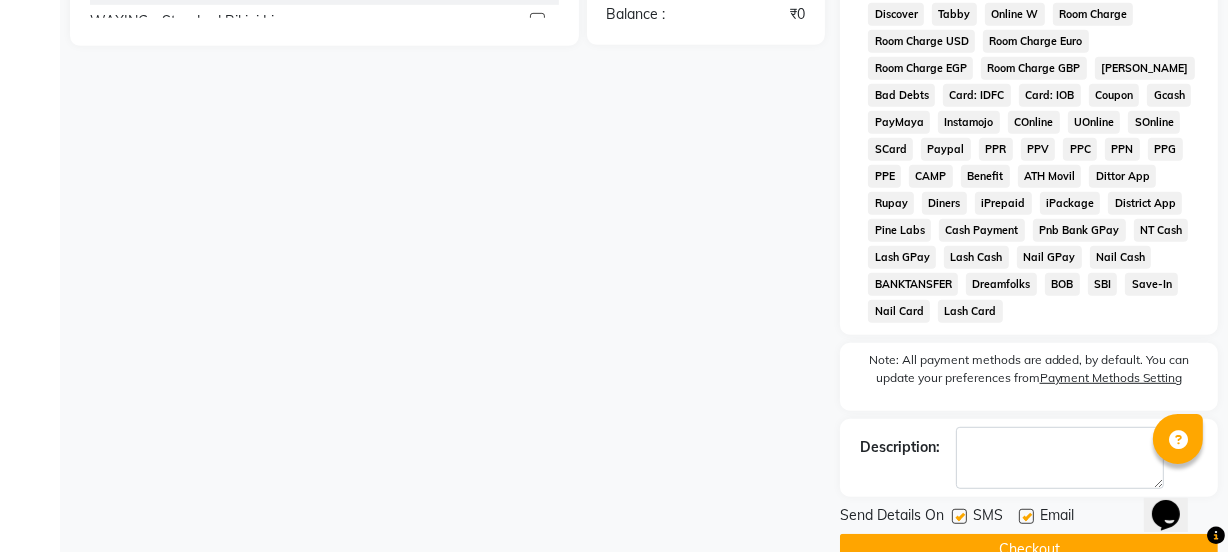 click 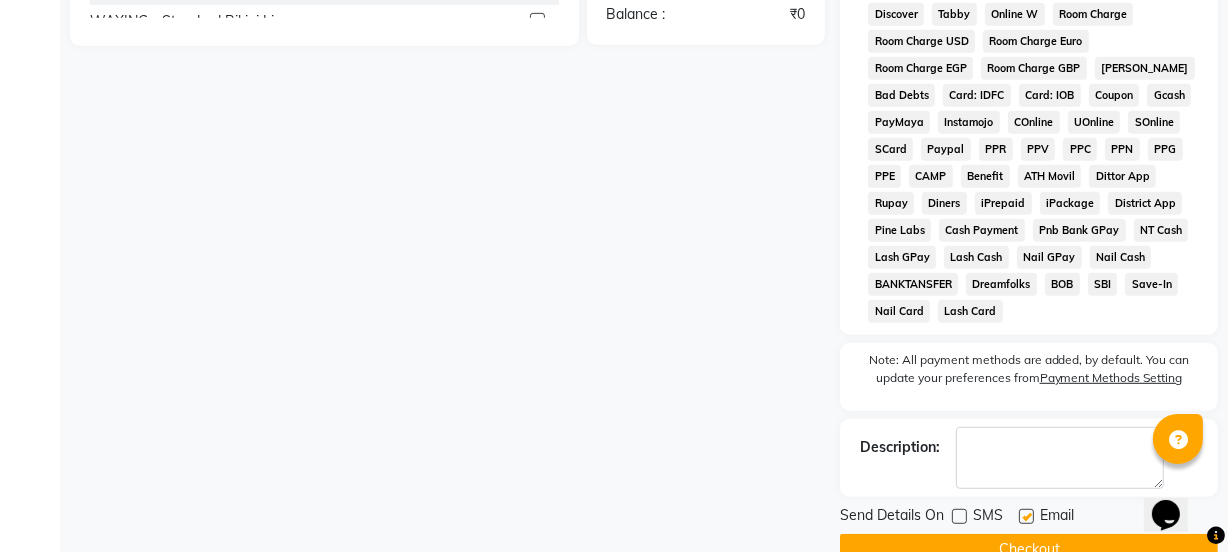 click 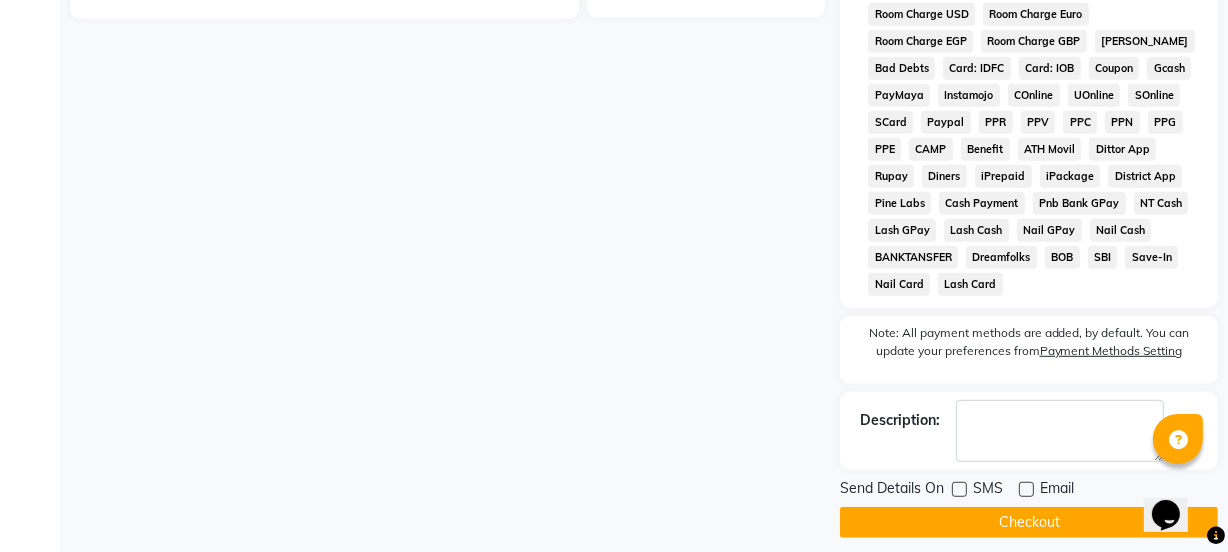 scroll, scrollTop: 1058, scrollLeft: 0, axis: vertical 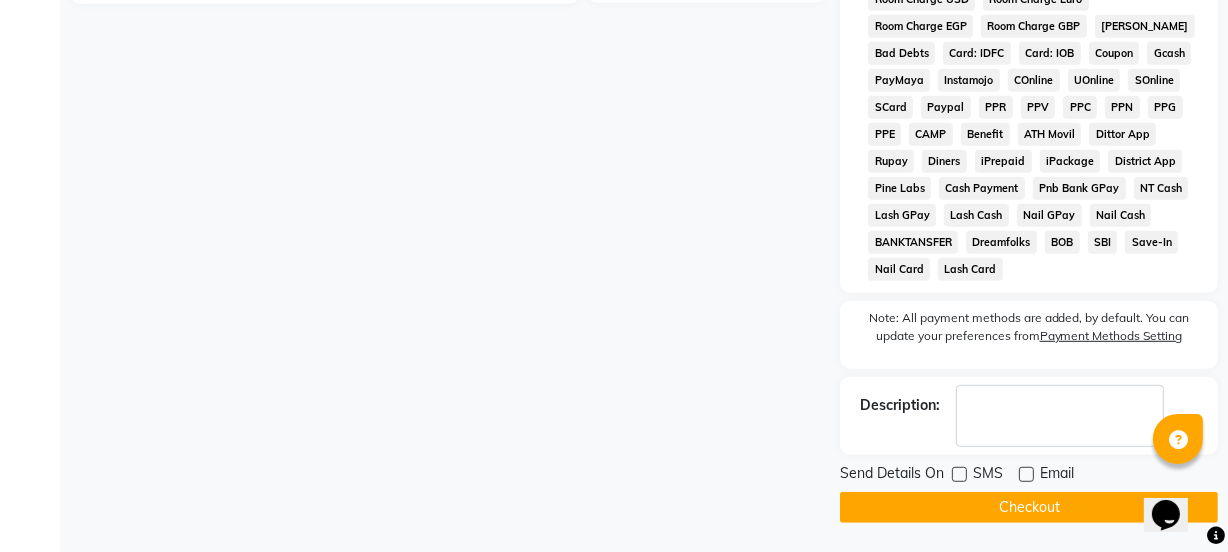 click on "Checkout" 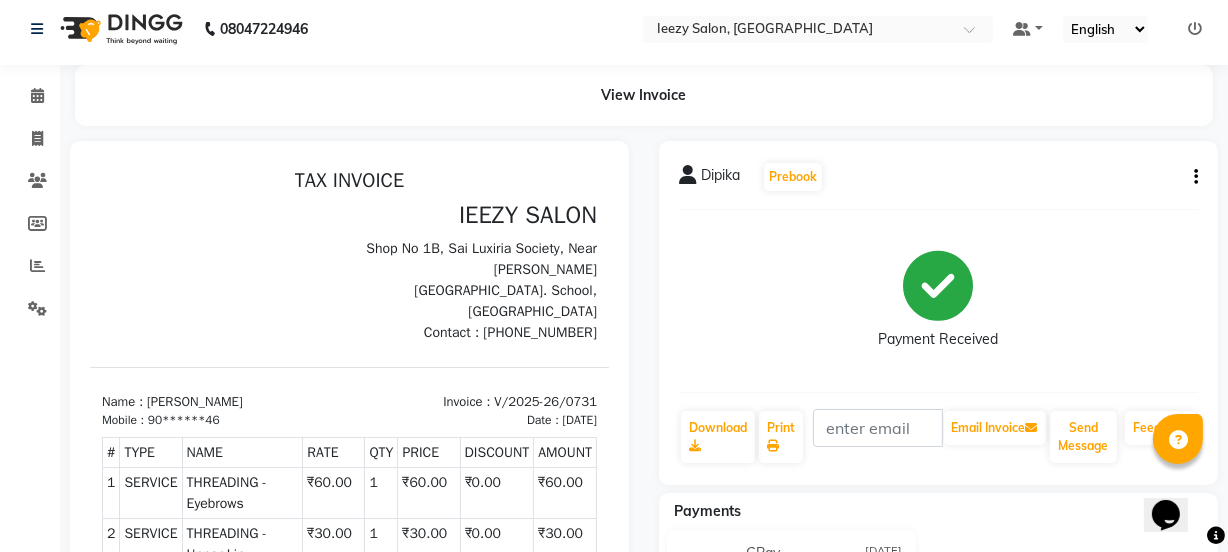scroll, scrollTop: 0, scrollLeft: 0, axis: both 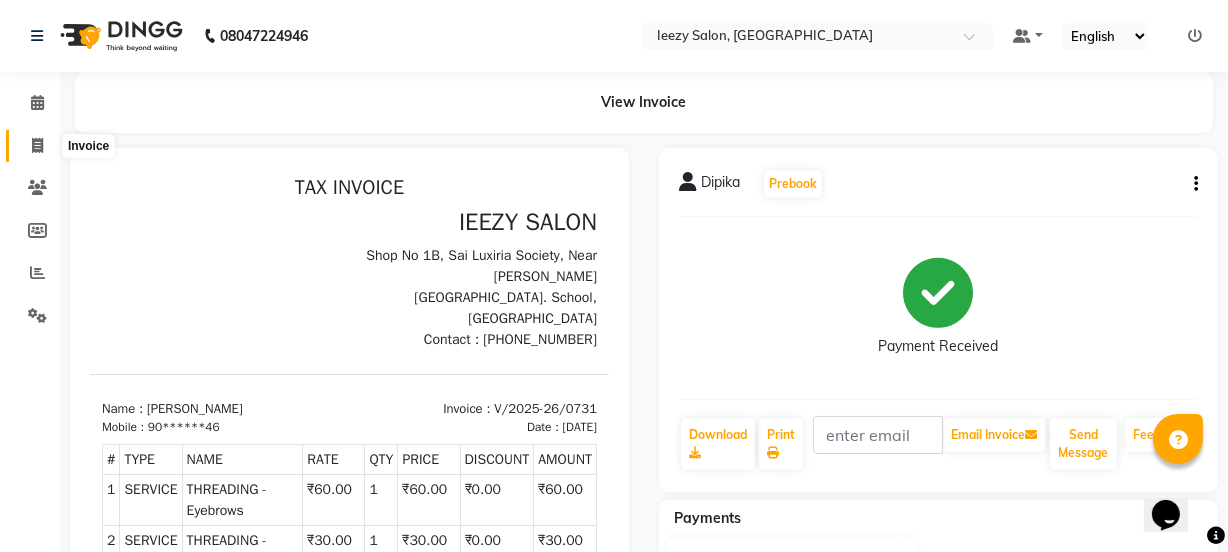 click 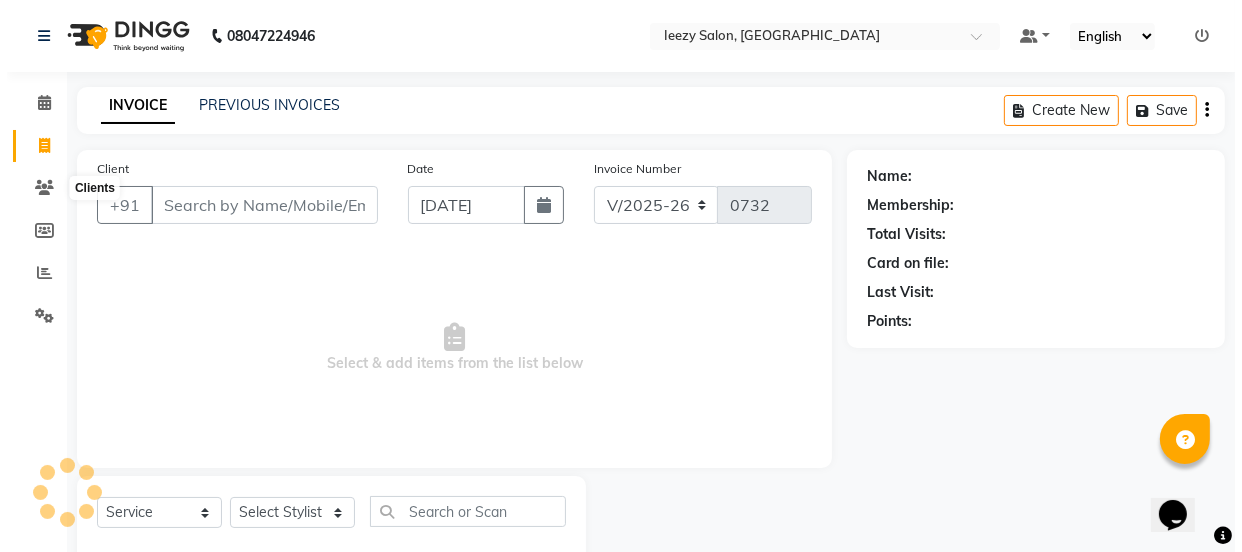 scroll, scrollTop: 50, scrollLeft: 0, axis: vertical 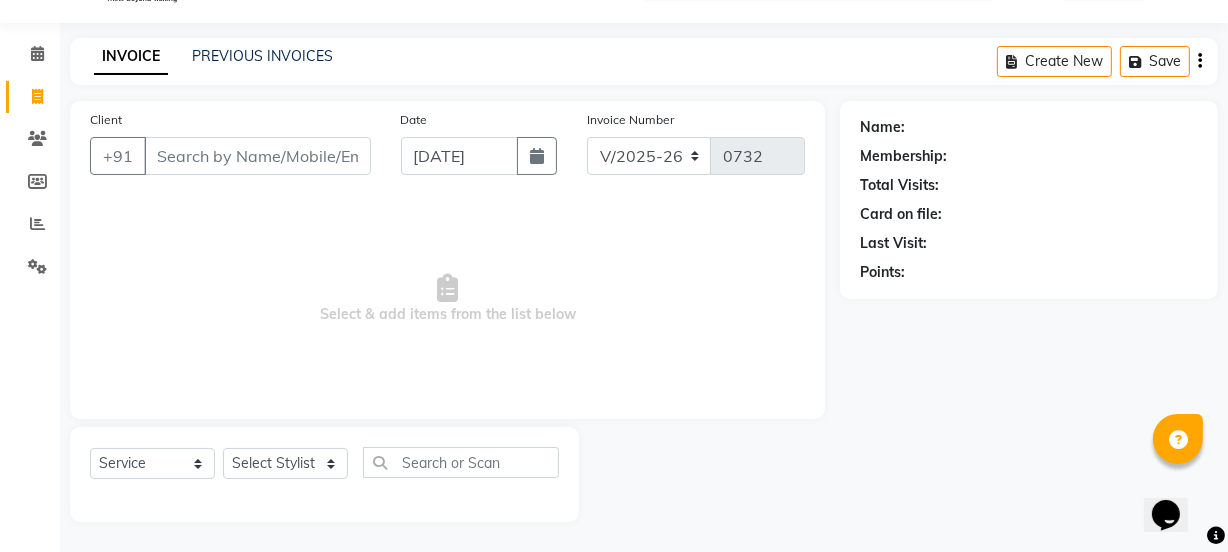 click on "Client" at bounding box center (257, 156) 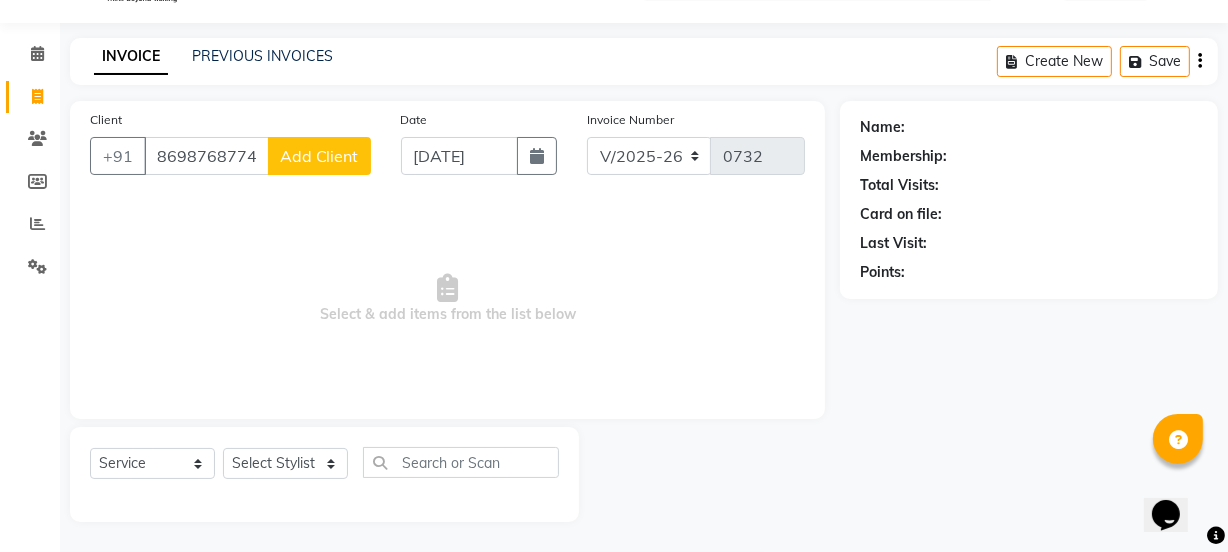 type on "8698768774" 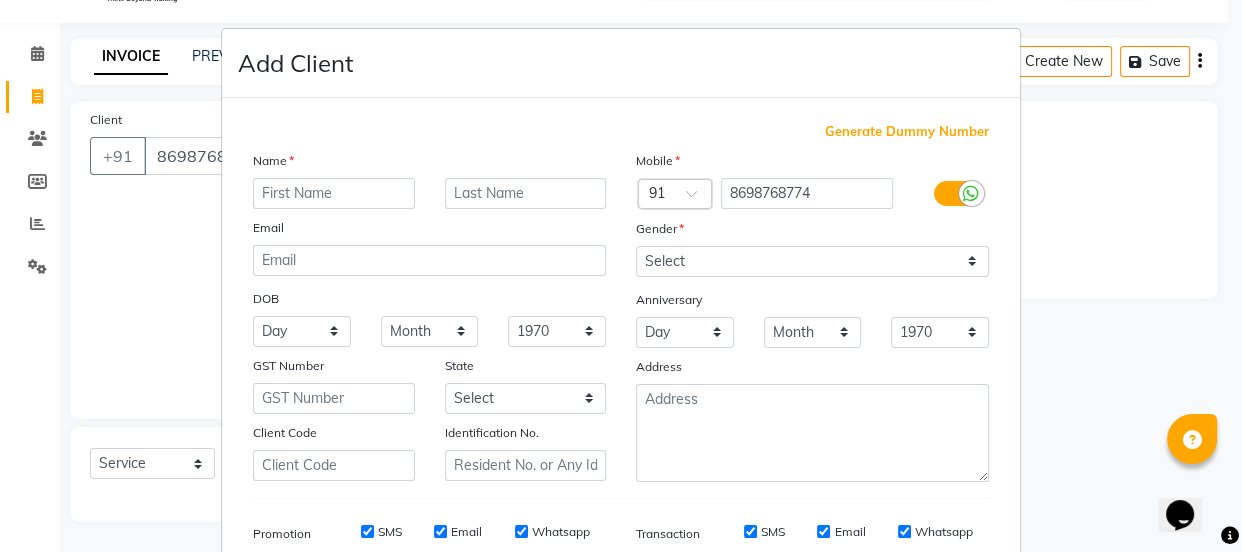 click at bounding box center [334, 193] 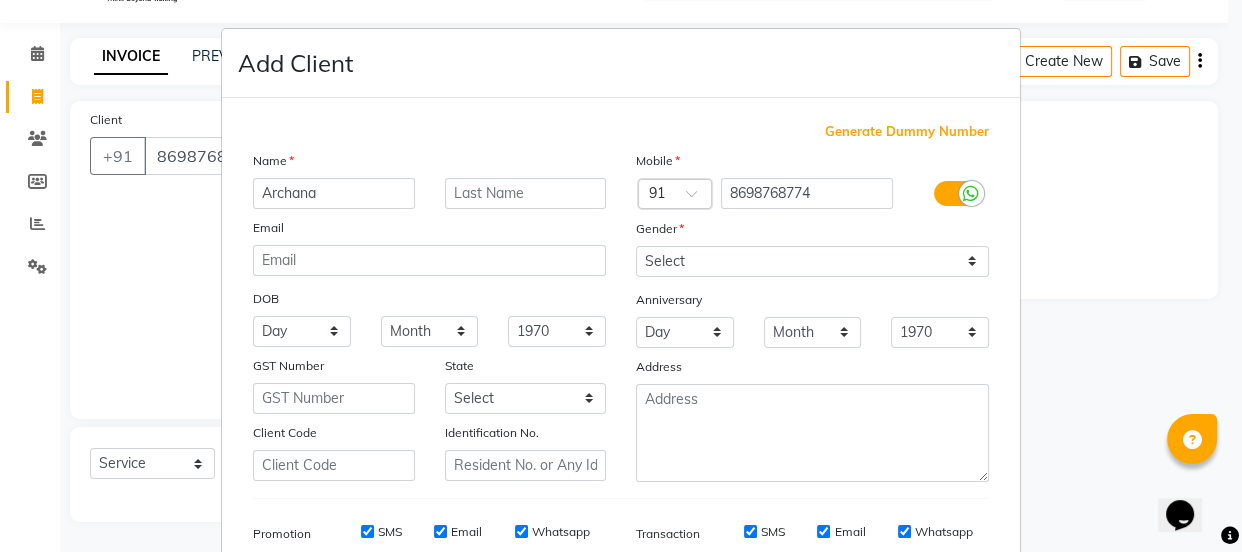 type on "Archana" 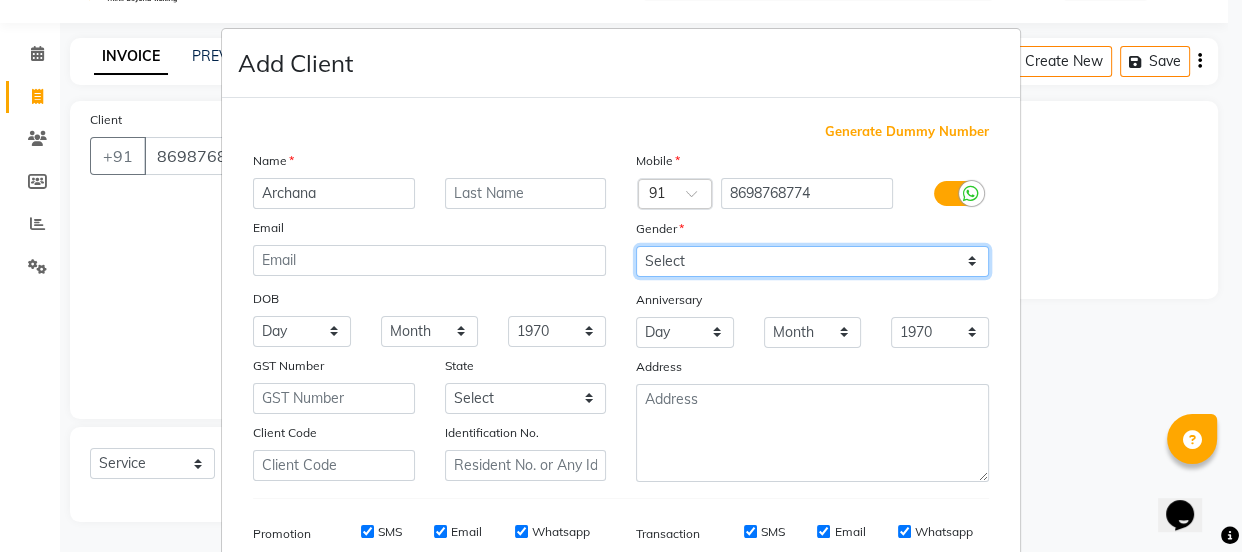 click on "Select [DEMOGRAPHIC_DATA] [DEMOGRAPHIC_DATA] Other Prefer Not To Say" at bounding box center [812, 261] 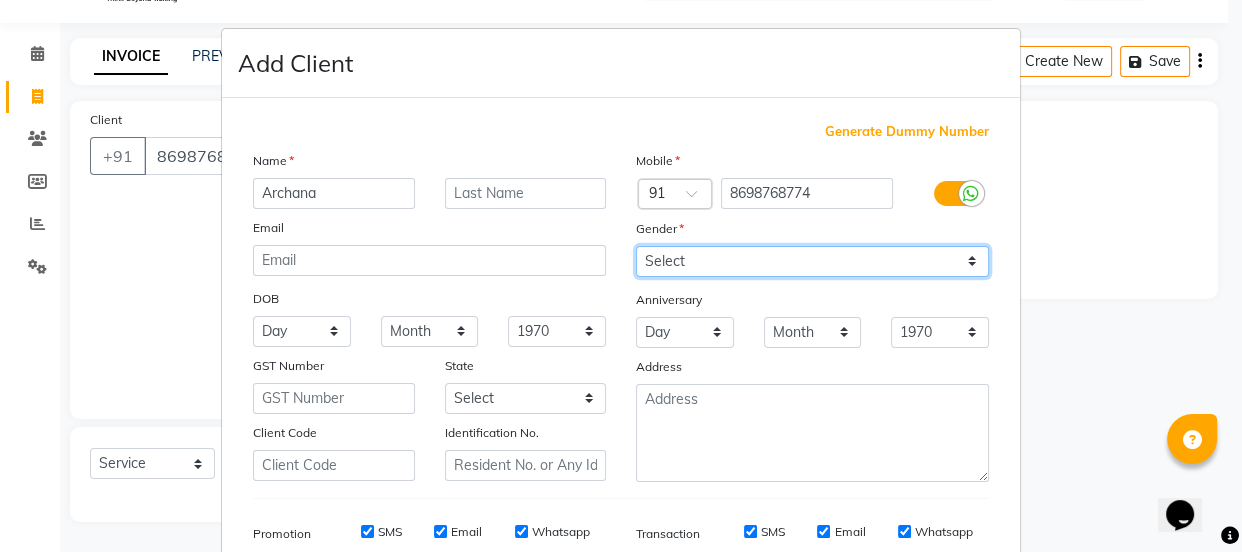 select on "[DEMOGRAPHIC_DATA]" 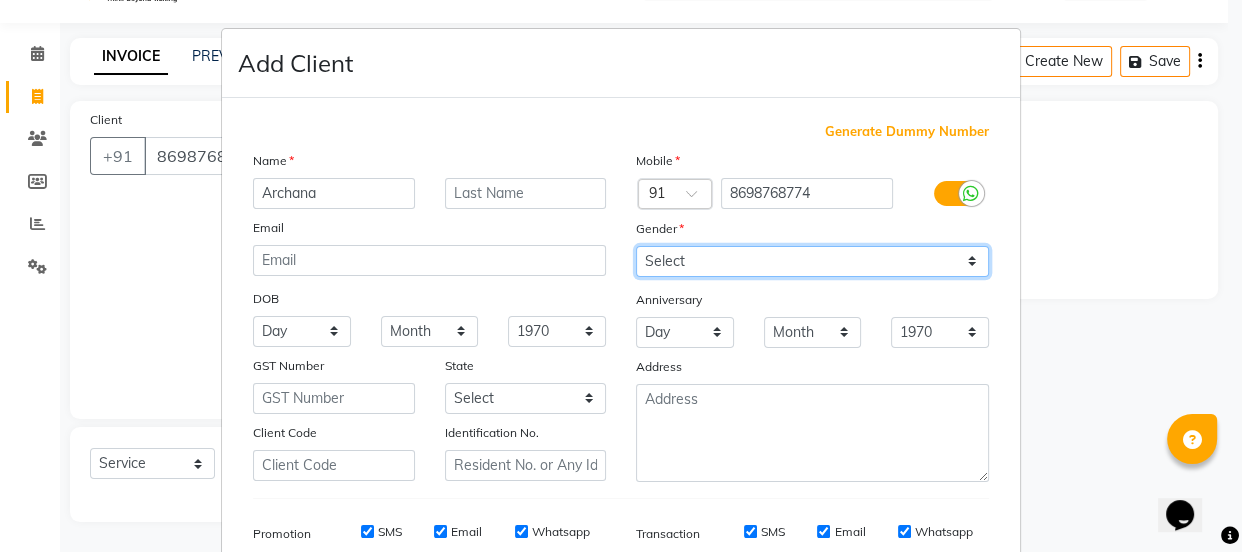 click on "Select [DEMOGRAPHIC_DATA] [DEMOGRAPHIC_DATA] Other Prefer Not To Say" at bounding box center (812, 261) 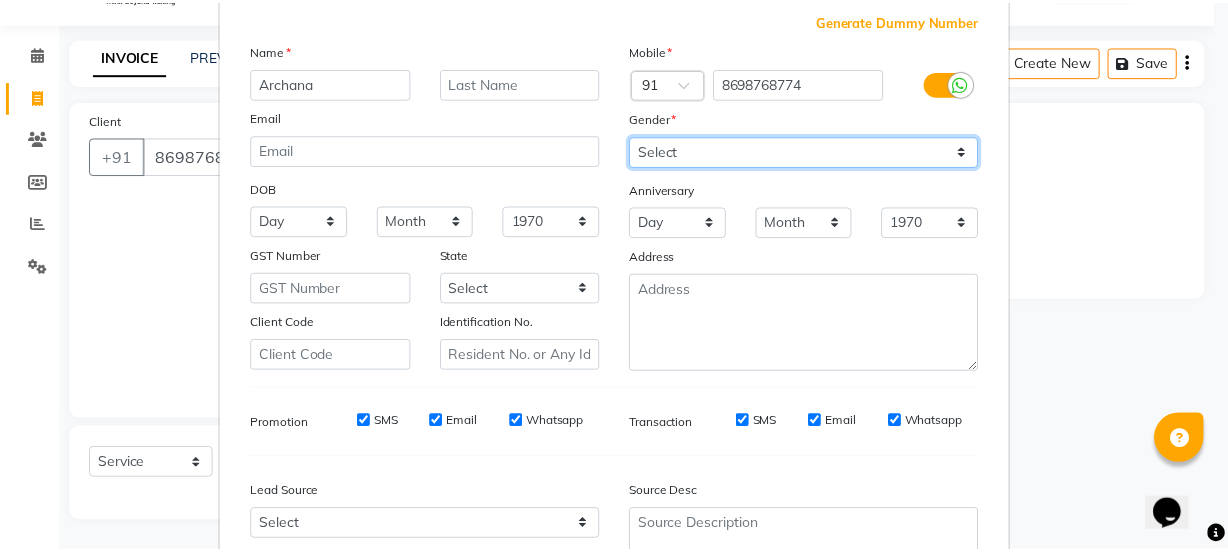 scroll, scrollTop: 301, scrollLeft: 0, axis: vertical 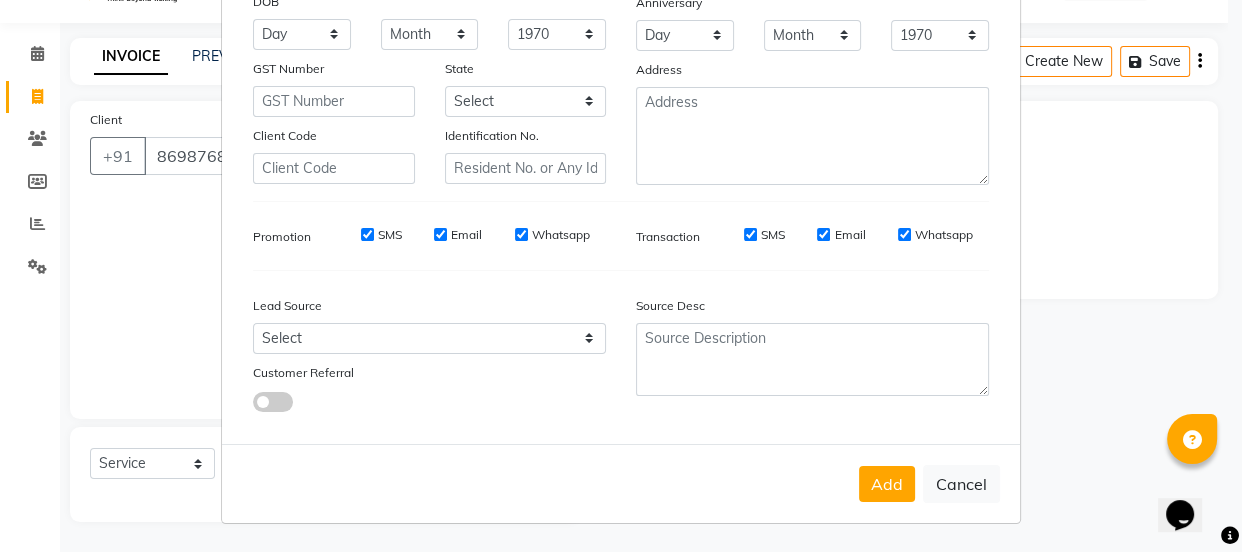 click on "SMS" at bounding box center (367, 234) 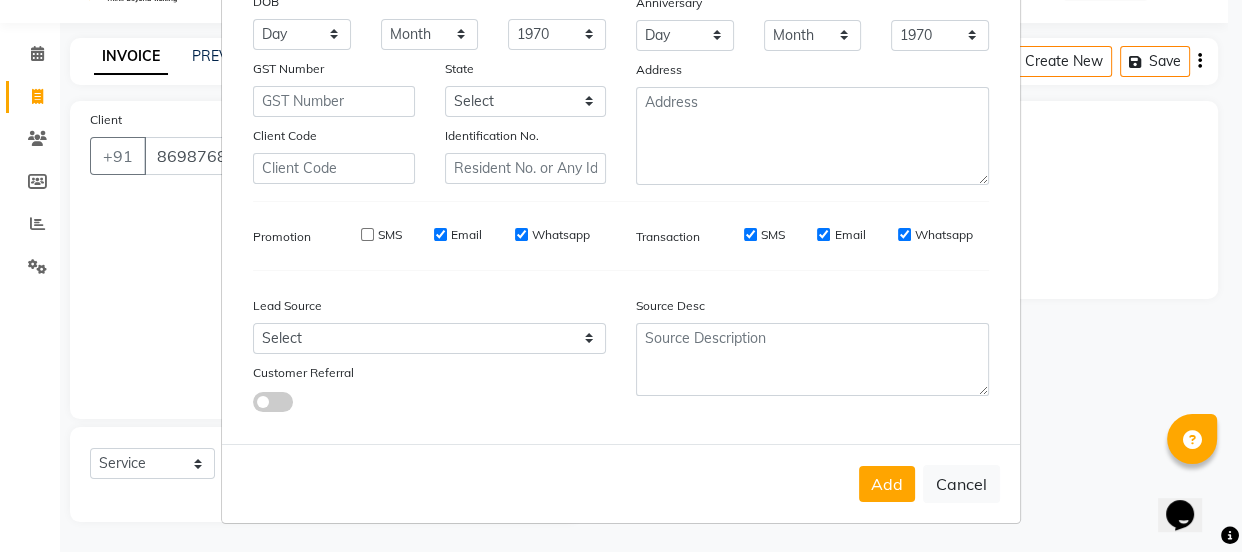 click on "Email" at bounding box center (440, 234) 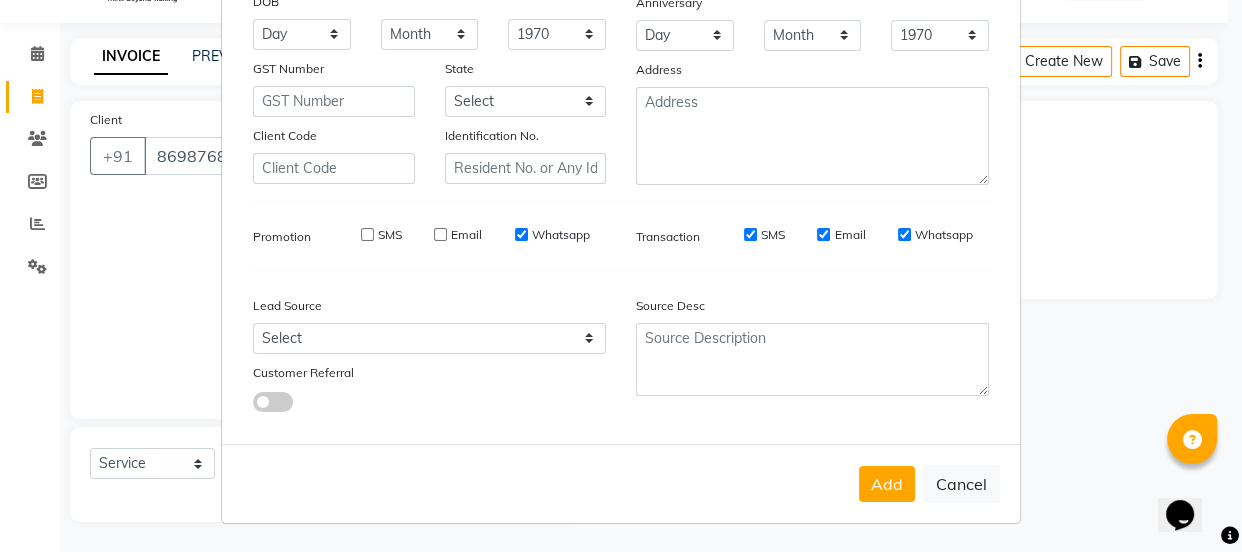 click on "Whatsapp" at bounding box center (521, 234) 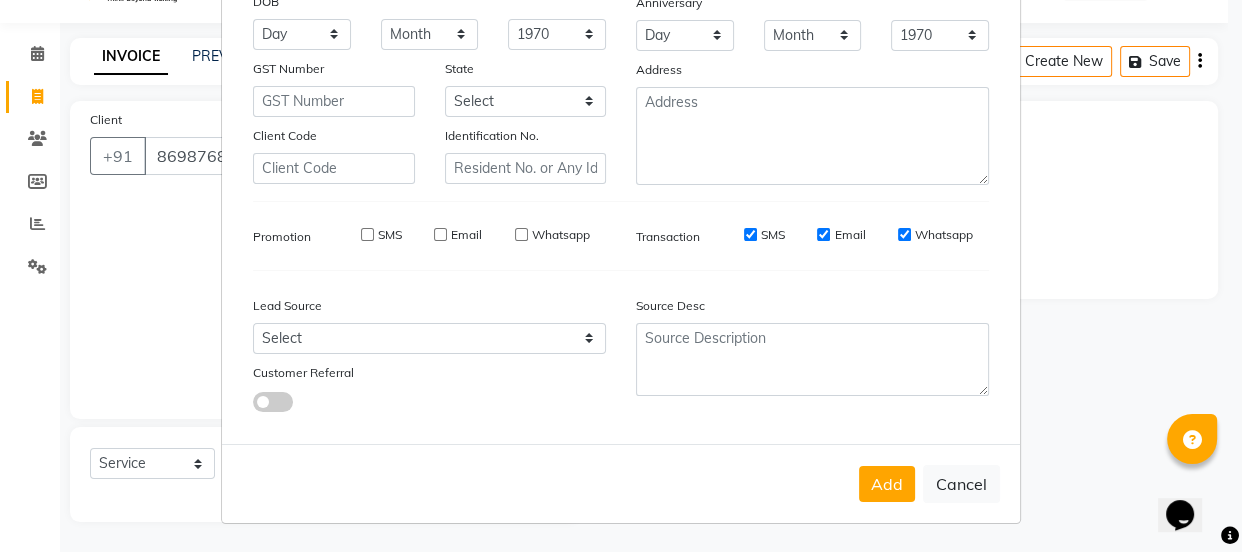 click on "SMS" at bounding box center [750, 234] 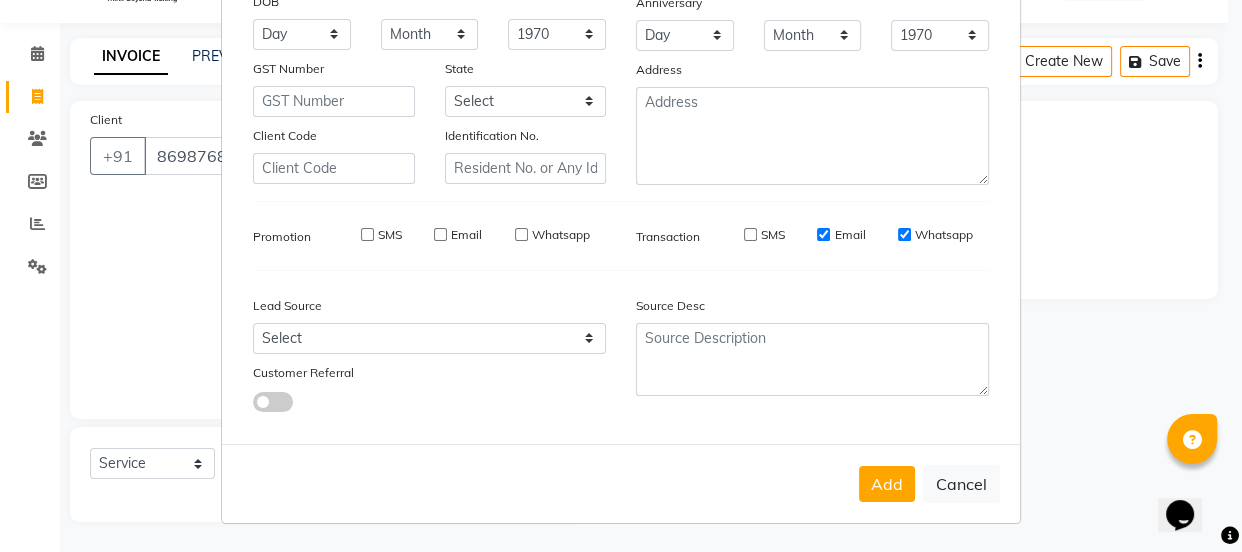 click on "Email" at bounding box center (823, 234) 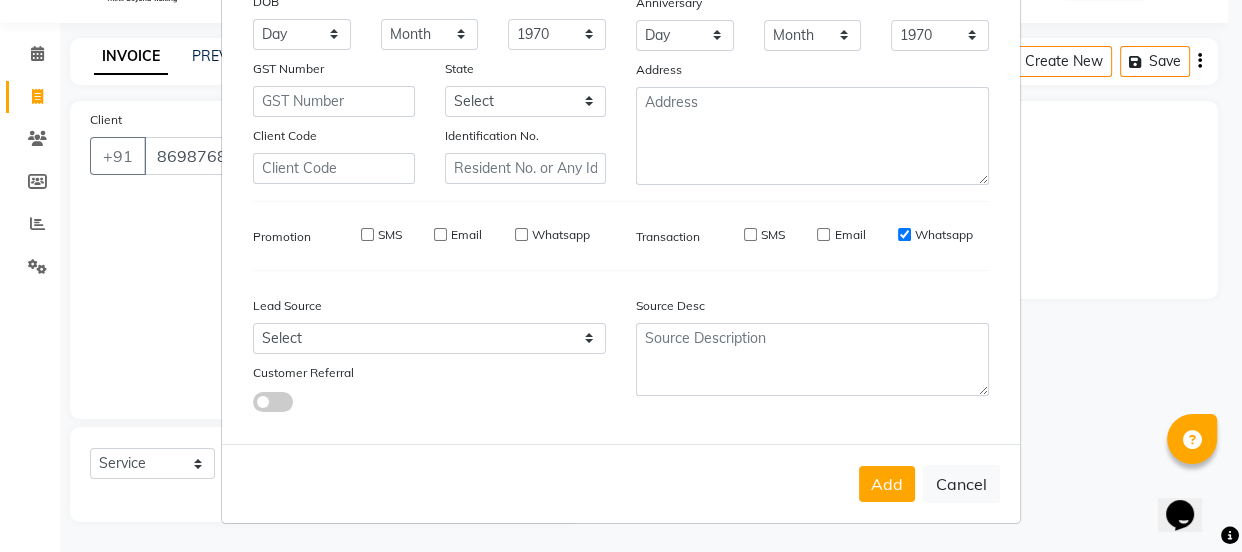 click on "Whatsapp" at bounding box center [904, 234] 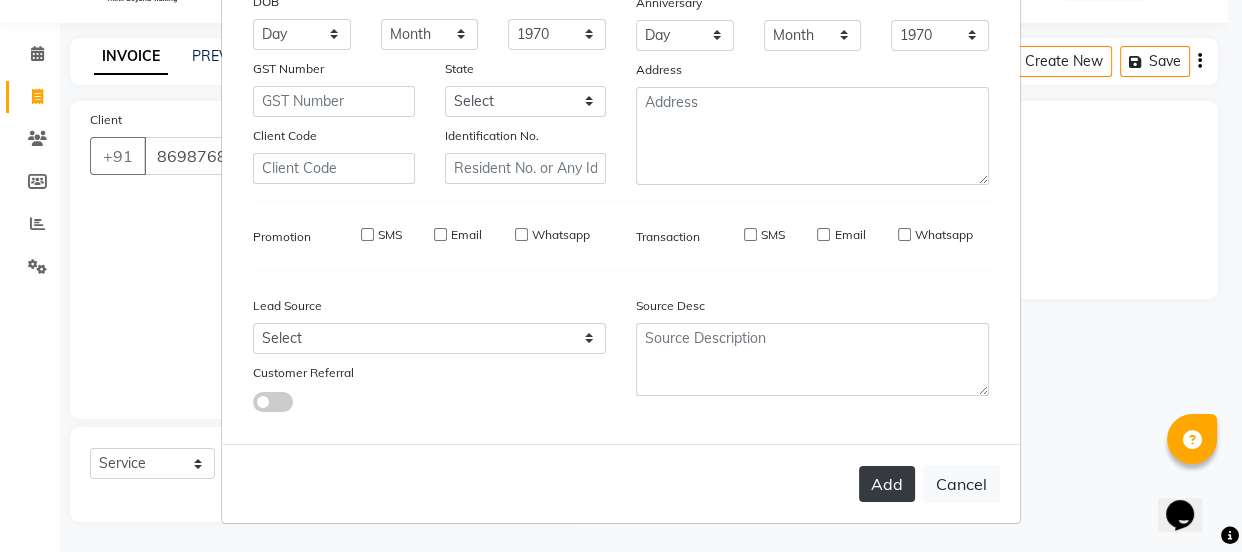 click on "Add" at bounding box center [887, 484] 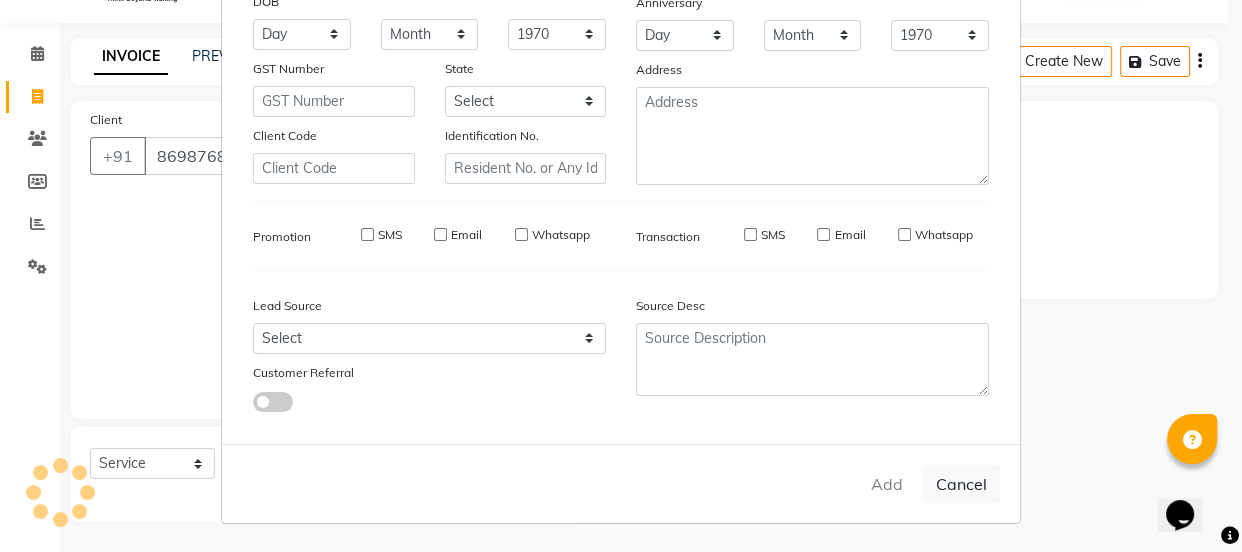 type on "86******74" 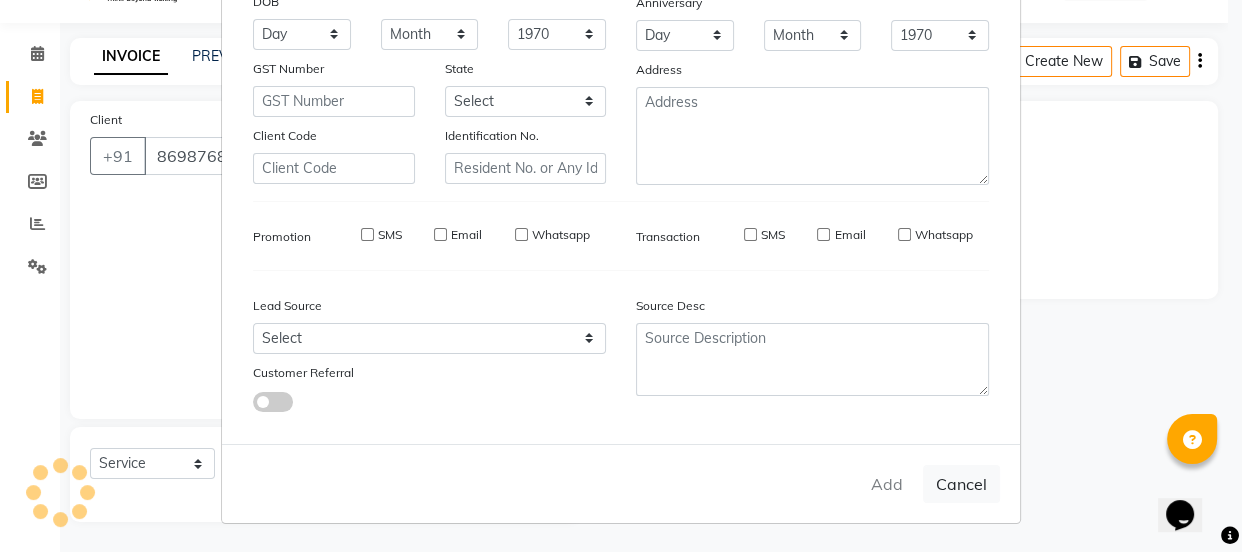 type 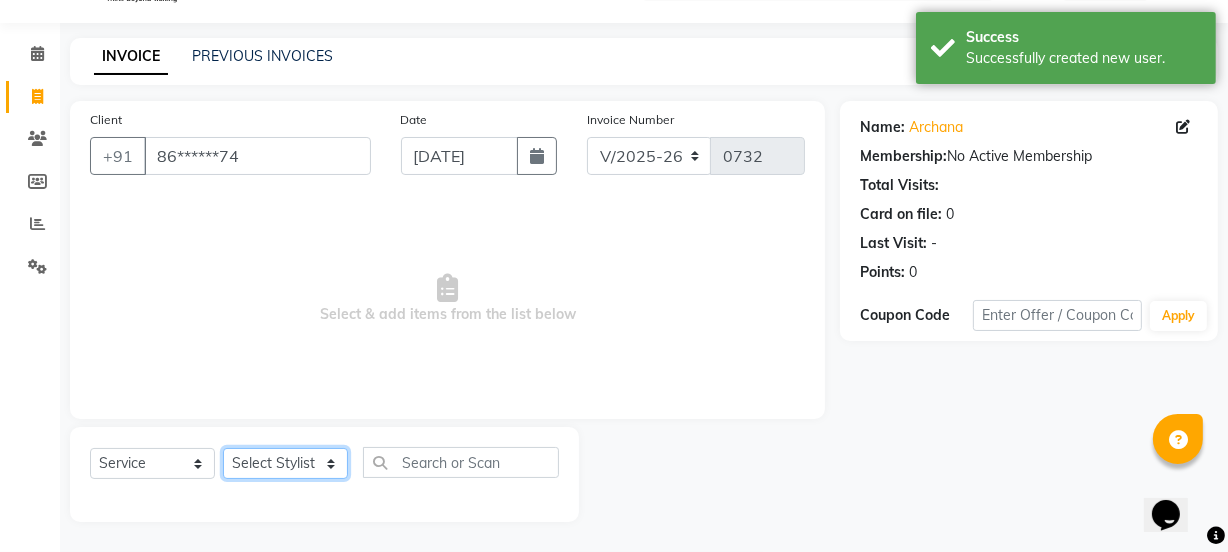 click on "Select Stylist IEEZY -Owner MS [PERSON_NAME]  Ms [PERSON_NAME] [PERSON_NAME]  [PERSON_NAME]Bu Rohini  Stylist Shree" 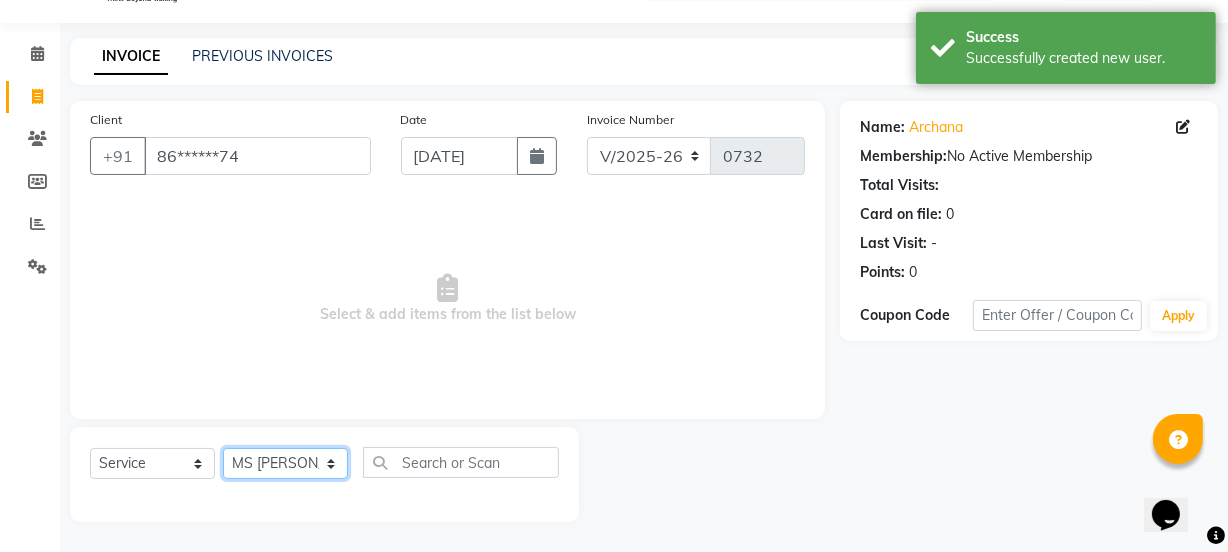 click on "Select Stylist IEEZY -Owner MS [PERSON_NAME]  Ms [PERSON_NAME] [PERSON_NAME]  [PERSON_NAME]Bu Rohini  Stylist Shree" 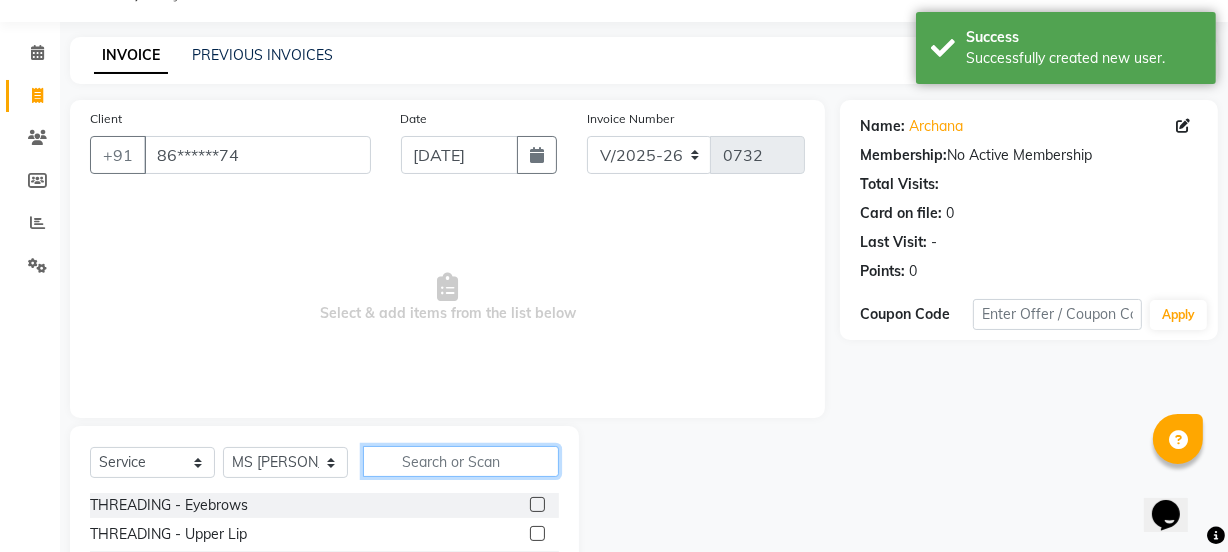 click 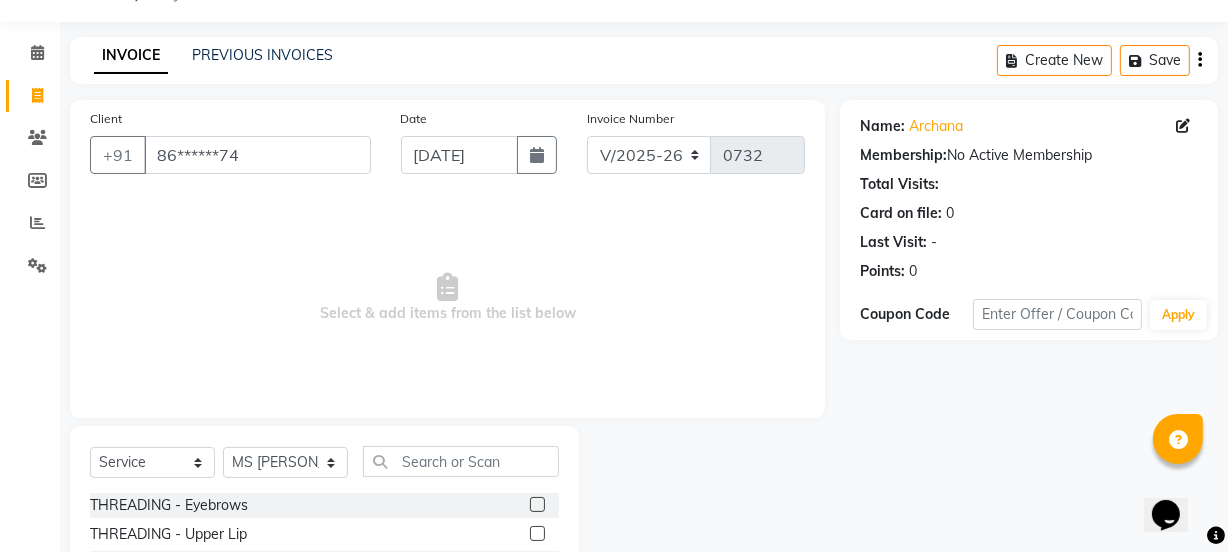 click 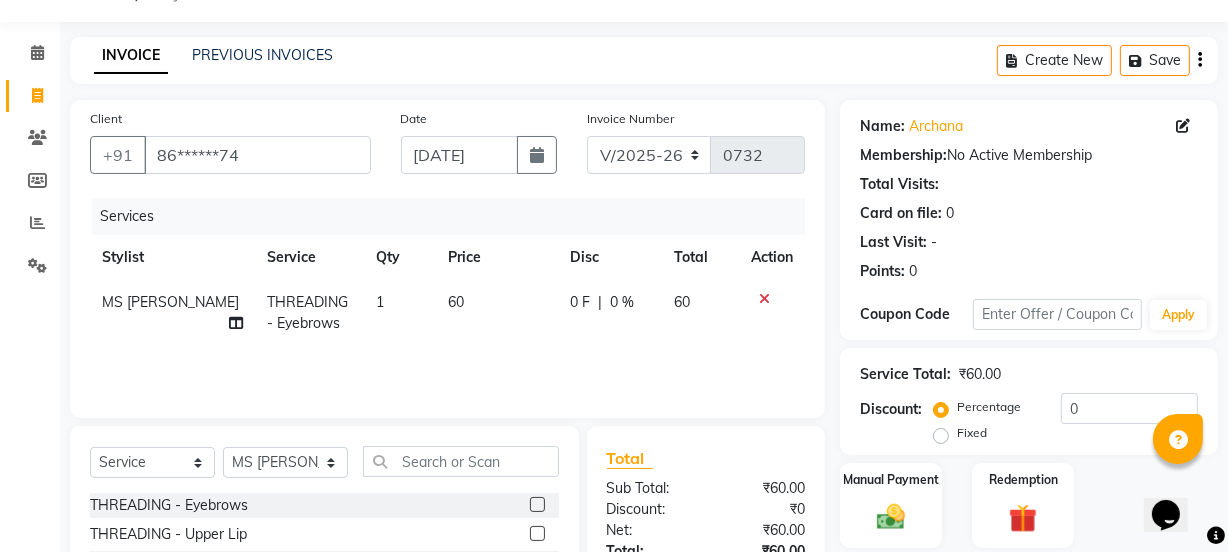 checkbox on "false" 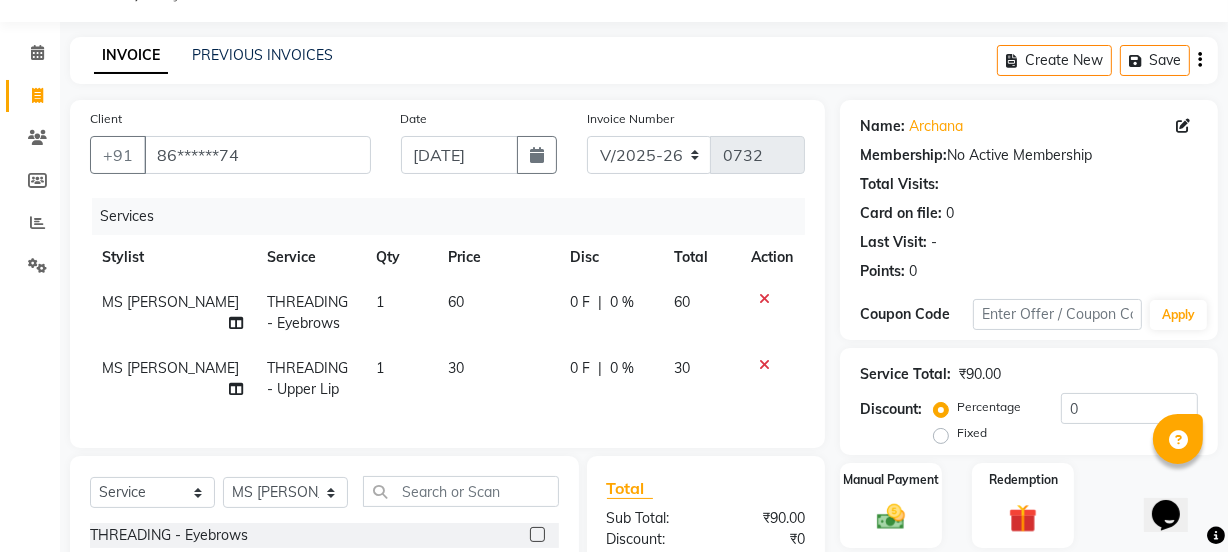 checkbox on "false" 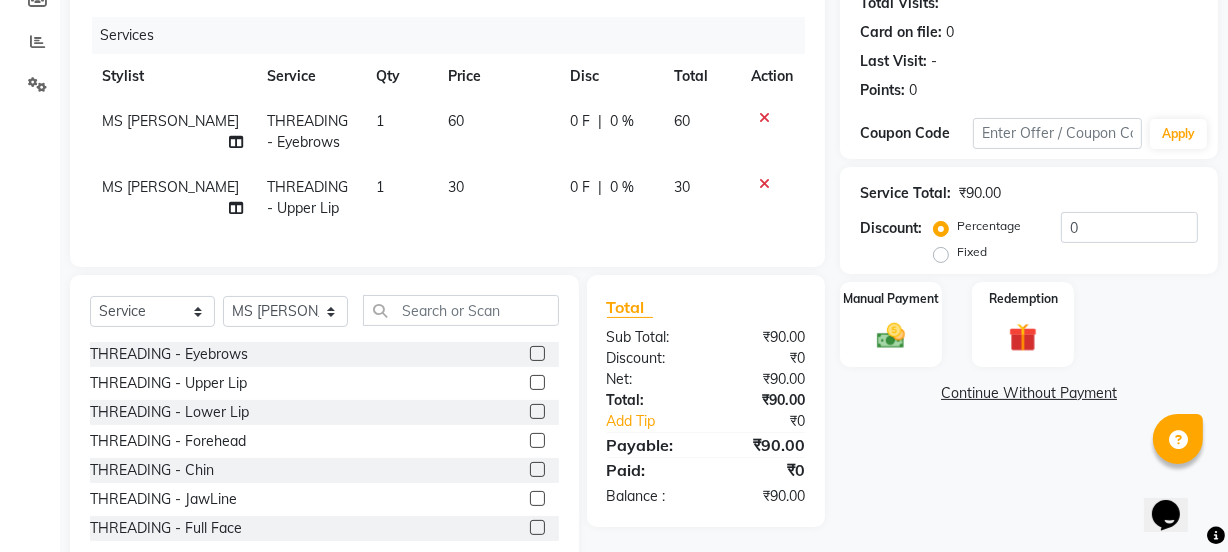 click 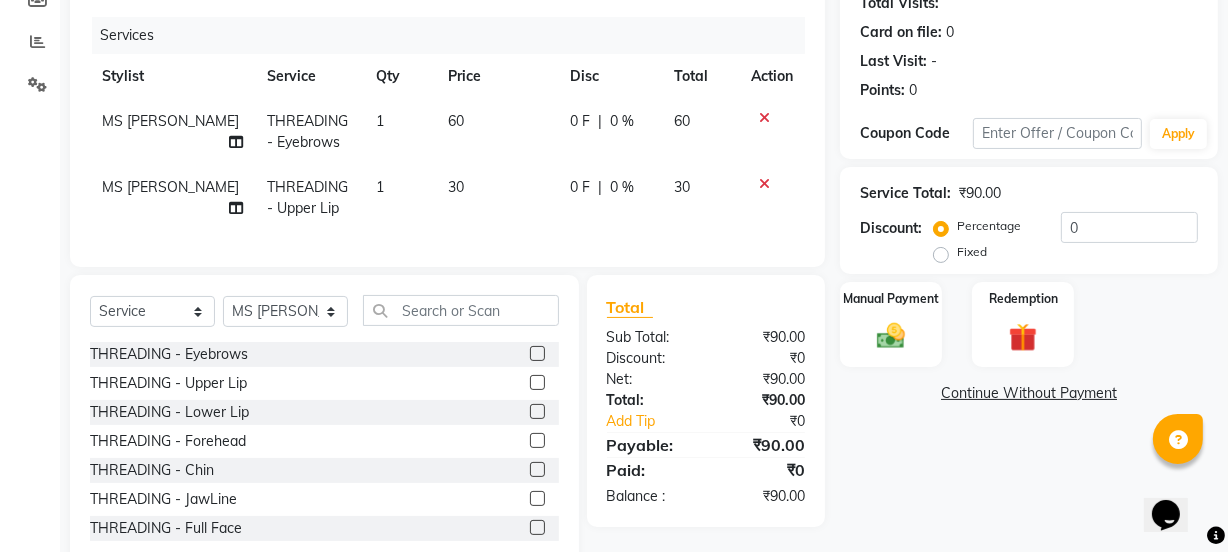 click at bounding box center [536, 441] 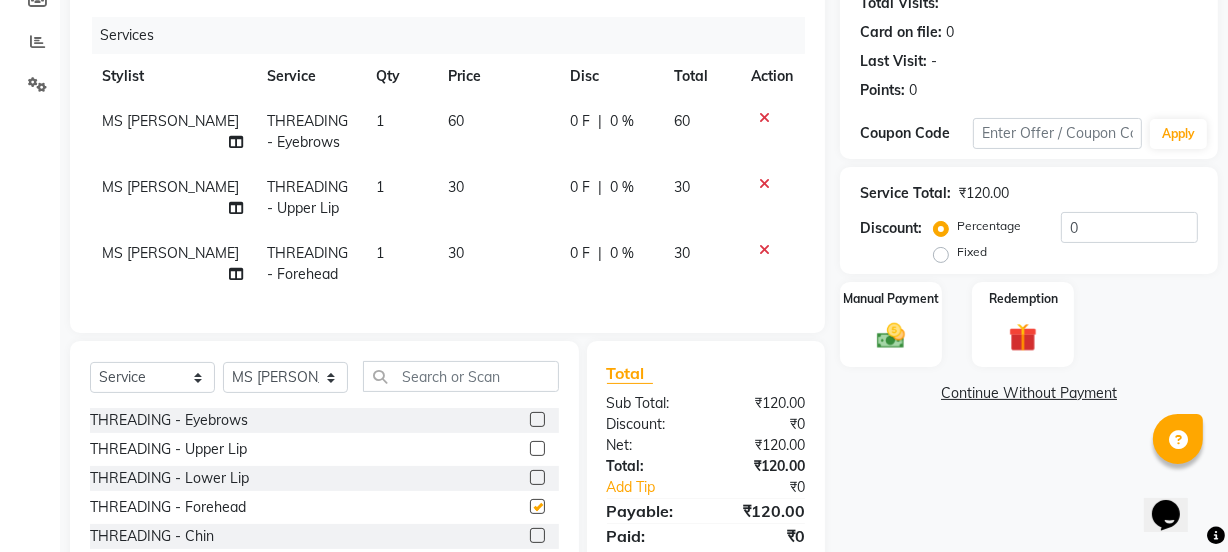 checkbox on "false" 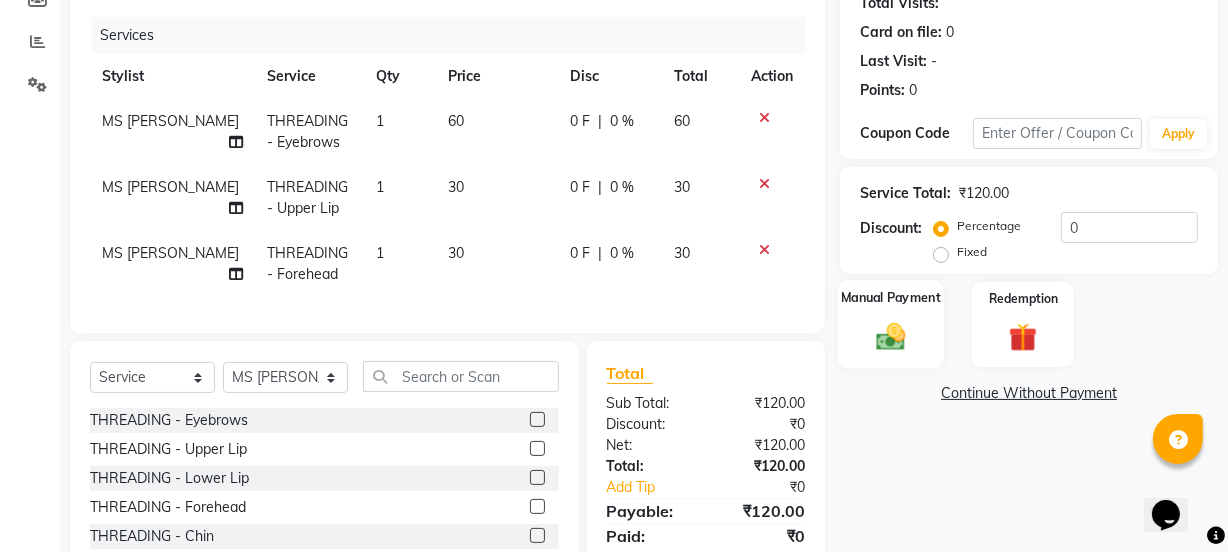 click 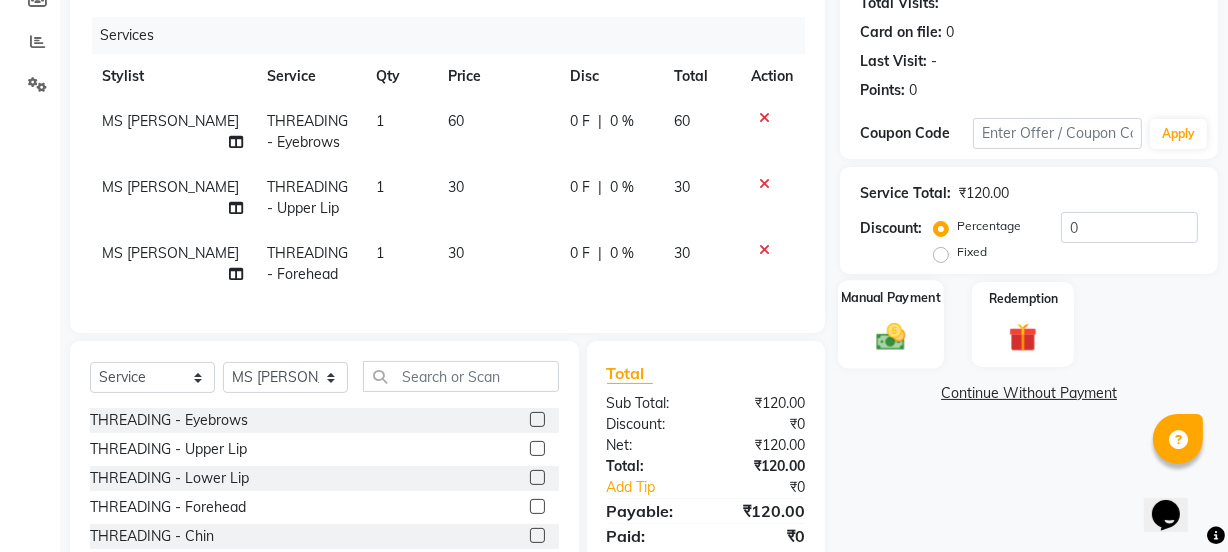 click 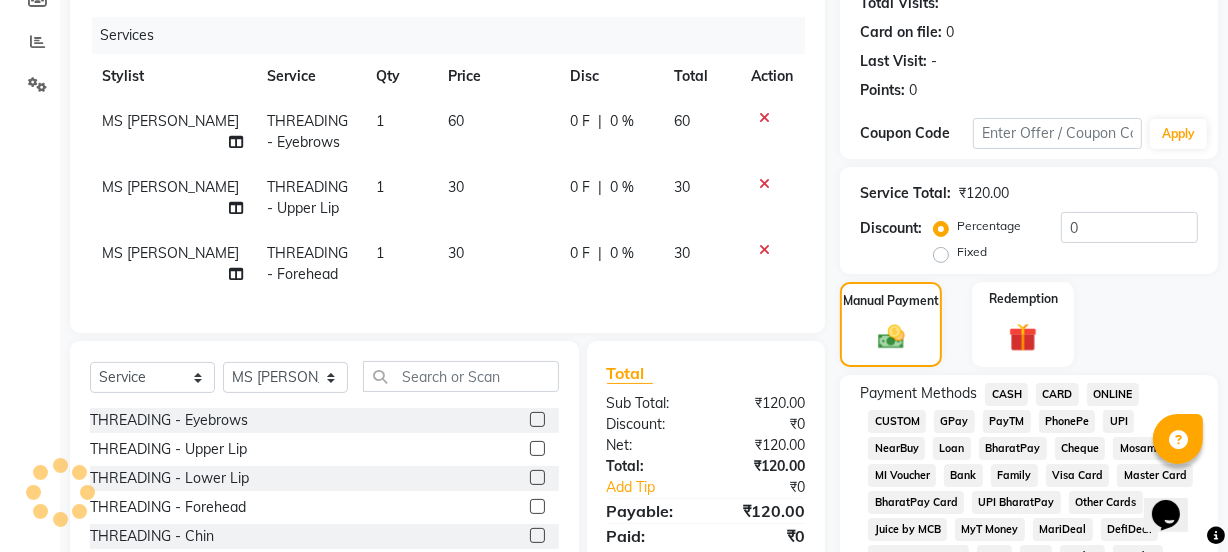 click on "GPay" 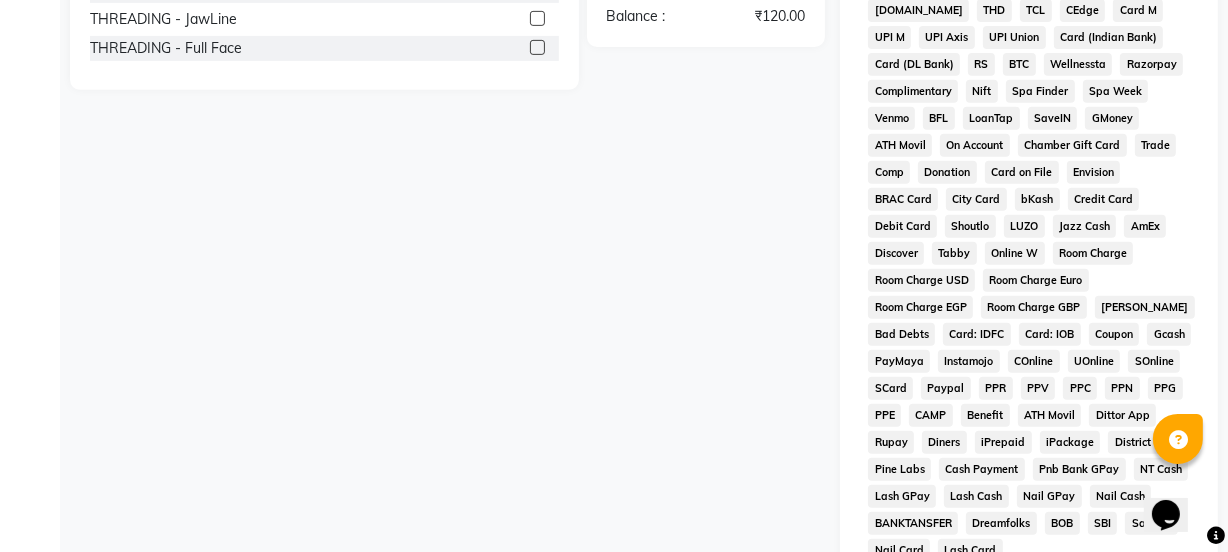scroll, scrollTop: 959, scrollLeft: 0, axis: vertical 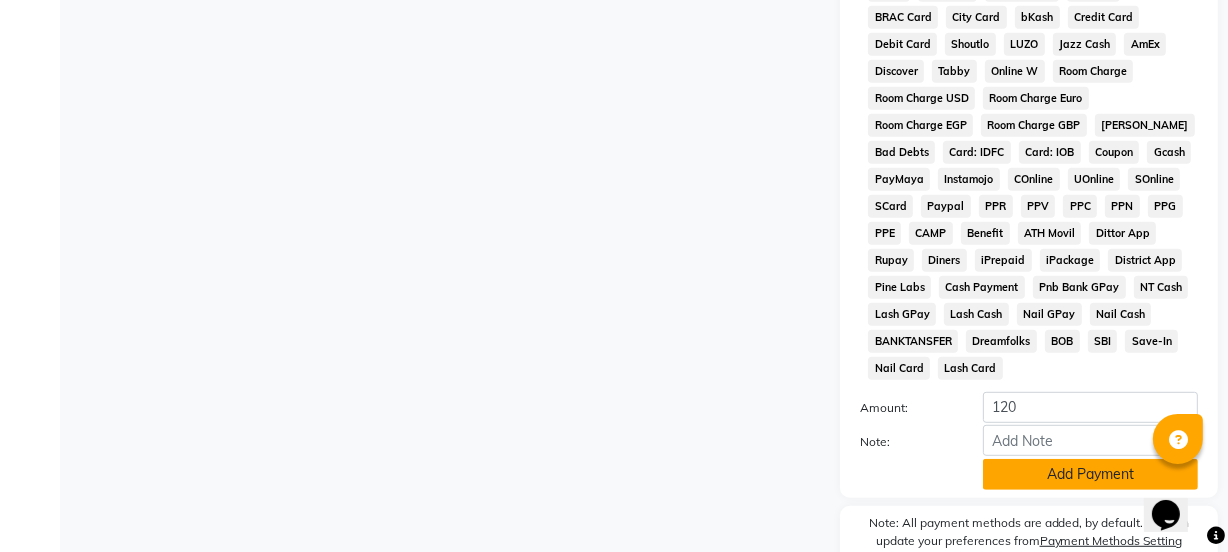 click on "Add Payment" 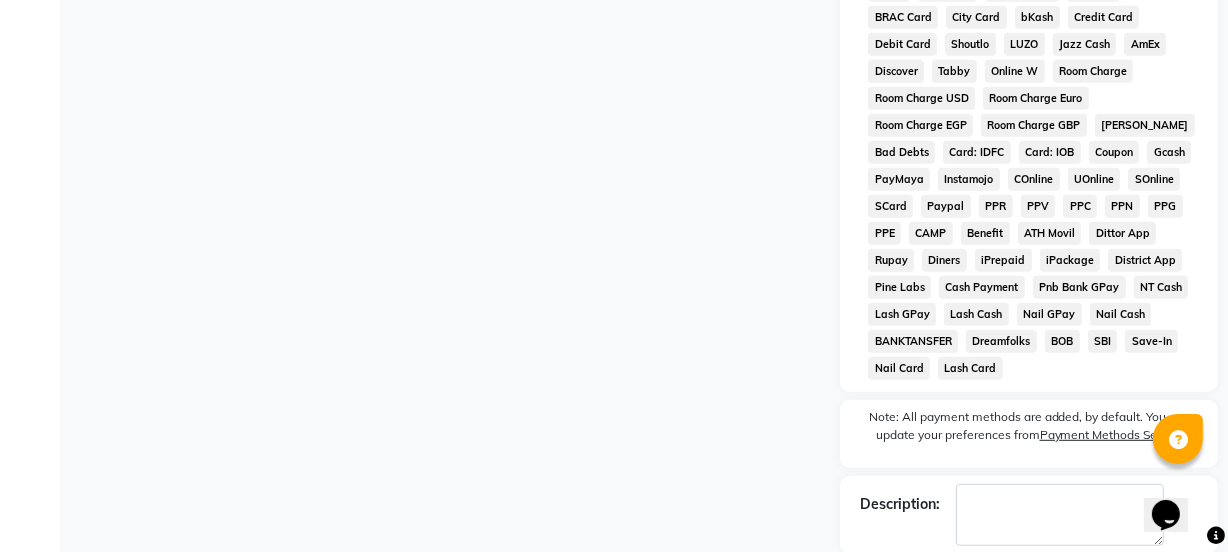scroll, scrollTop: 1058, scrollLeft: 0, axis: vertical 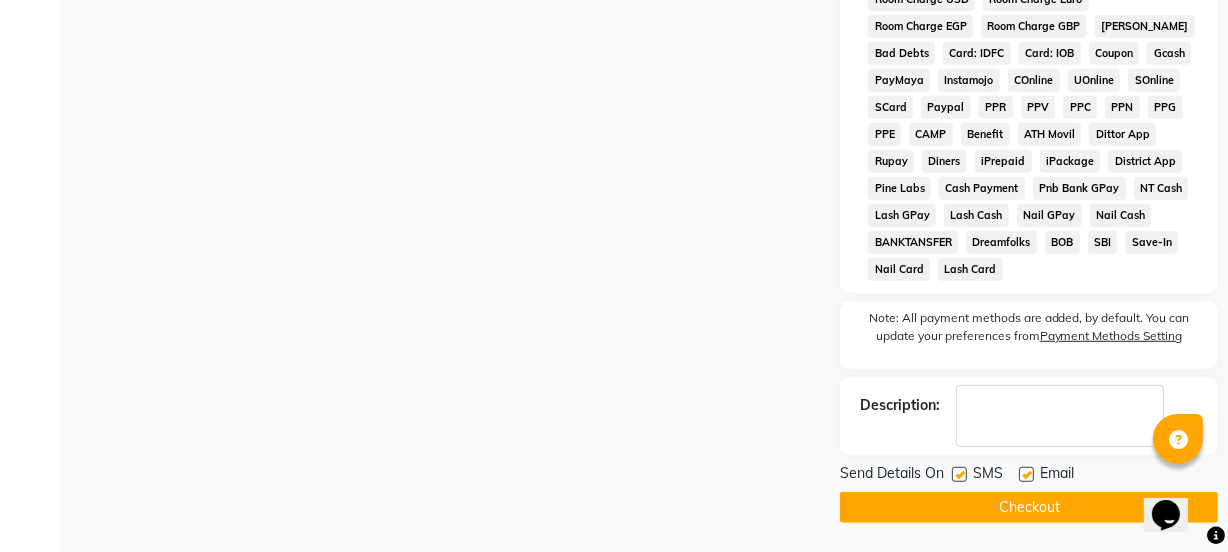 click 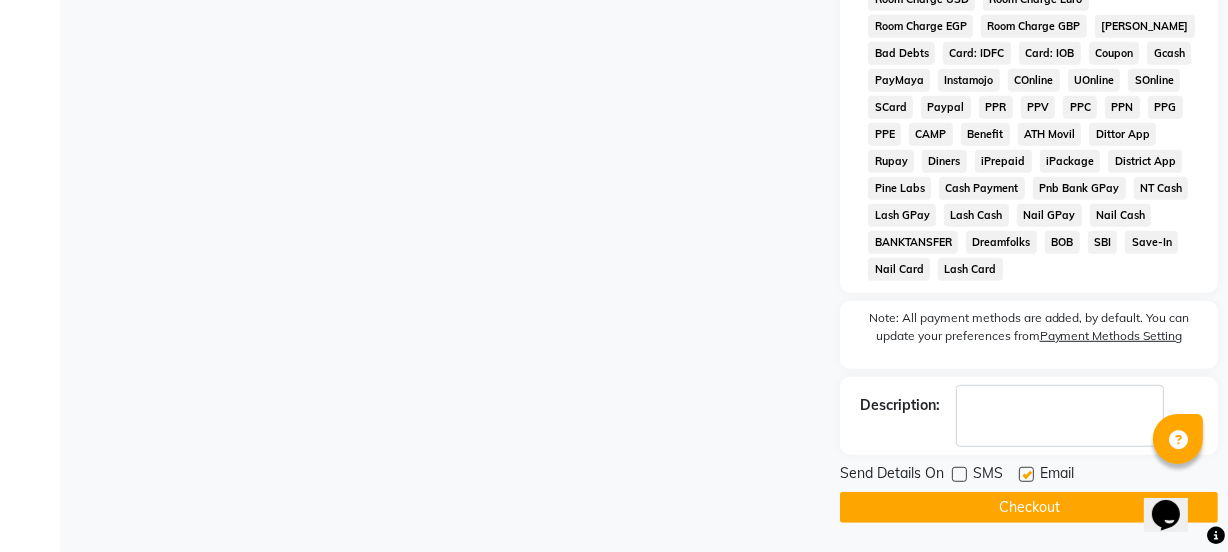 click 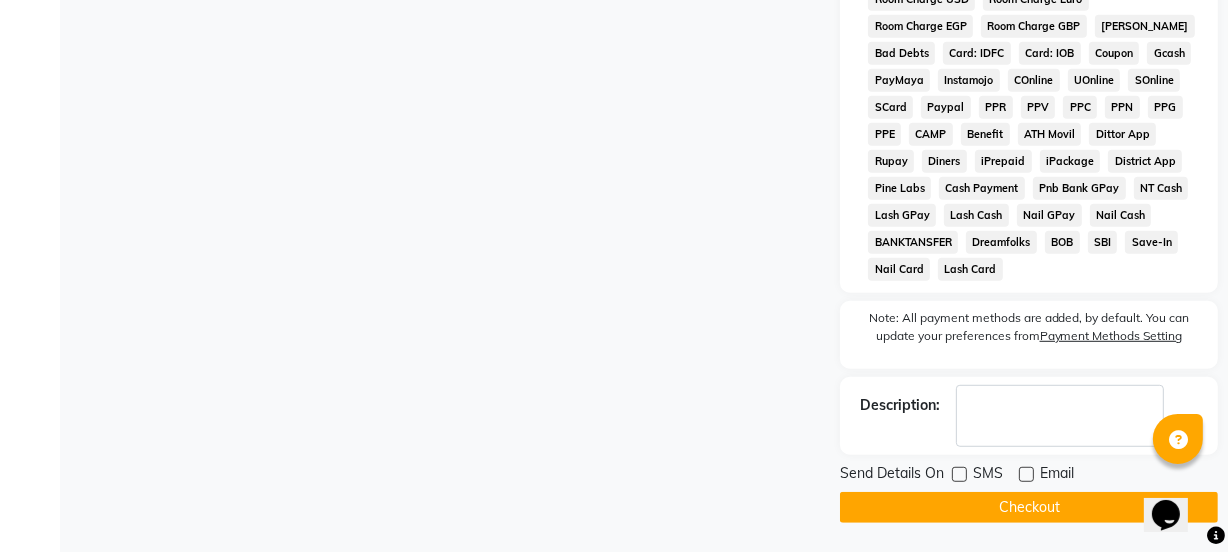click on "Checkout" 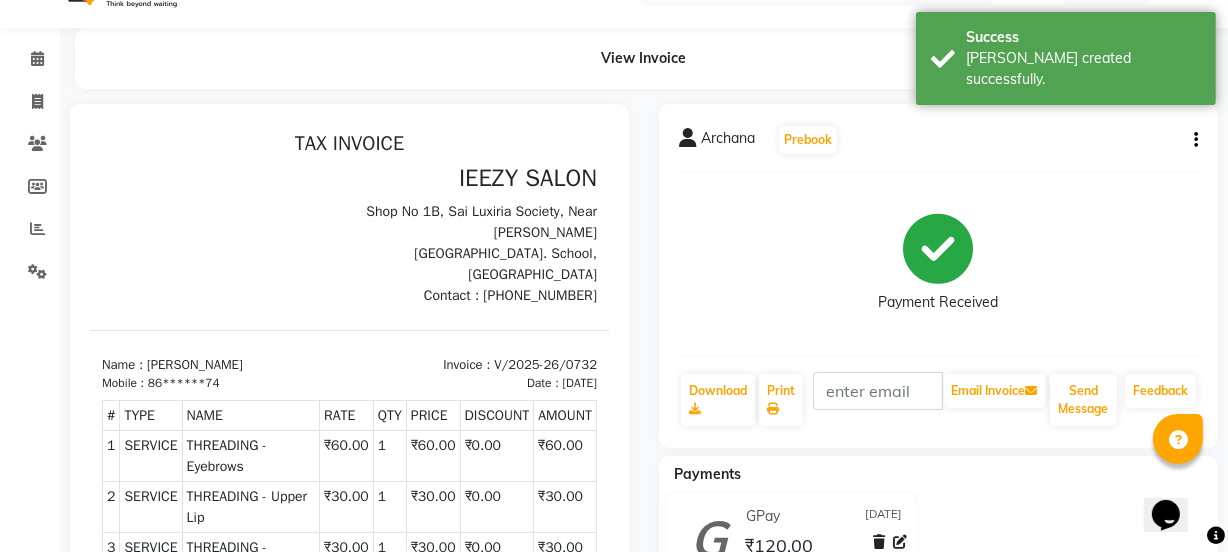 scroll, scrollTop: 24, scrollLeft: 0, axis: vertical 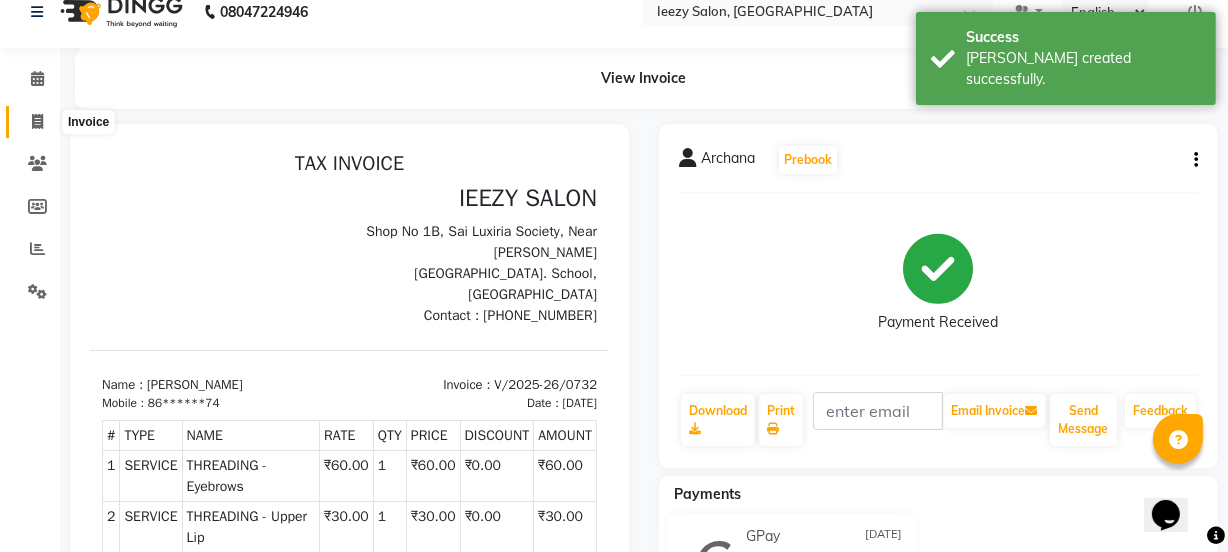 click 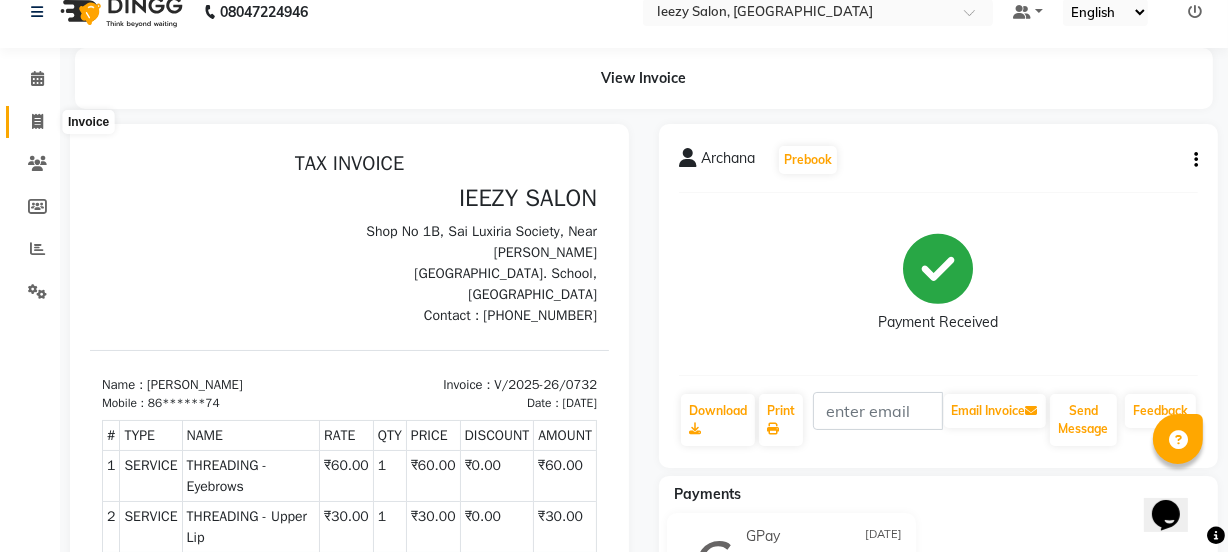 select on "5982" 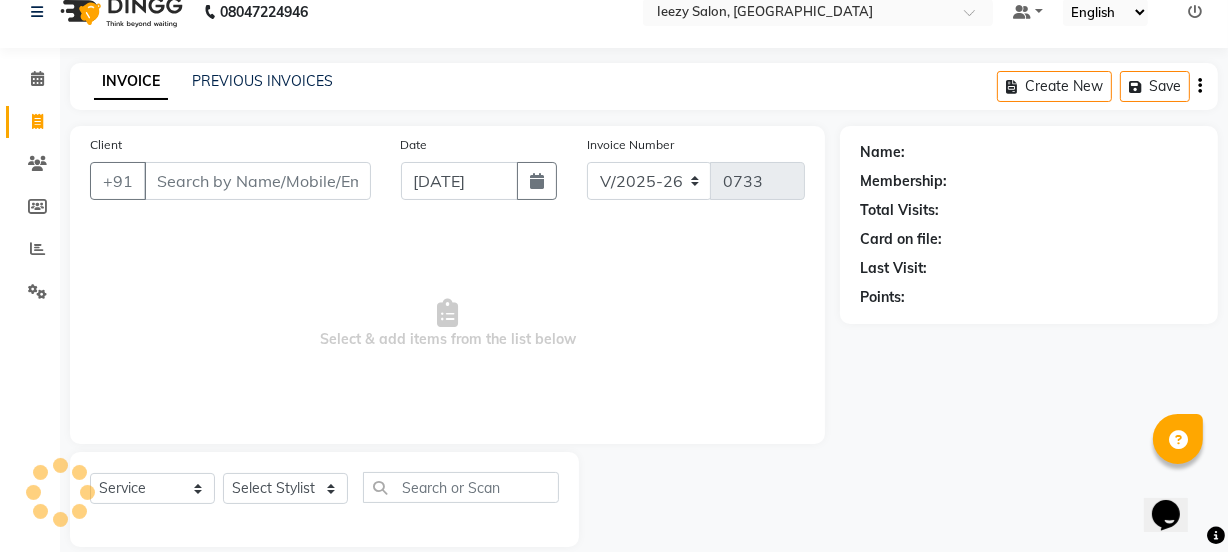 scroll, scrollTop: 50, scrollLeft: 0, axis: vertical 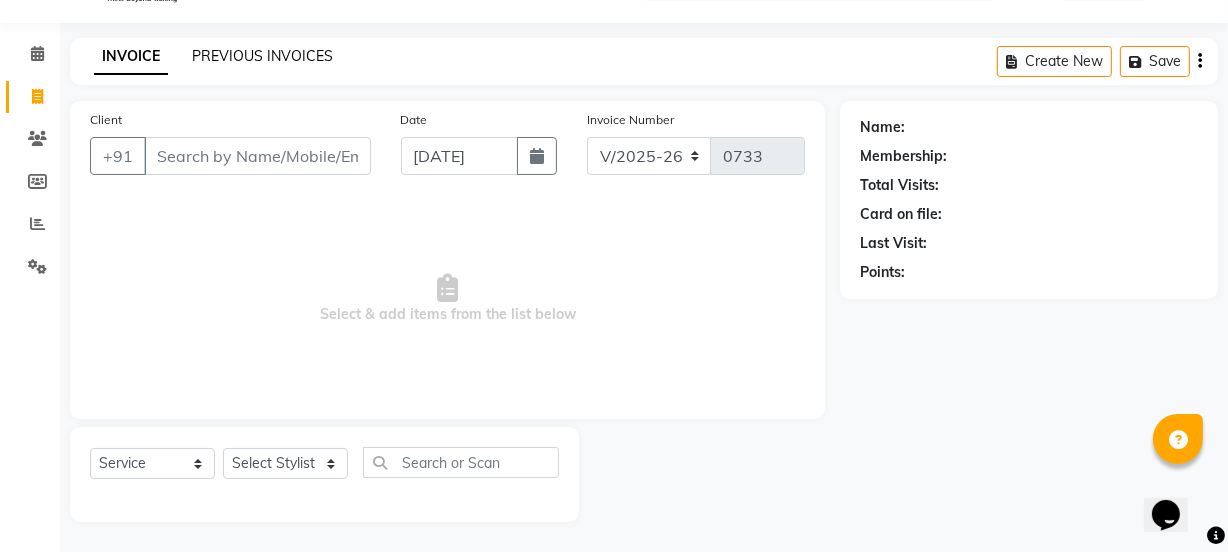 click on "PREVIOUS INVOICES" 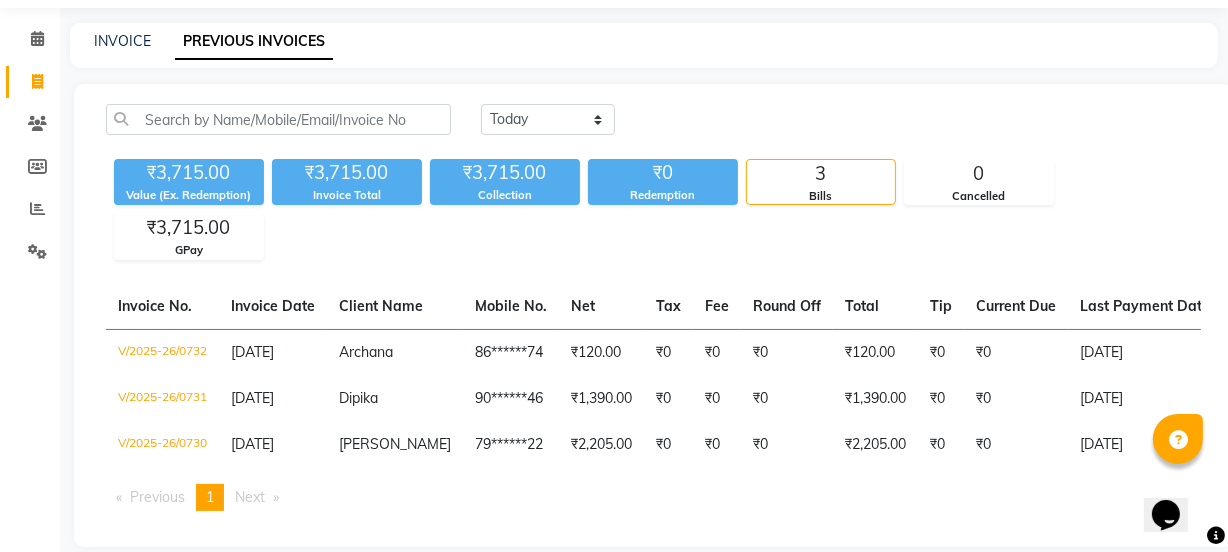 scroll, scrollTop: 122, scrollLeft: 0, axis: vertical 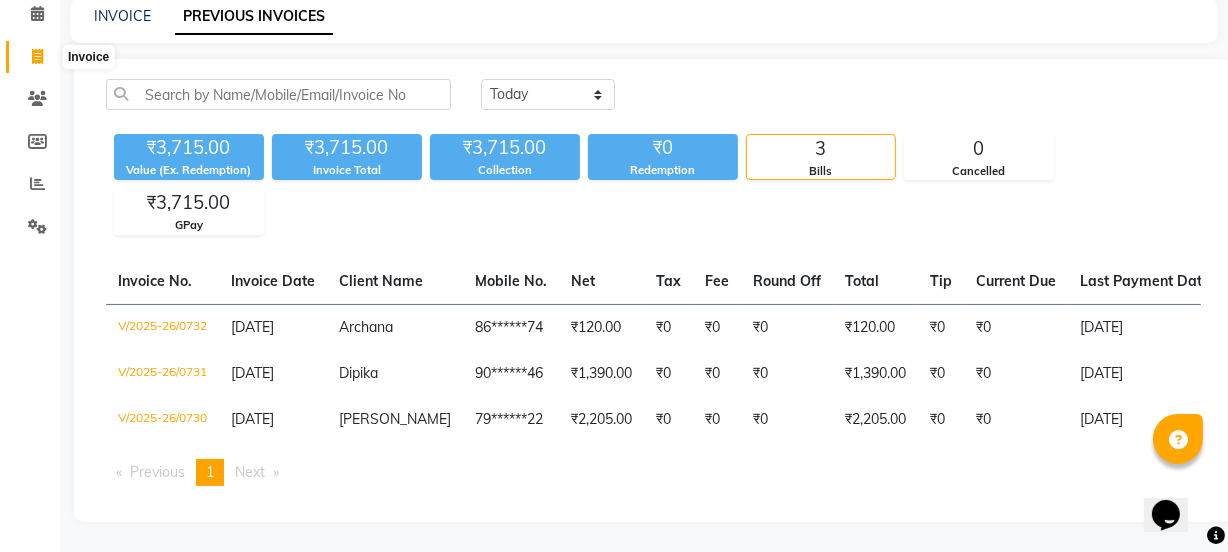 click 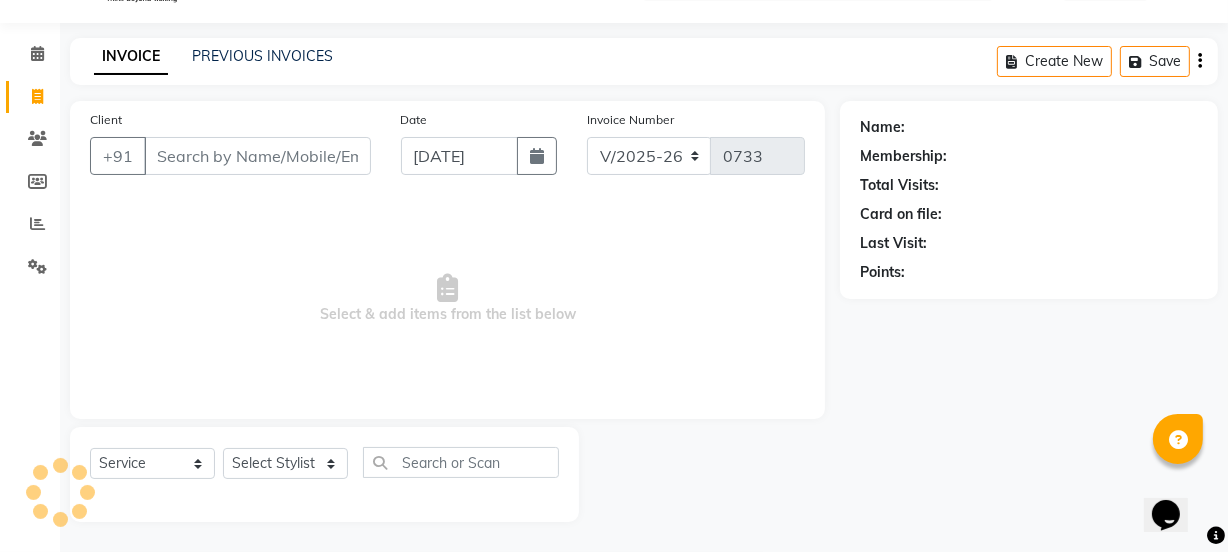 scroll, scrollTop: 50, scrollLeft: 0, axis: vertical 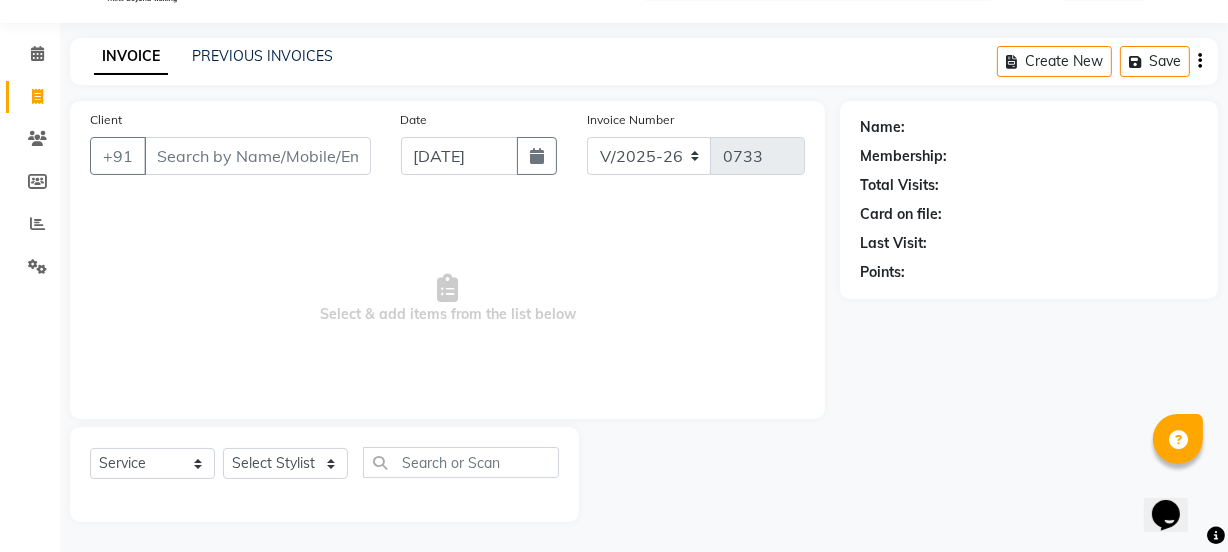 click on "Client" at bounding box center (257, 156) 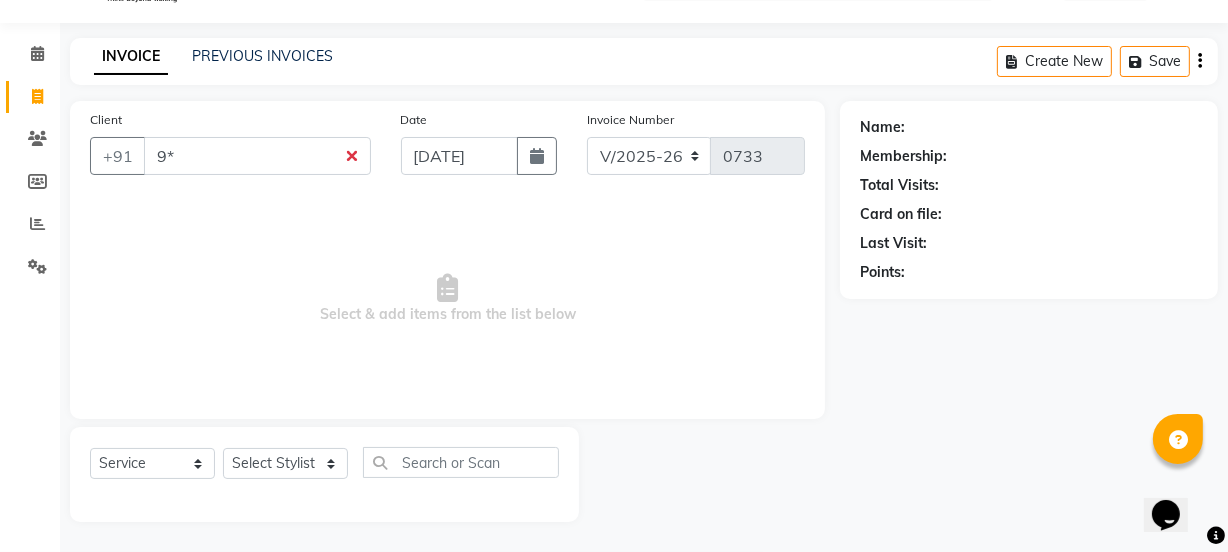 type on "9" 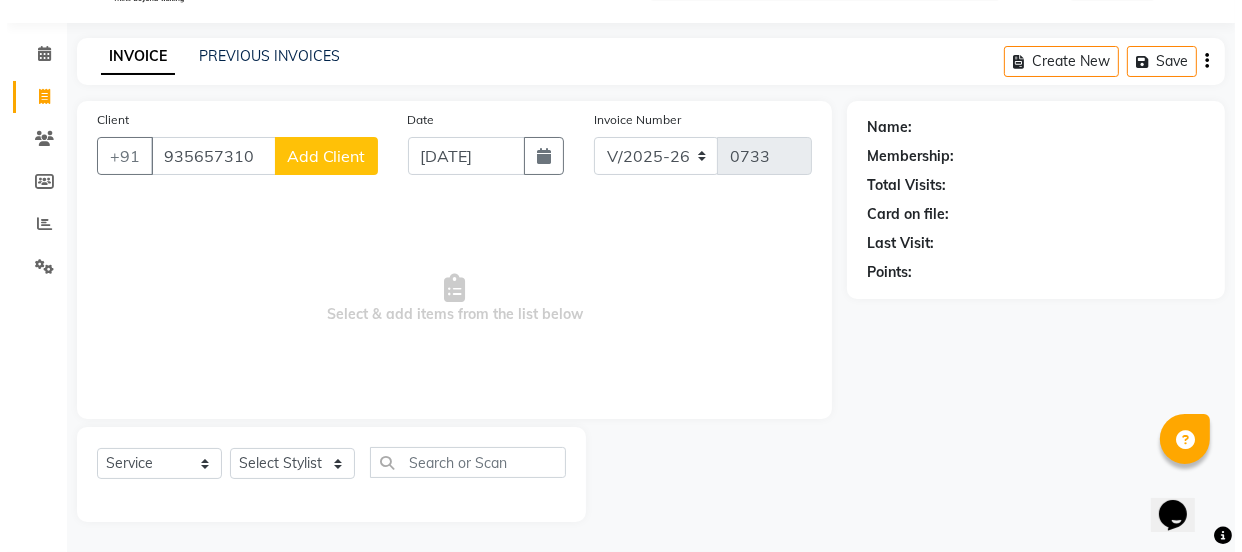 scroll, scrollTop: 50, scrollLeft: 0, axis: vertical 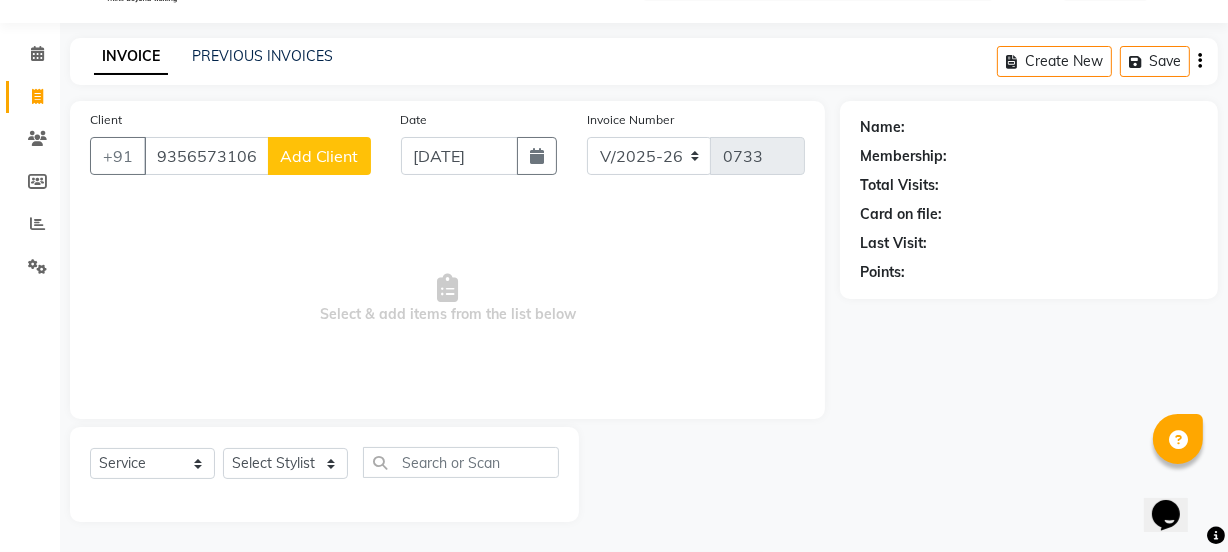 type on "9356573106" 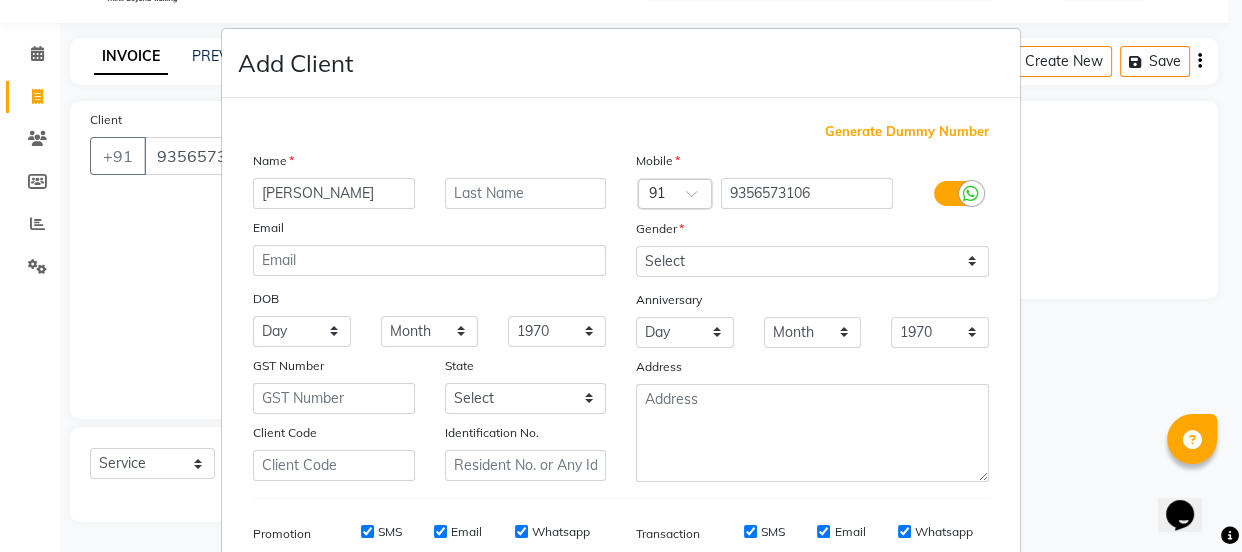 type on "[PERSON_NAME]" 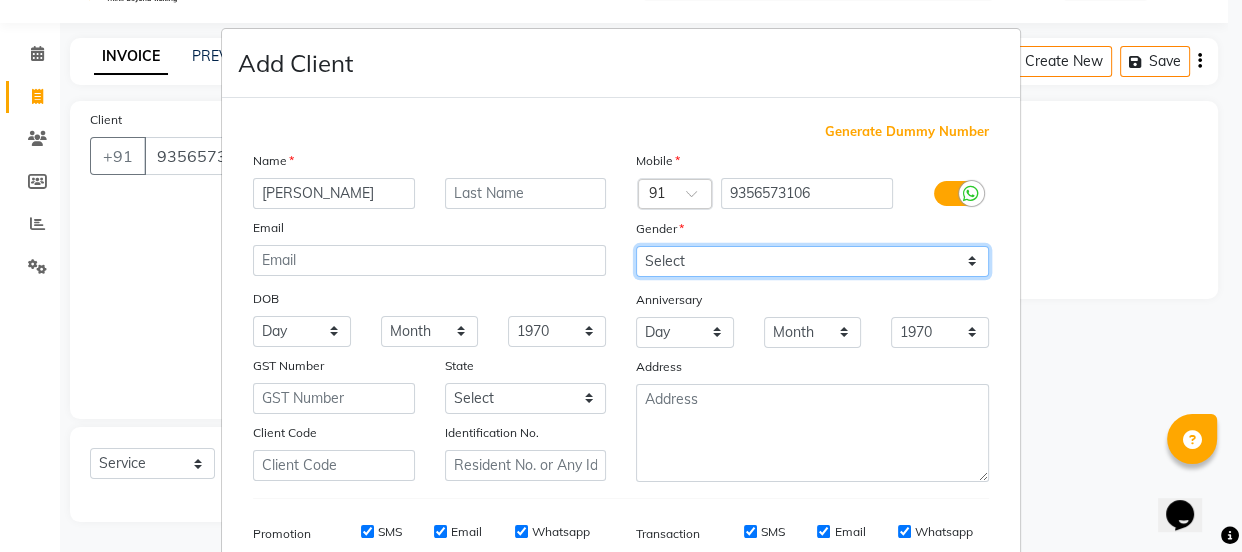 click on "Select [DEMOGRAPHIC_DATA] [DEMOGRAPHIC_DATA] Other Prefer Not To Say" at bounding box center (812, 261) 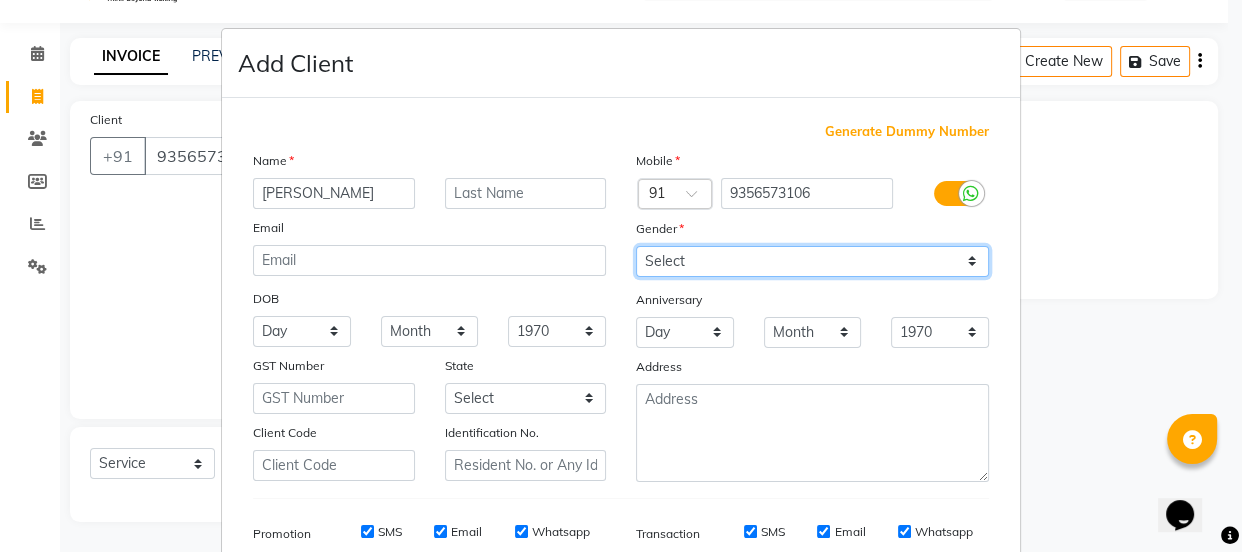 select on "[DEMOGRAPHIC_DATA]" 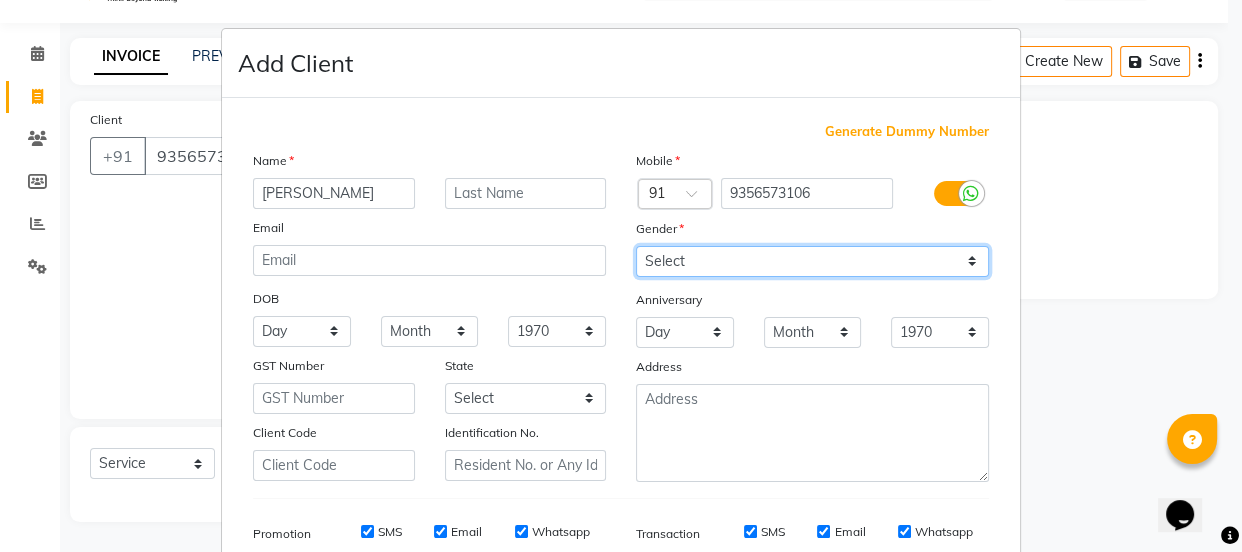 click on "Select [DEMOGRAPHIC_DATA] [DEMOGRAPHIC_DATA] Other Prefer Not To Say" at bounding box center (812, 261) 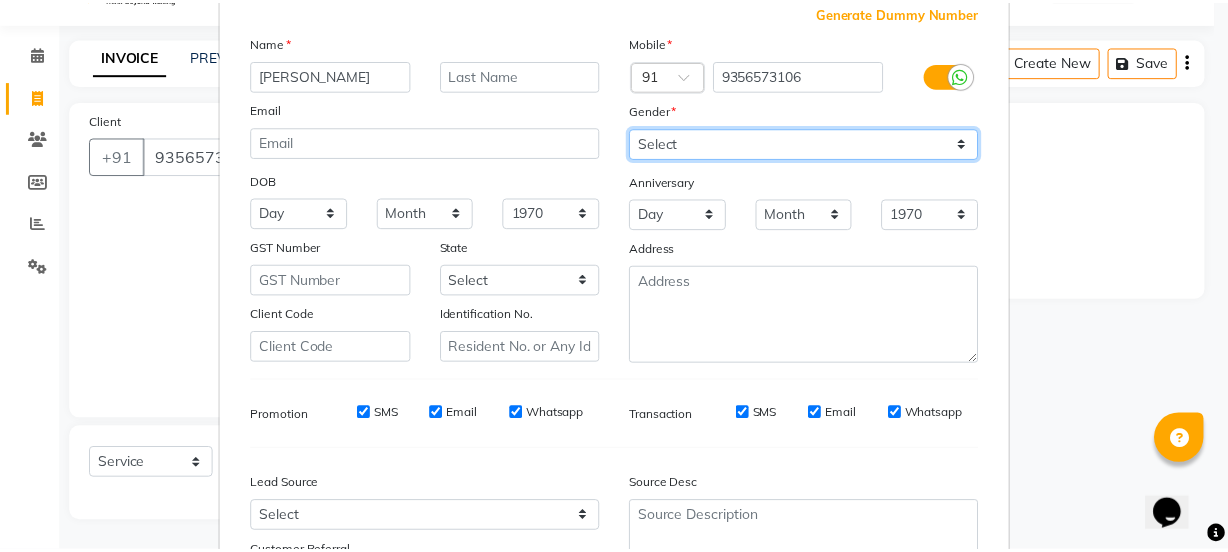 scroll, scrollTop: 272, scrollLeft: 0, axis: vertical 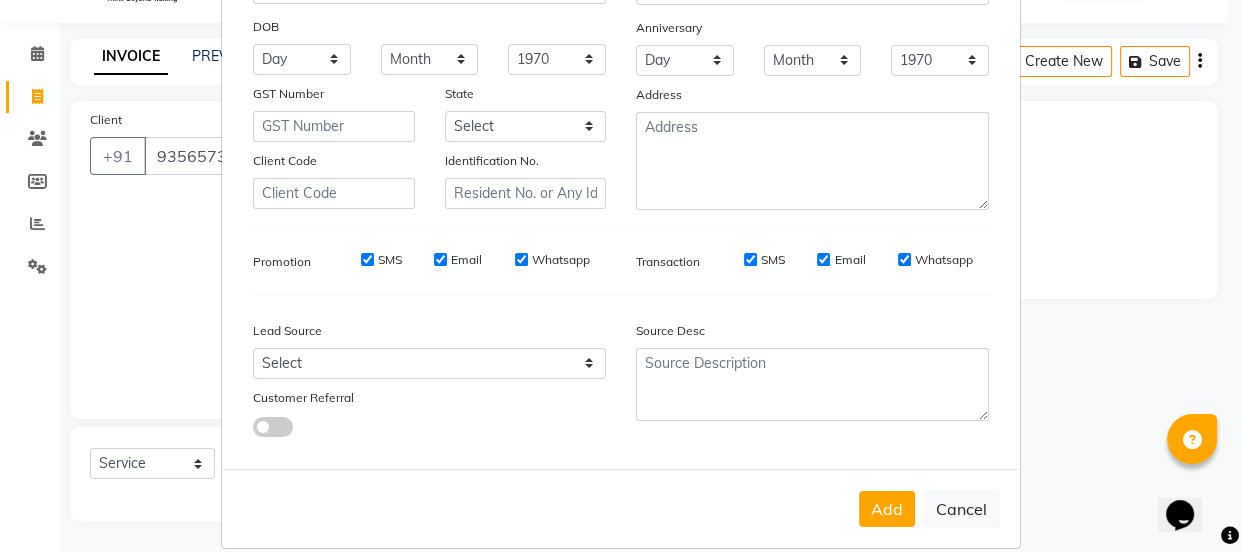click on "SMS" at bounding box center [367, 259] 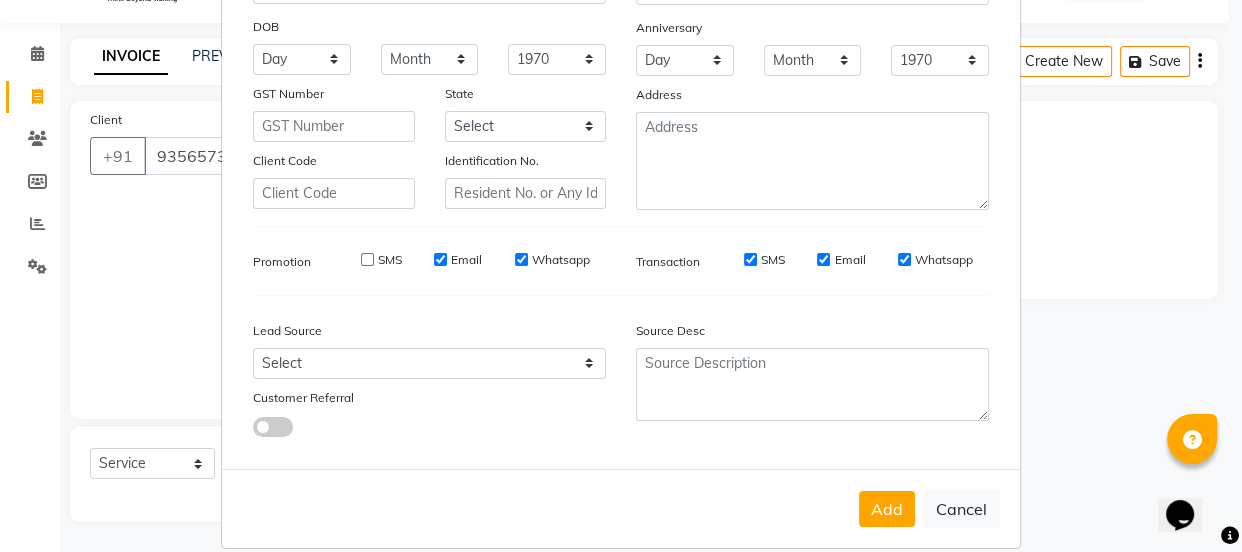 click on "Email" at bounding box center (440, 259) 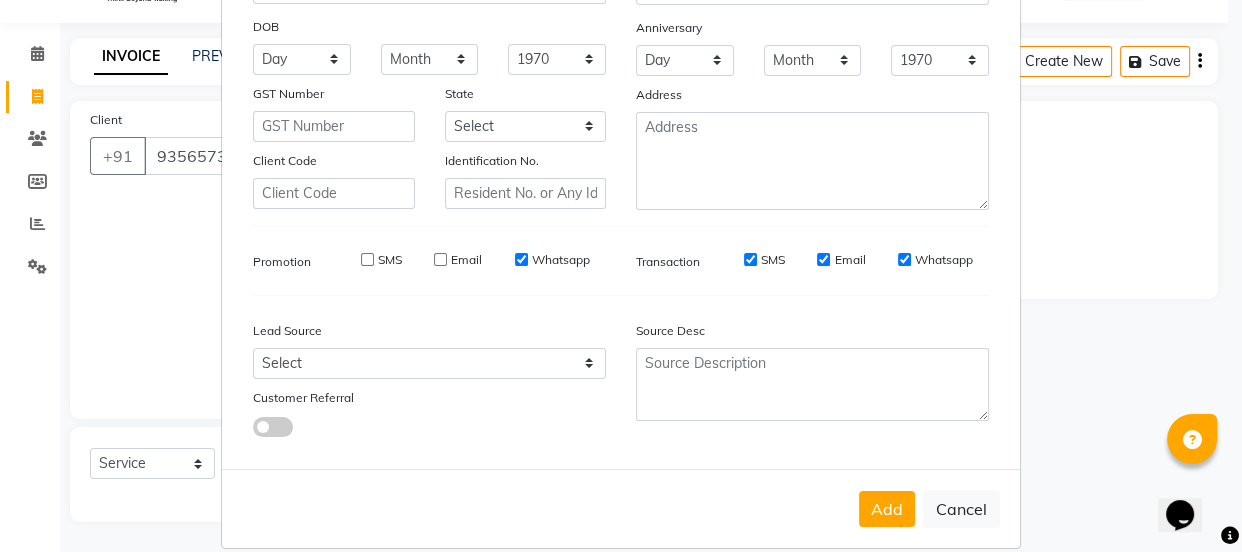 click on "Whatsapp" at bounding box center [521, 259] 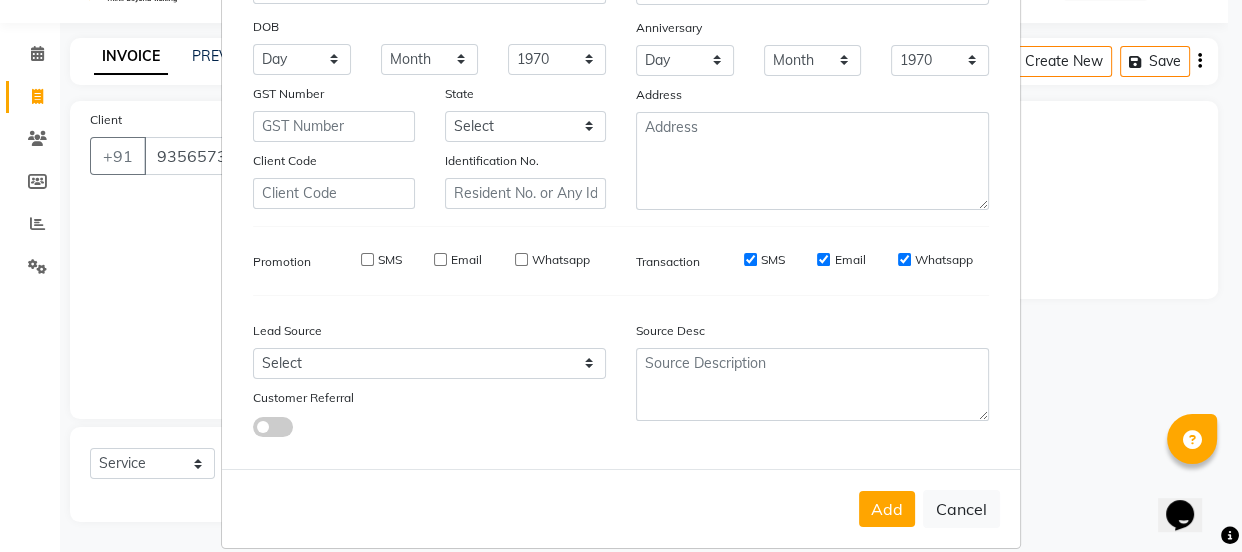 click on "SMS" at bounding box center [750, 259] 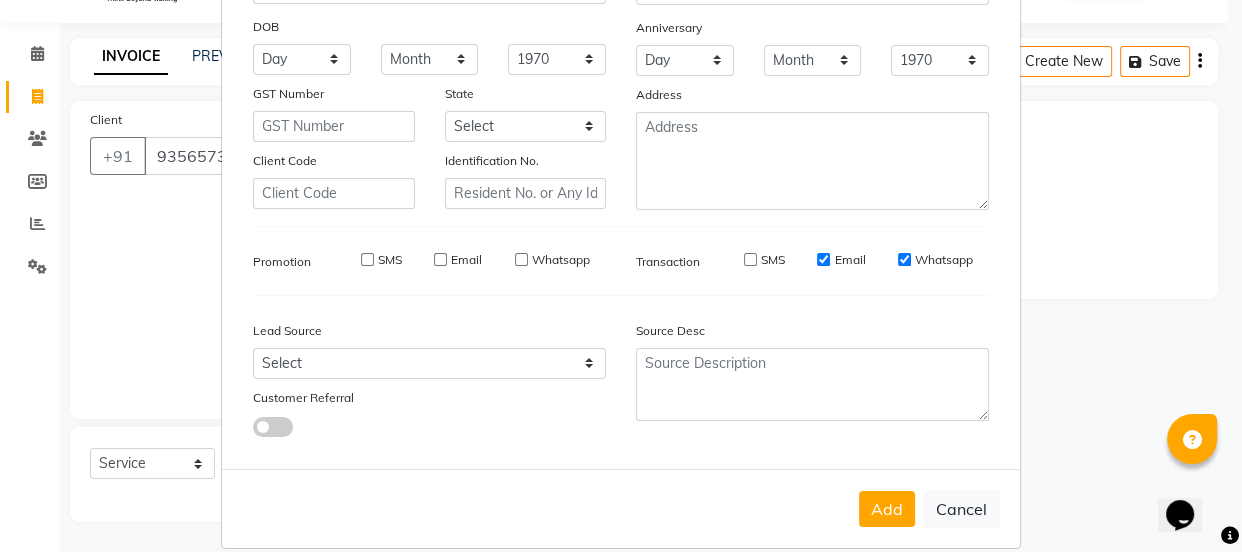 click on "Email" at bounding box center (823, 259) 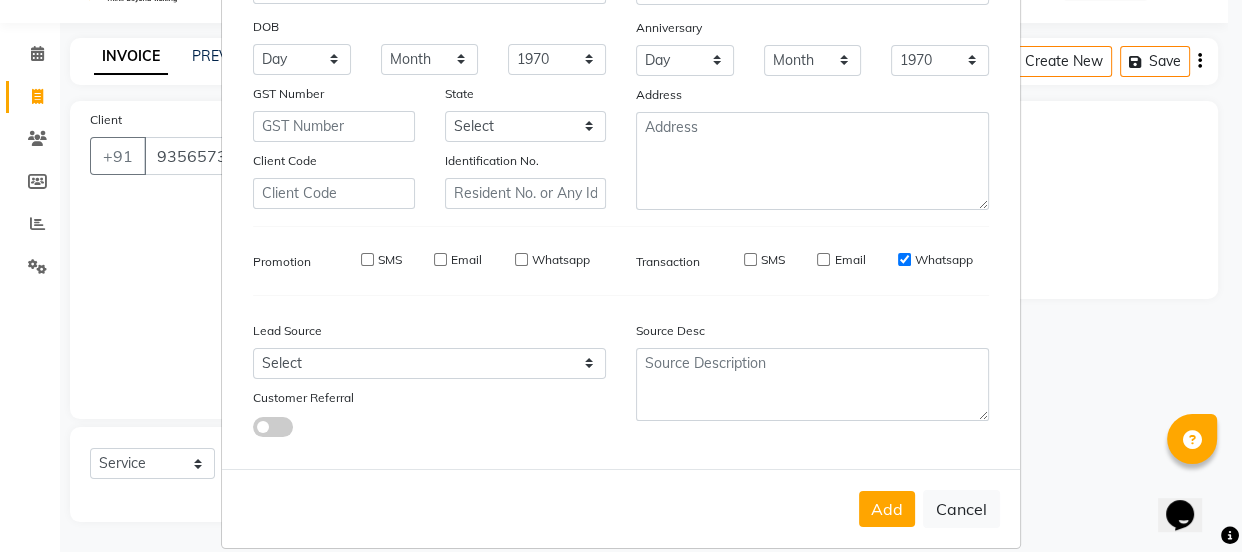 click on "Whatsapp" at bounding box center [904, 259] 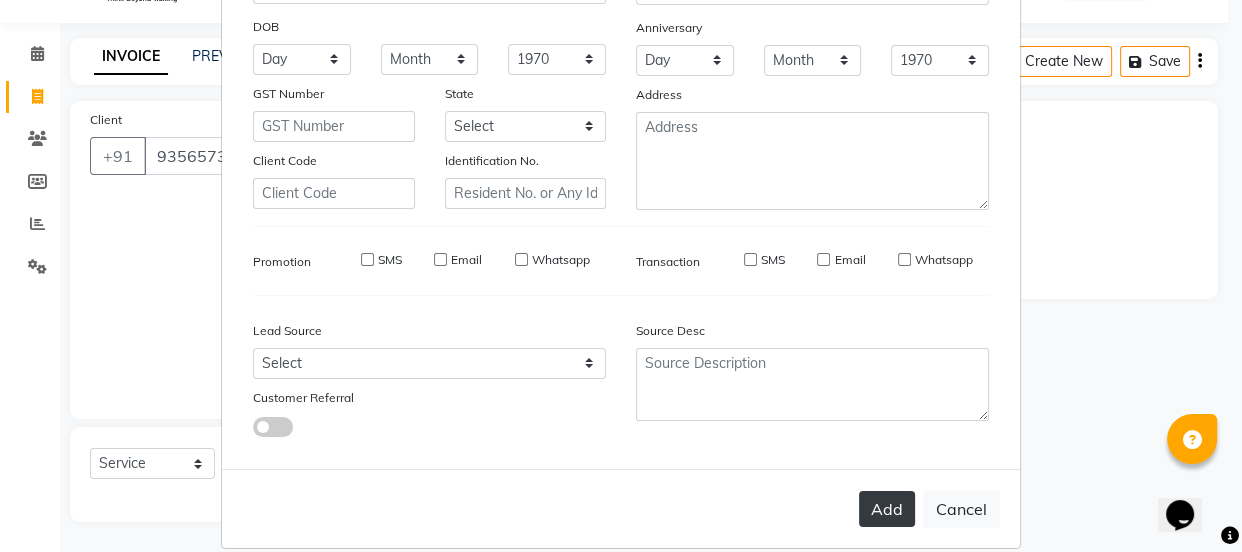 click on "Add" at bounding box center [887, 509] 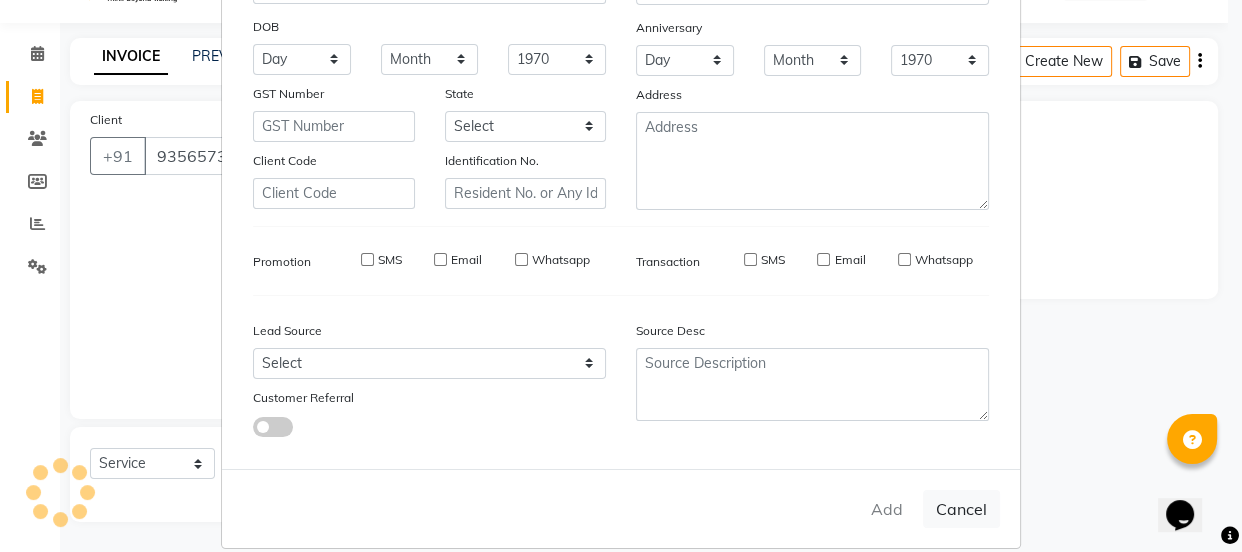 type on "93******06" 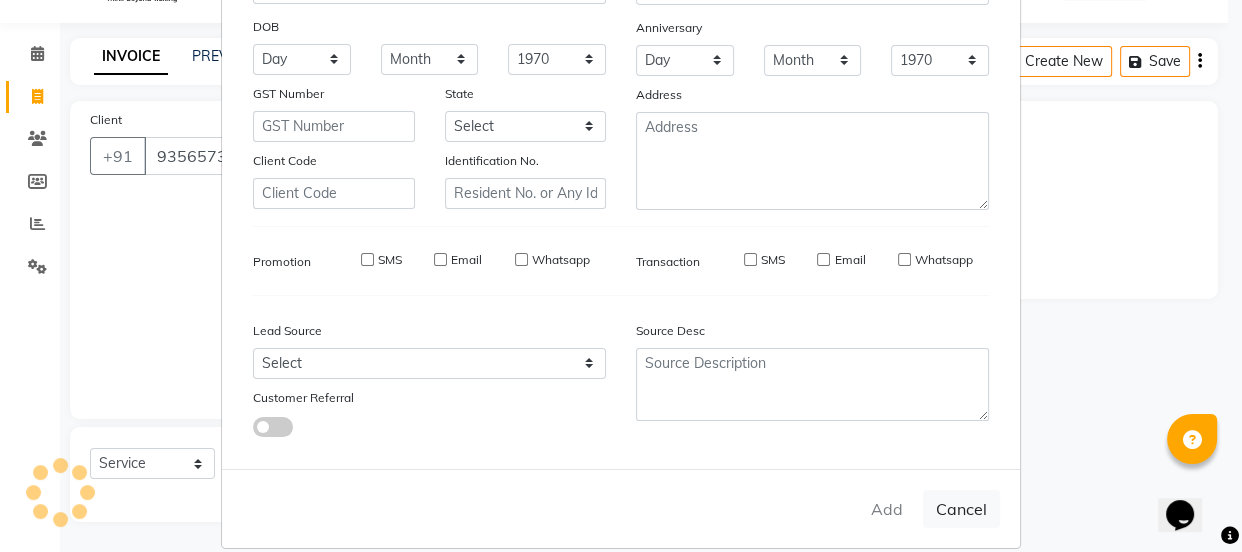 type 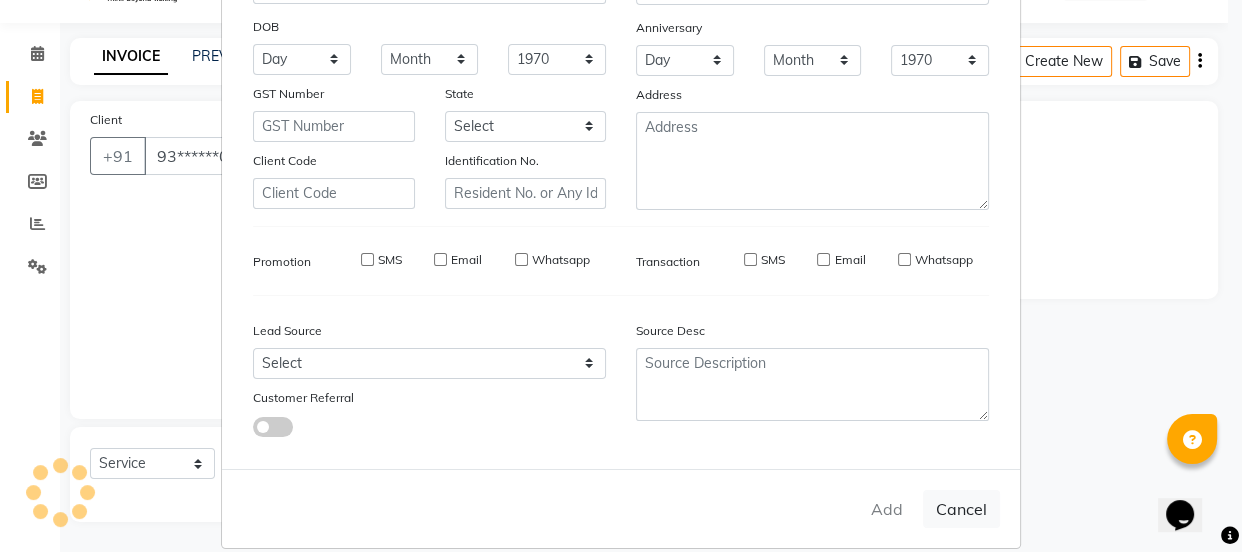 select 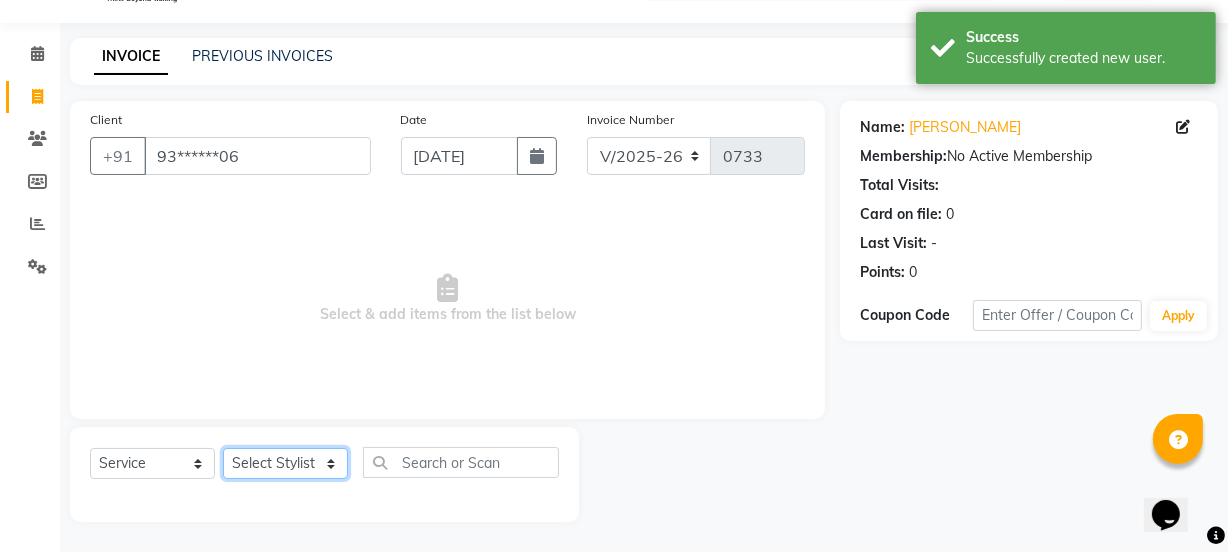 click on "Select Stylist IEEZY -Owner MS [PERSON_NAME]  Ms [PERSON_NAME] [PERSON_NAME]  [PERSON_NAME]Bu Rohini  Stylist Shree" 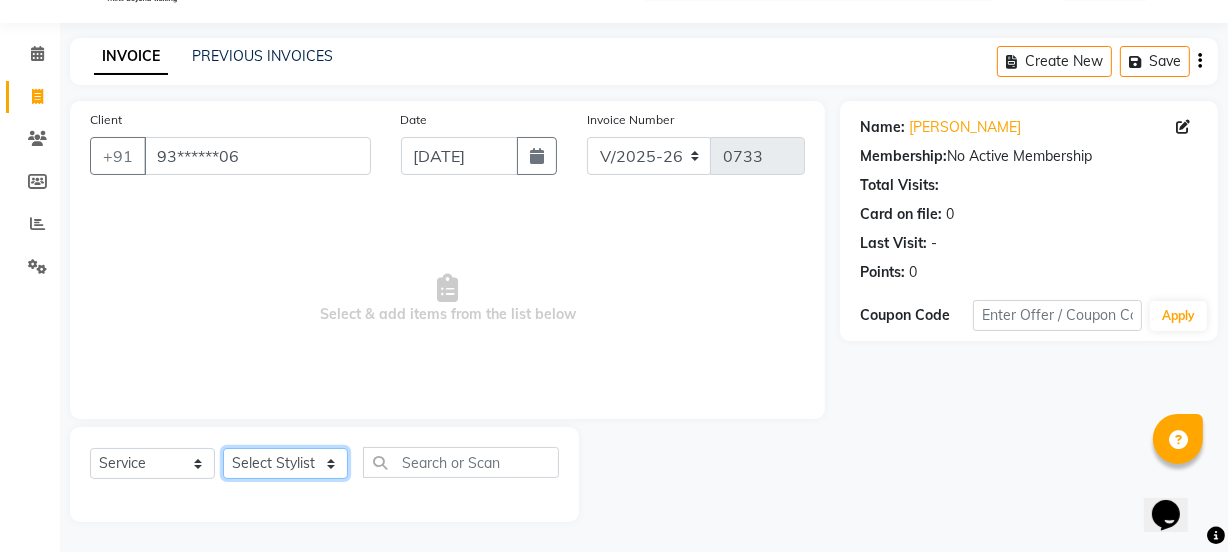 select on "68032" 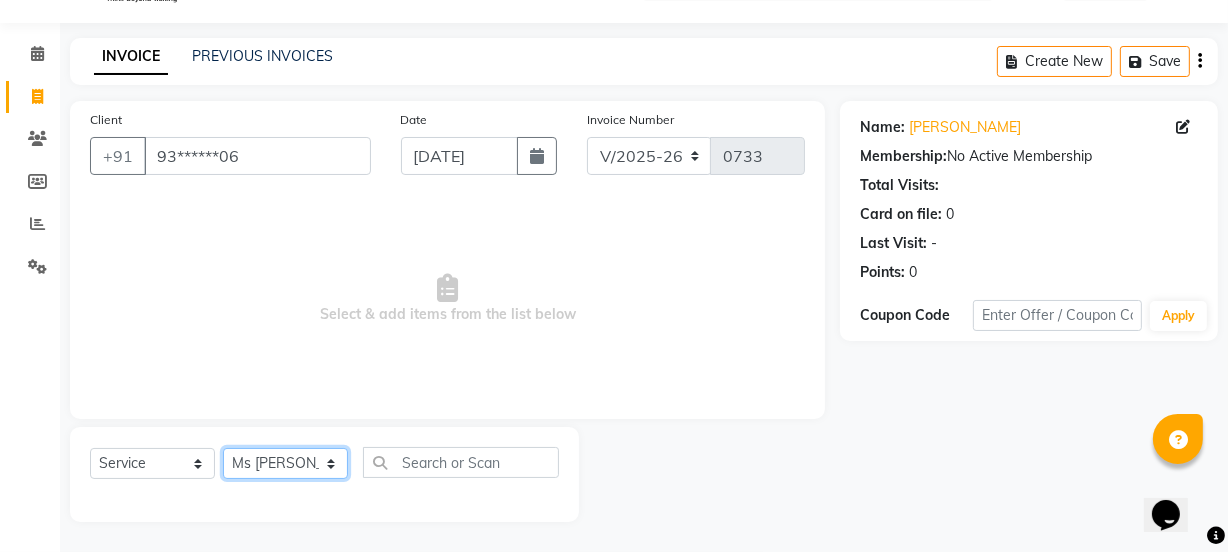 click on "Select Stylist IEEZY -Owner MS [PERSON_NAME]  Ms [PERSON_NAME] [PERSON_NAME]  [PERSON_NAME]Bu Rohini  Stylist Shree" 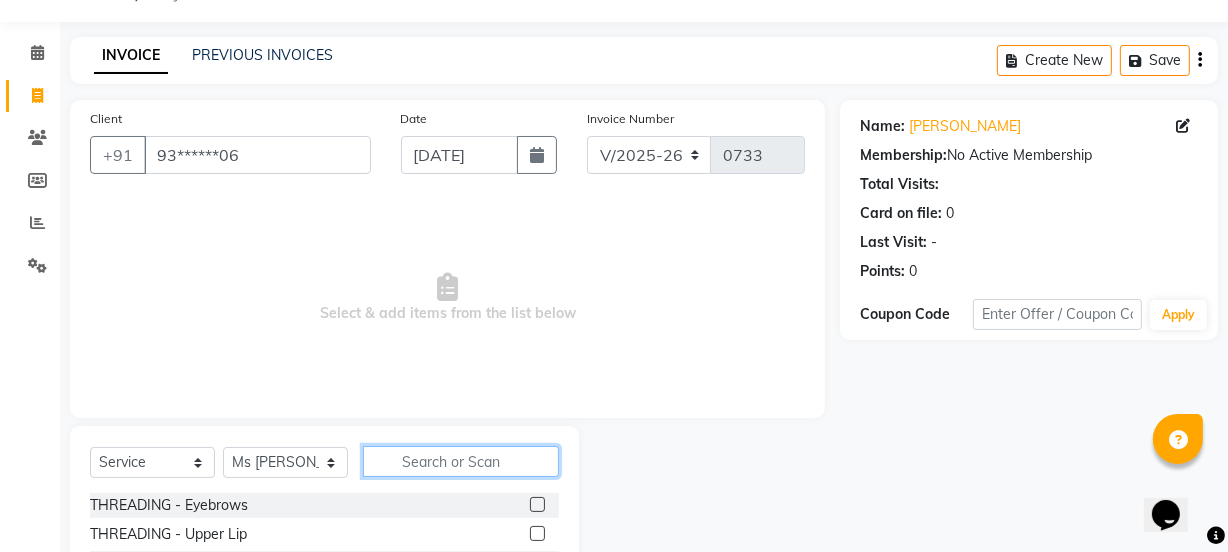 click 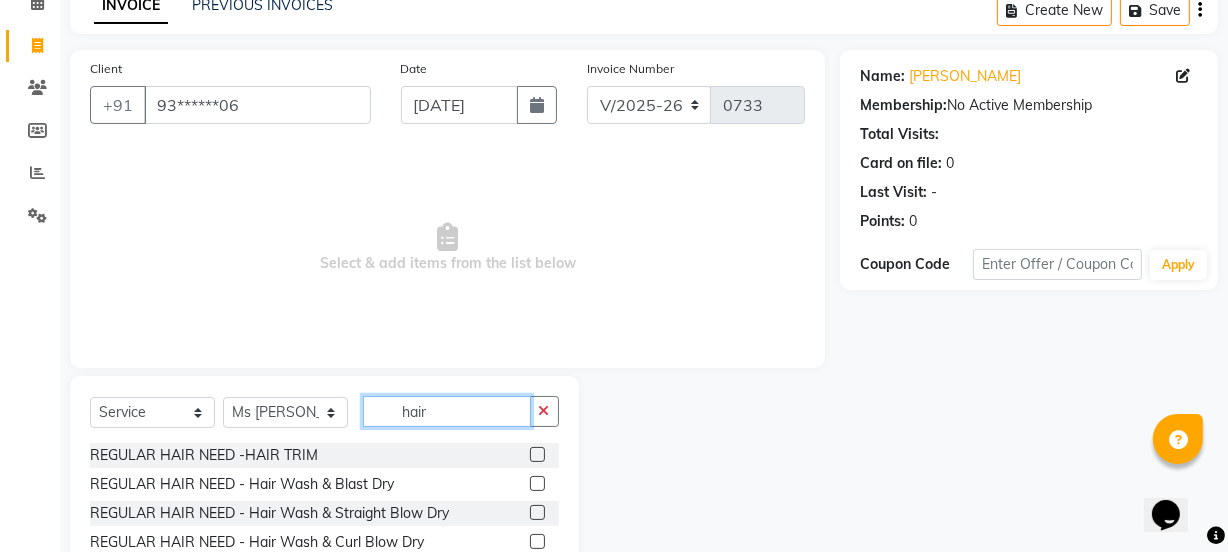scroll, scrollTop: 231, scrollLeft: 0, axis: vertical 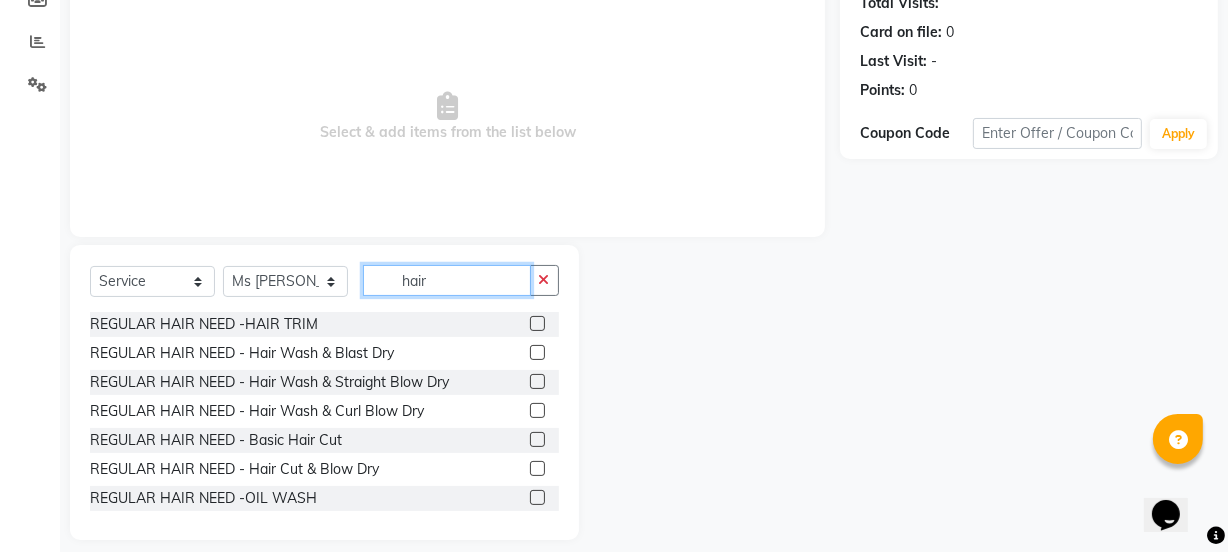 type on "hair" 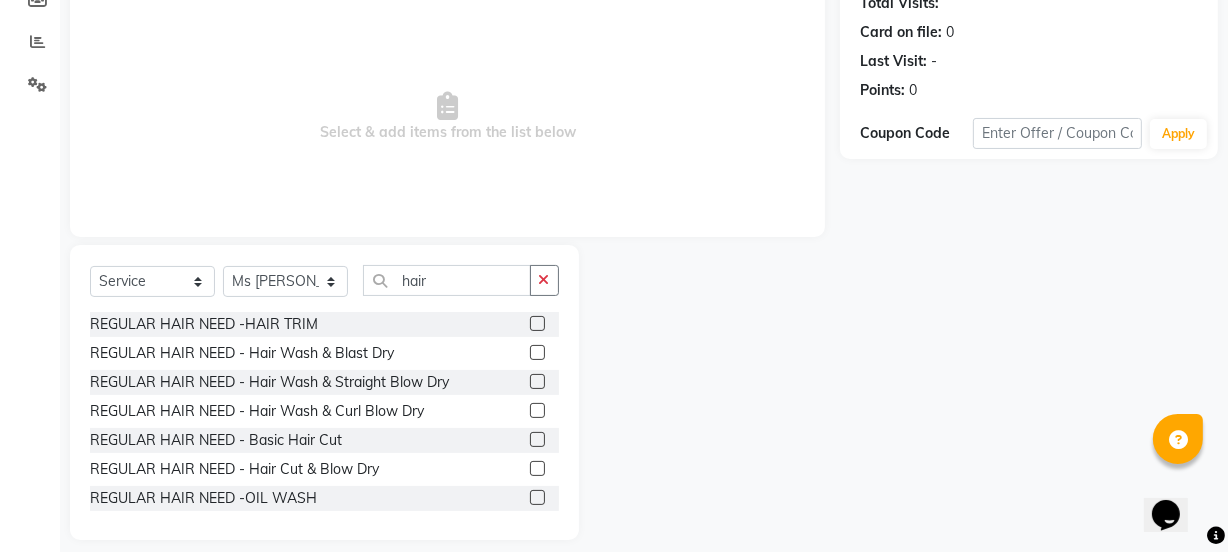 click 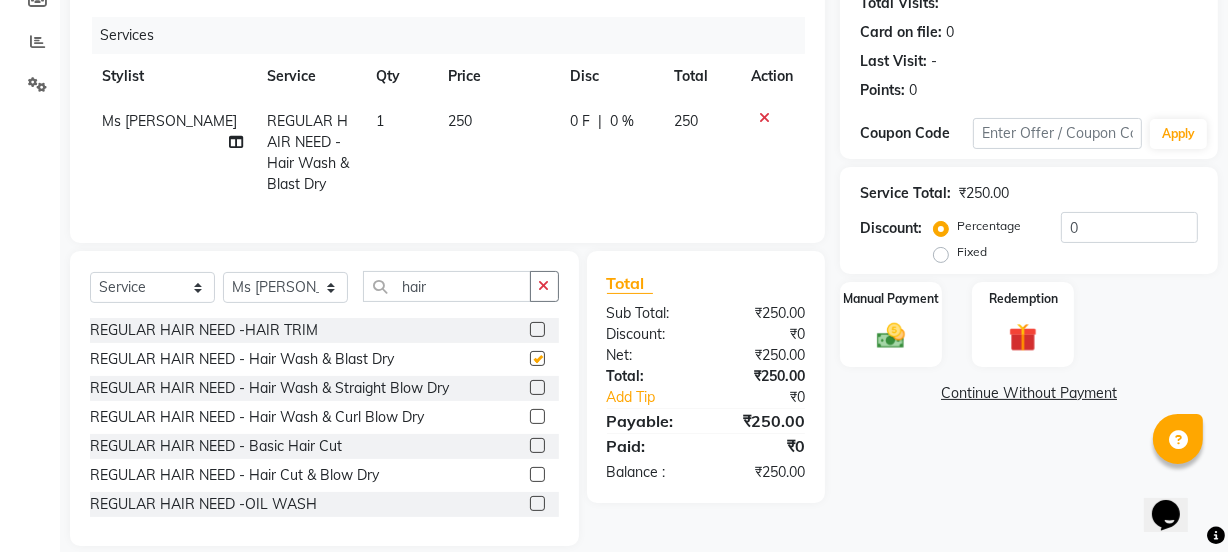 checkbox on "false" 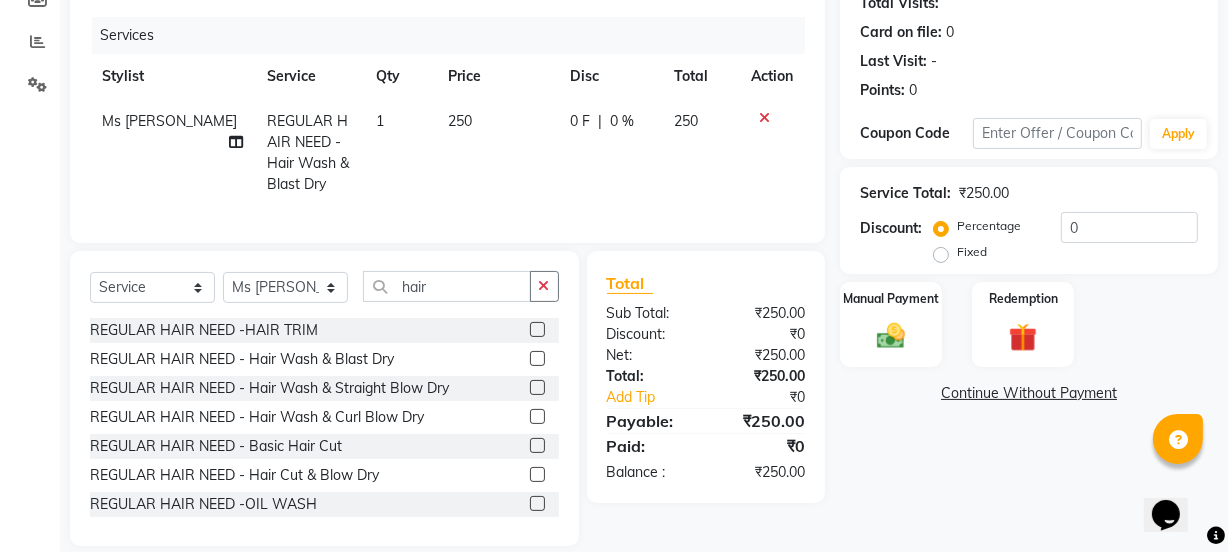 click 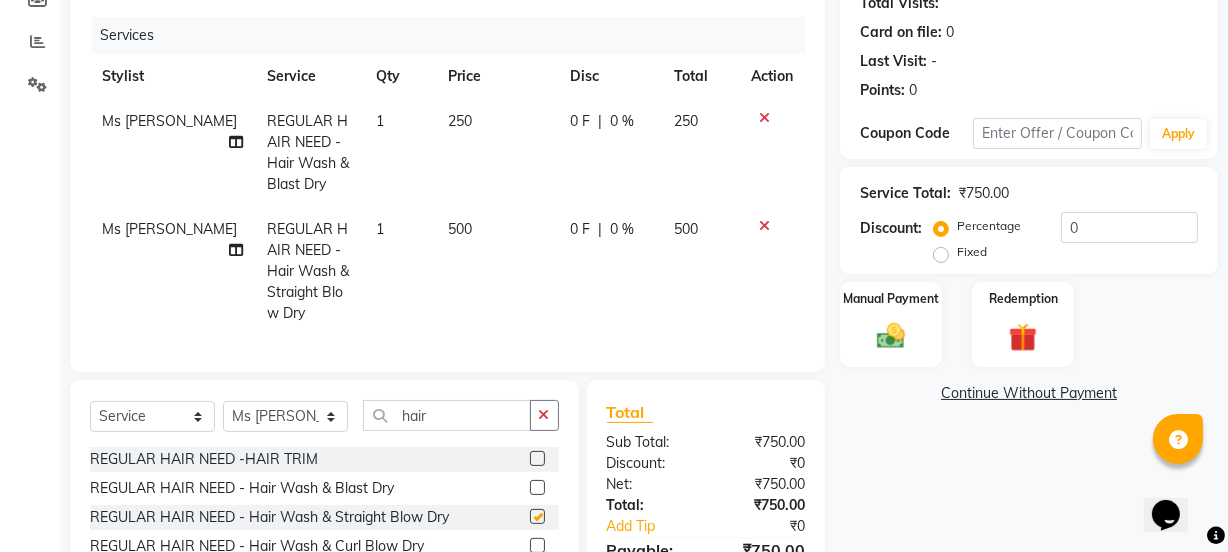 checkbox on "false" 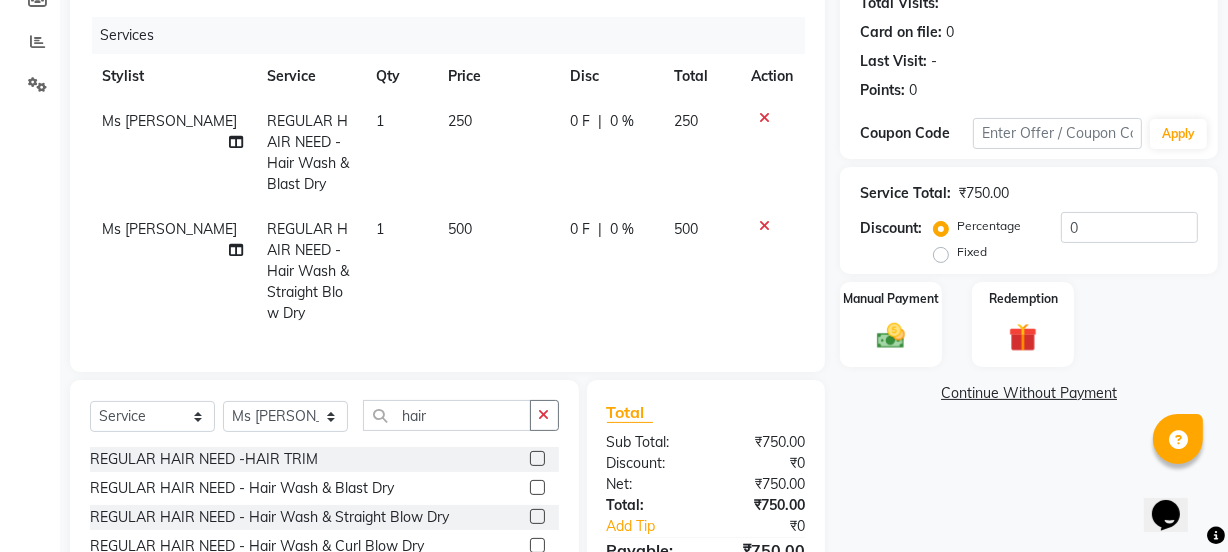 click 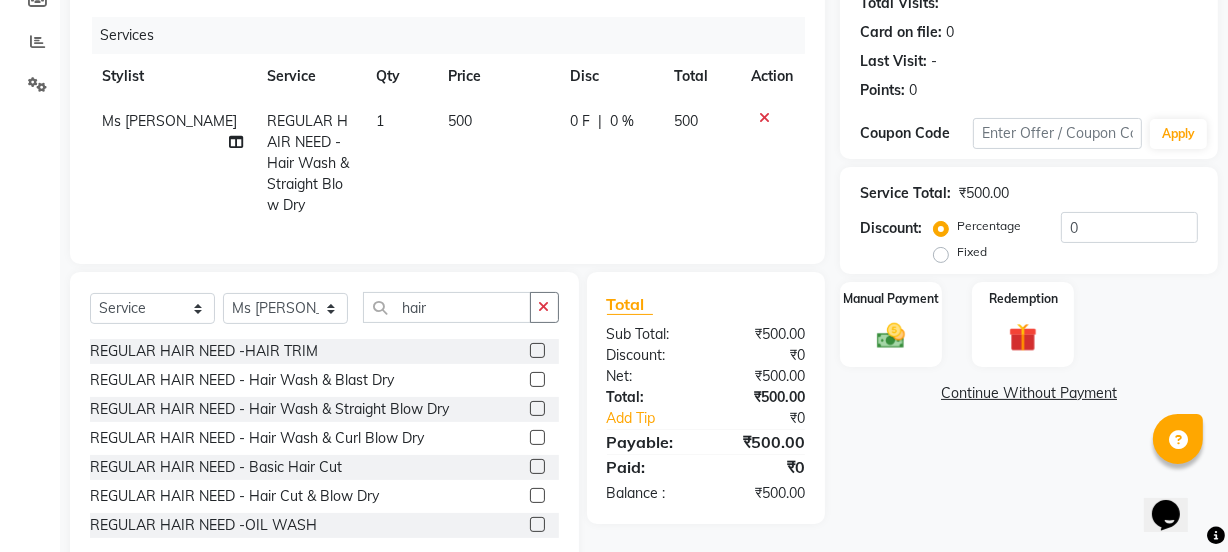 click on "500" 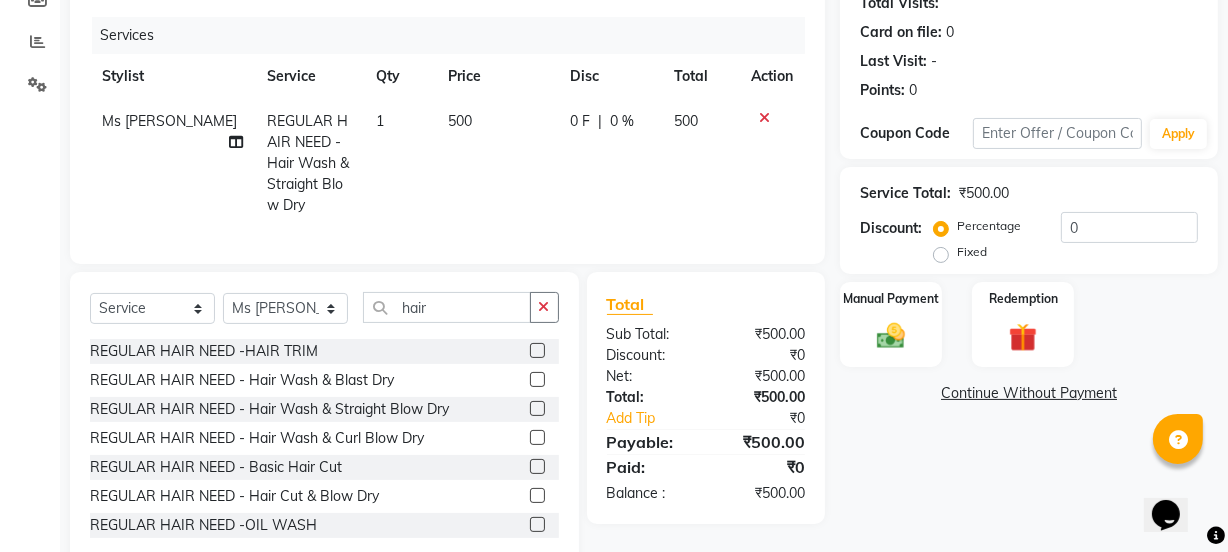 select on "68032" 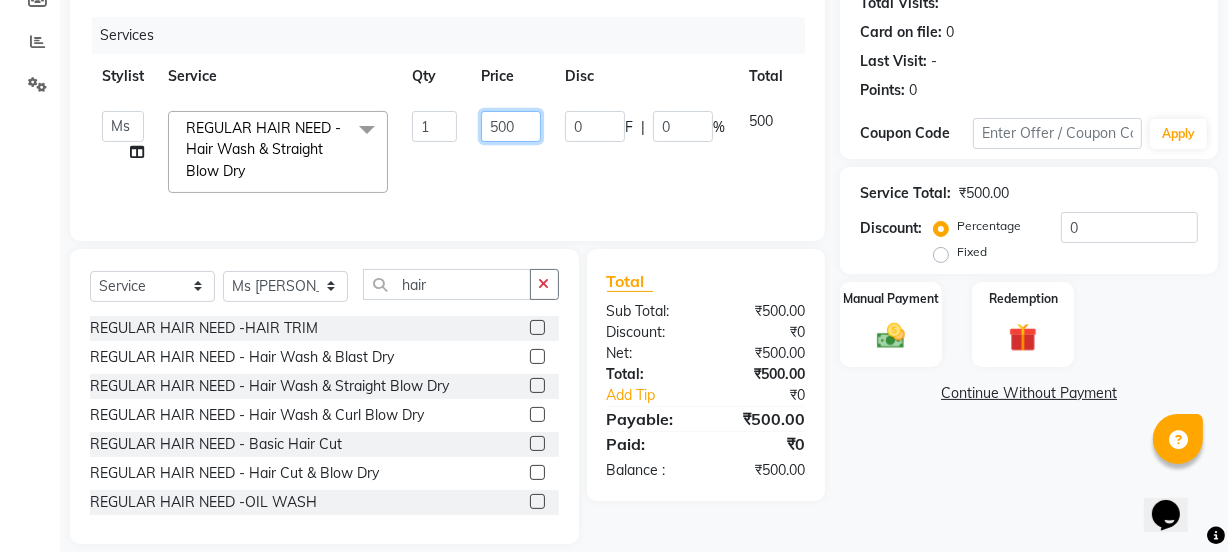 click on "500" 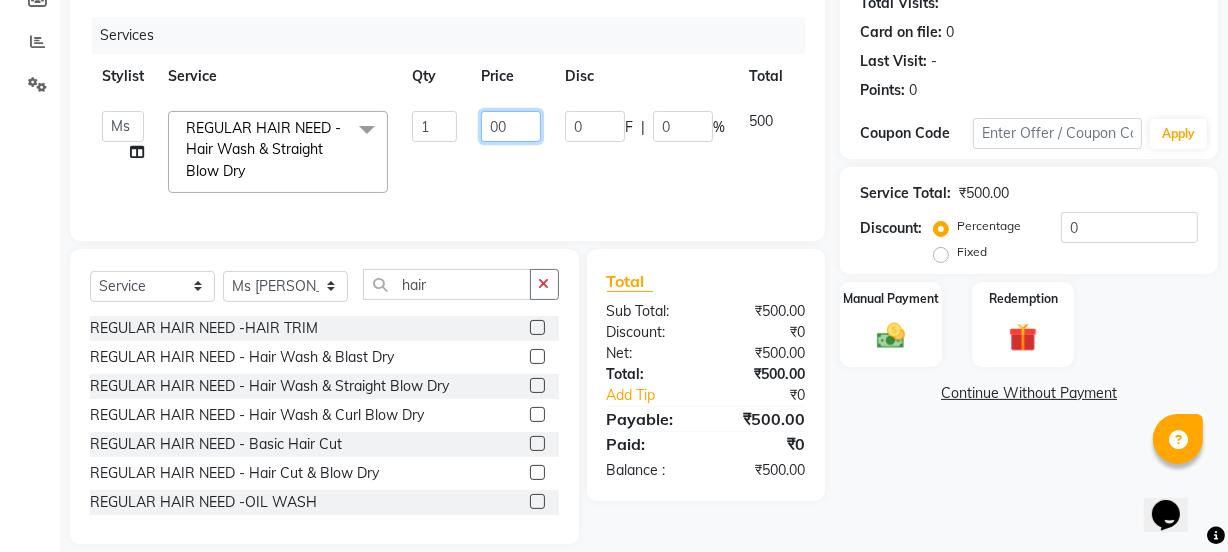 type on "400" 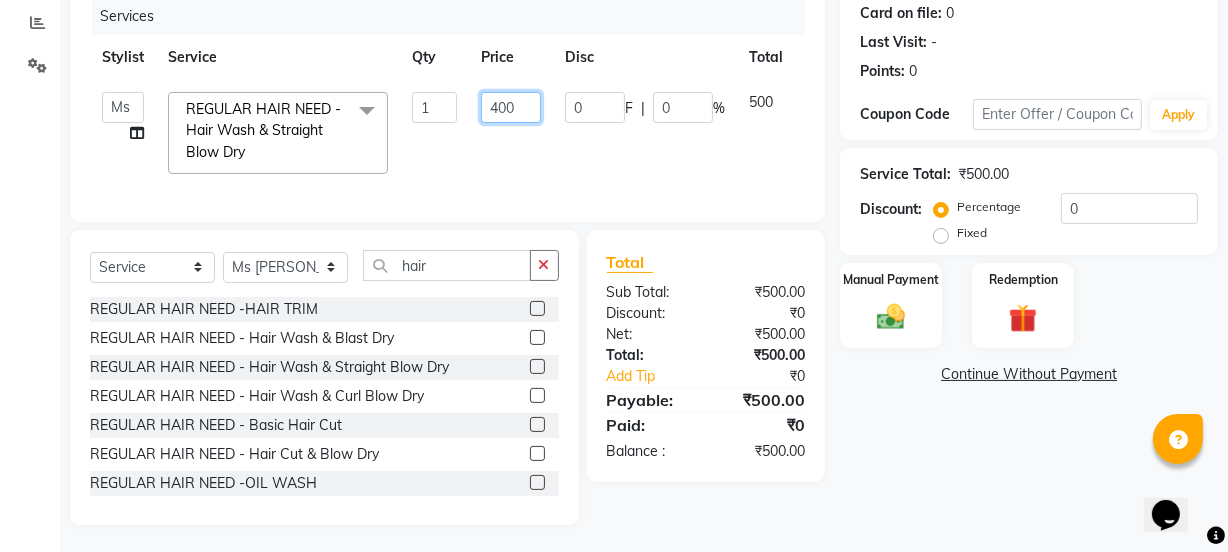 scroll, scrollTop: 267, scrollLeft: 0, axis: vertical 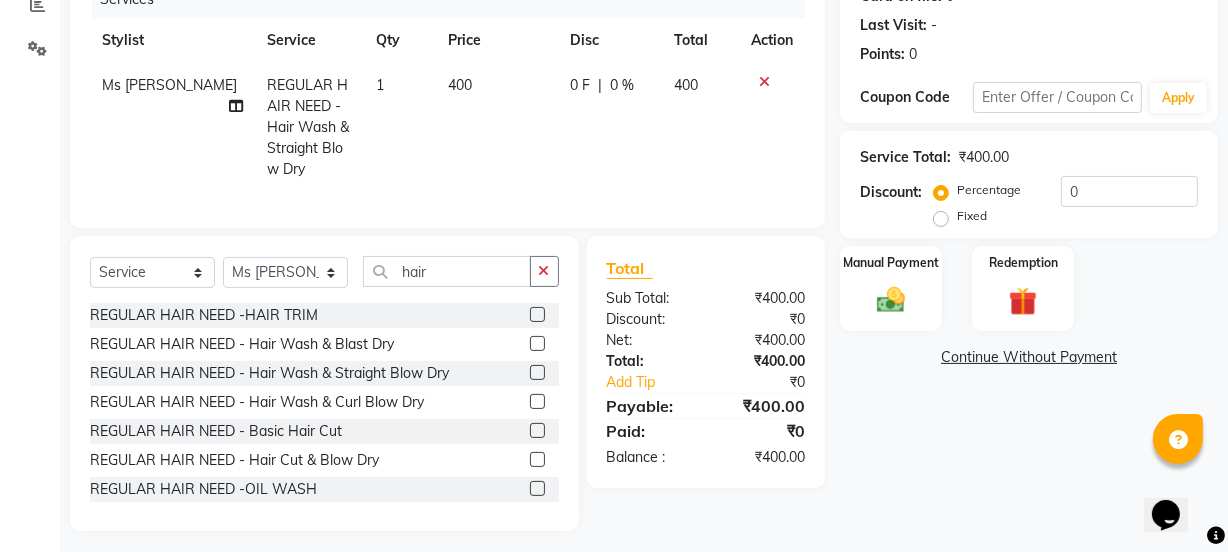click on "Ms [PERSON_NAME] REGULAR HAIR NEED  - Hair Wash & Straight Blow Dry 1 400 0 F | 0 % 400" 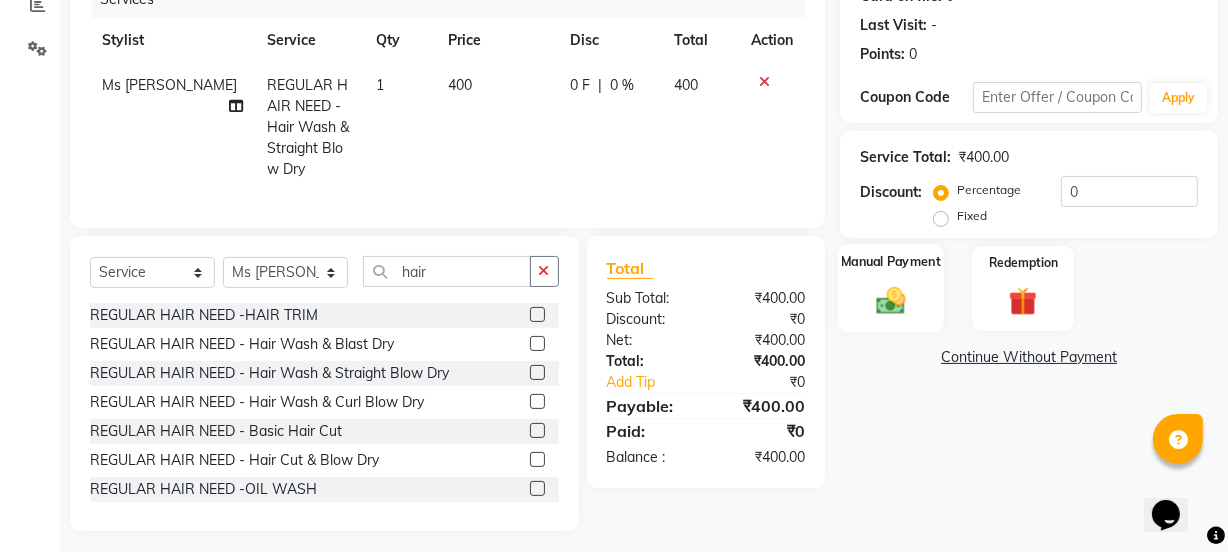 click 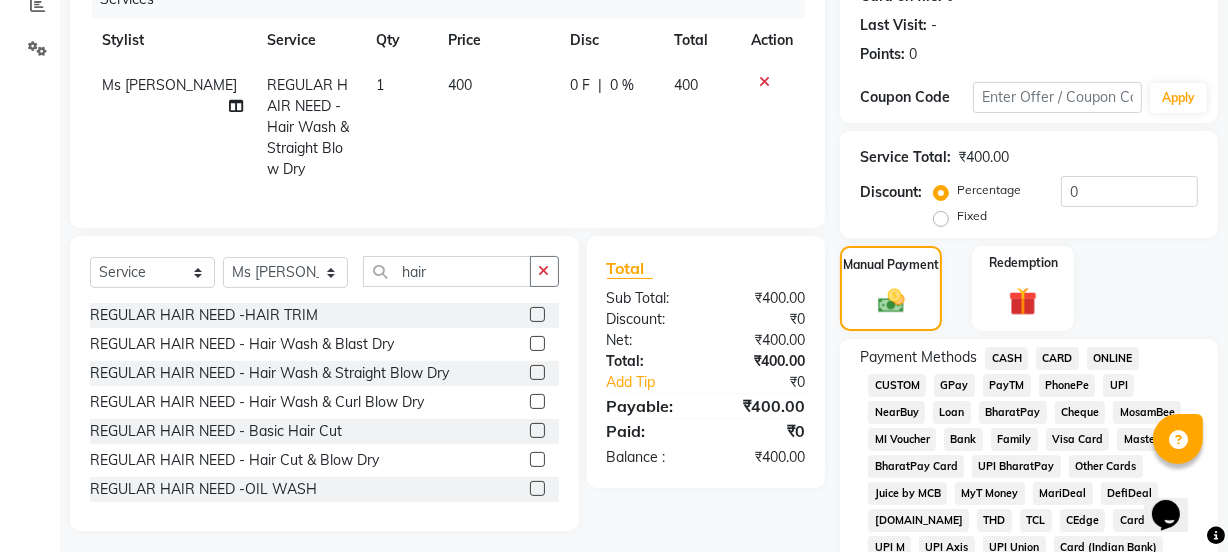 click on "GPay" 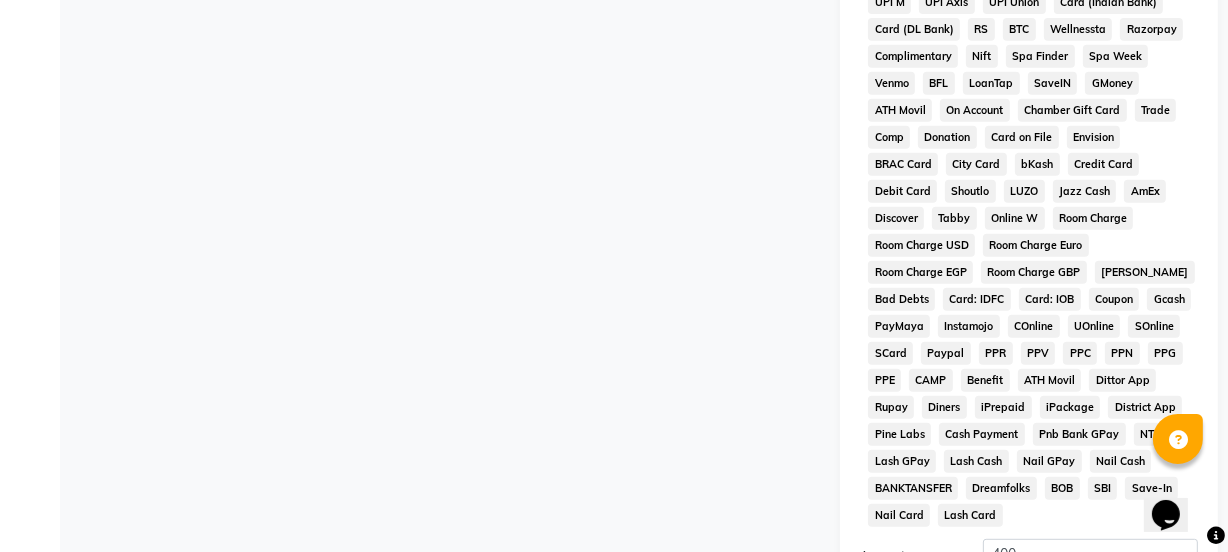 scroll, scrollTop: 1051, scrollLeft: 0, axis: vertical 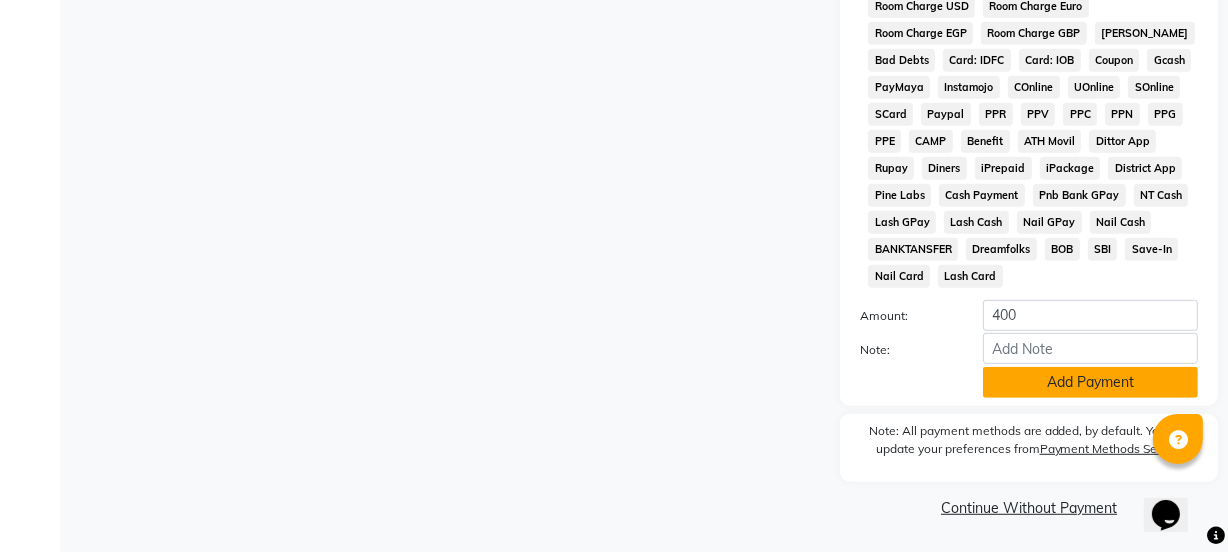 click on "Add Payment" 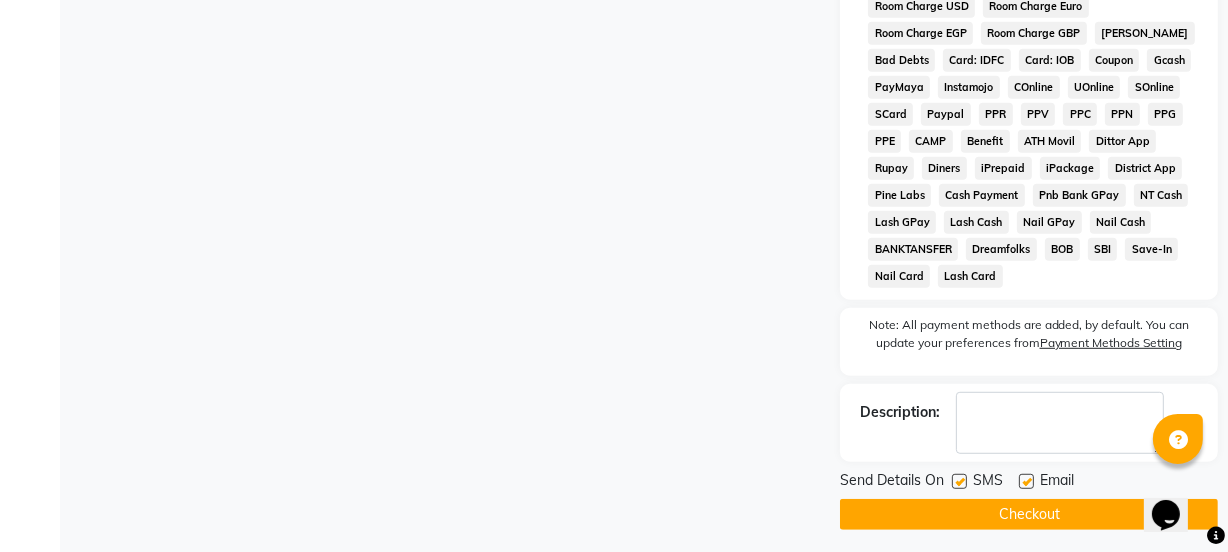 click 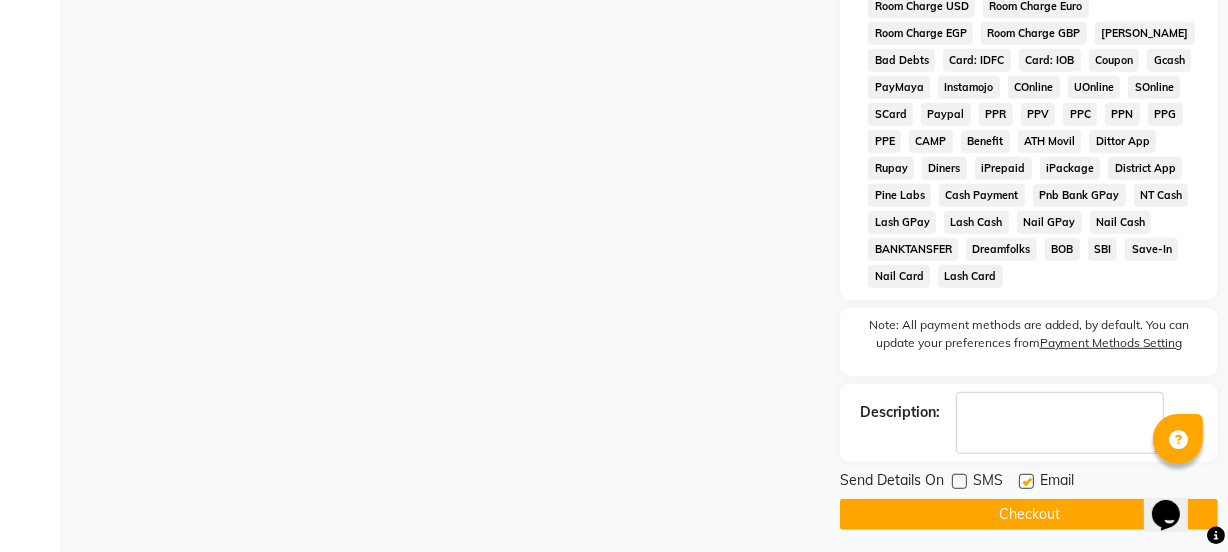 click 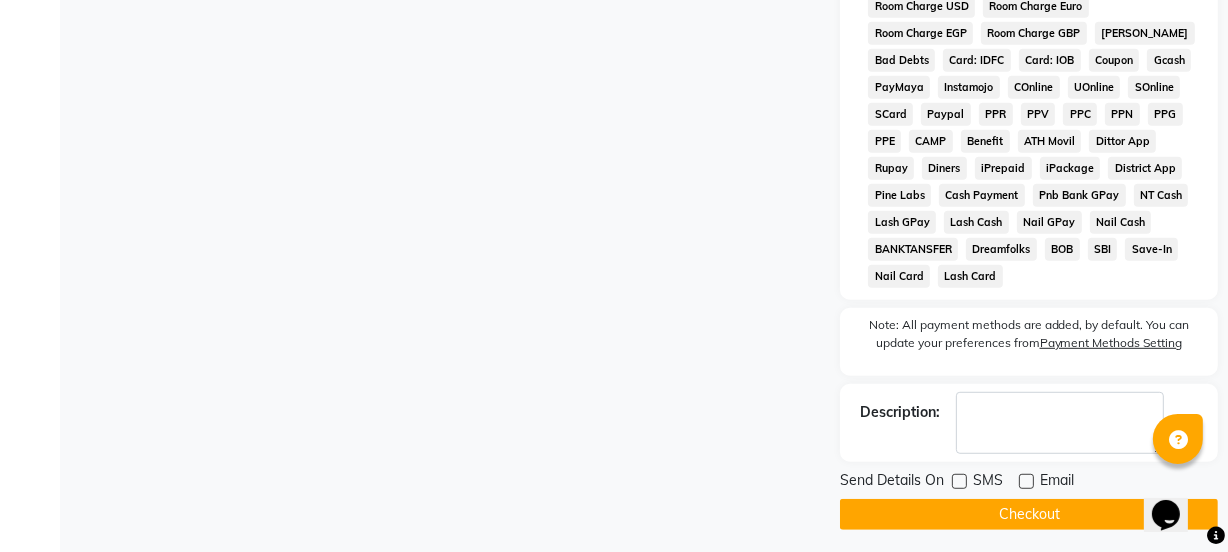 click on "Checkout" 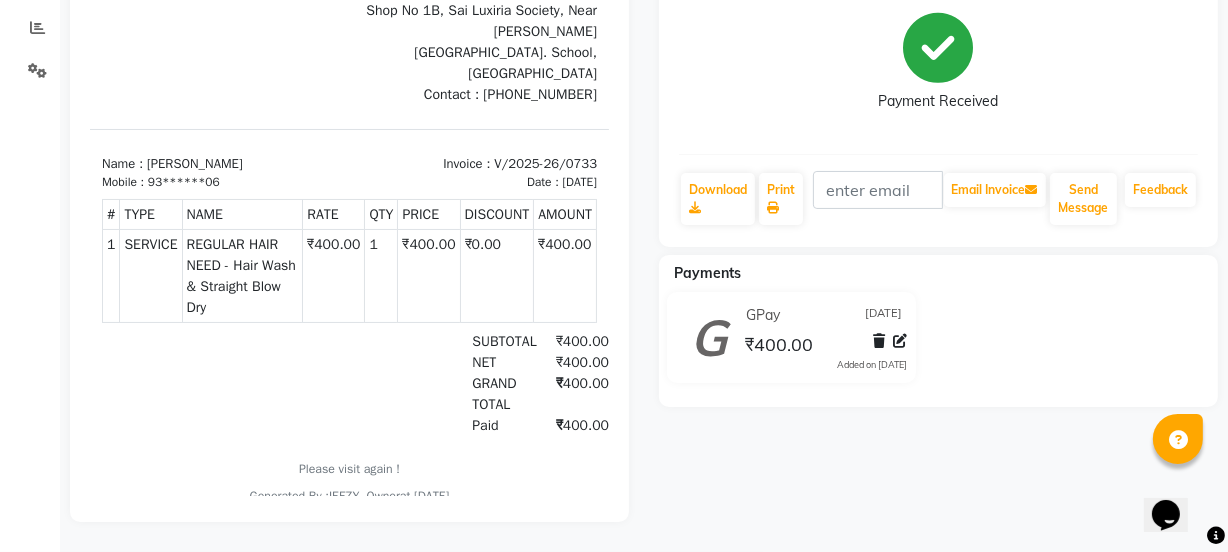 scroll, scrollTop: 0, scrollLeft: 0, axis: both 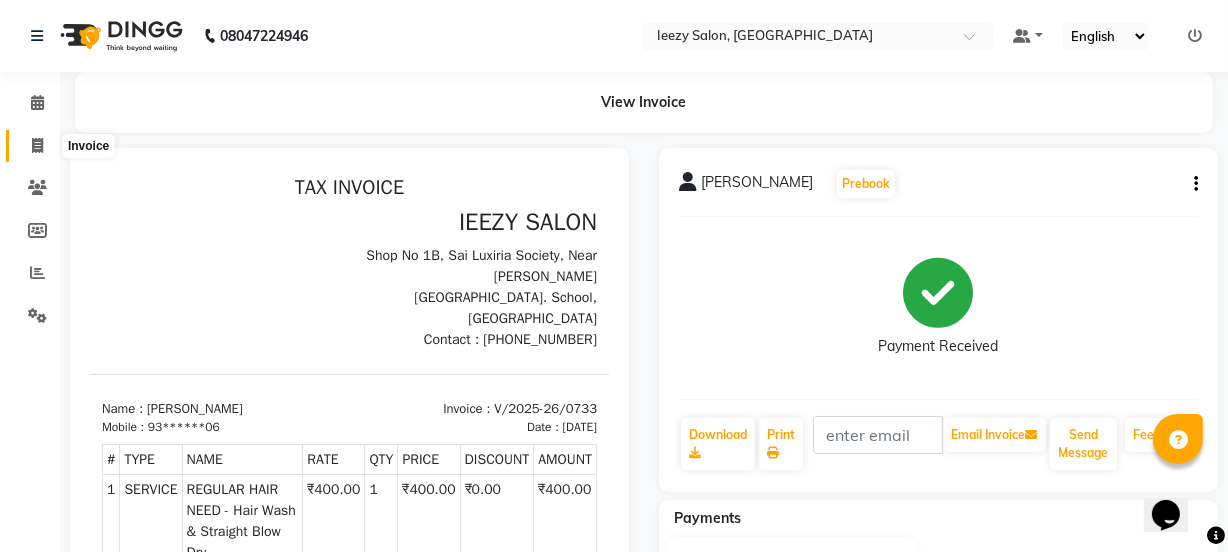 click 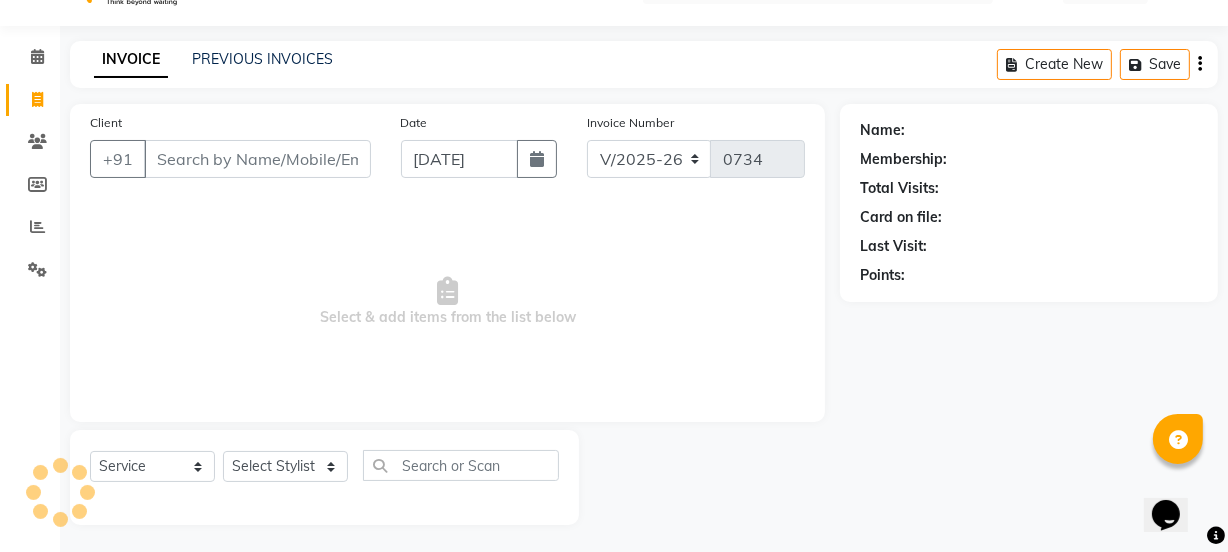 scroll, scrollTop: 50, scrollLeft: 0, axis: vertical 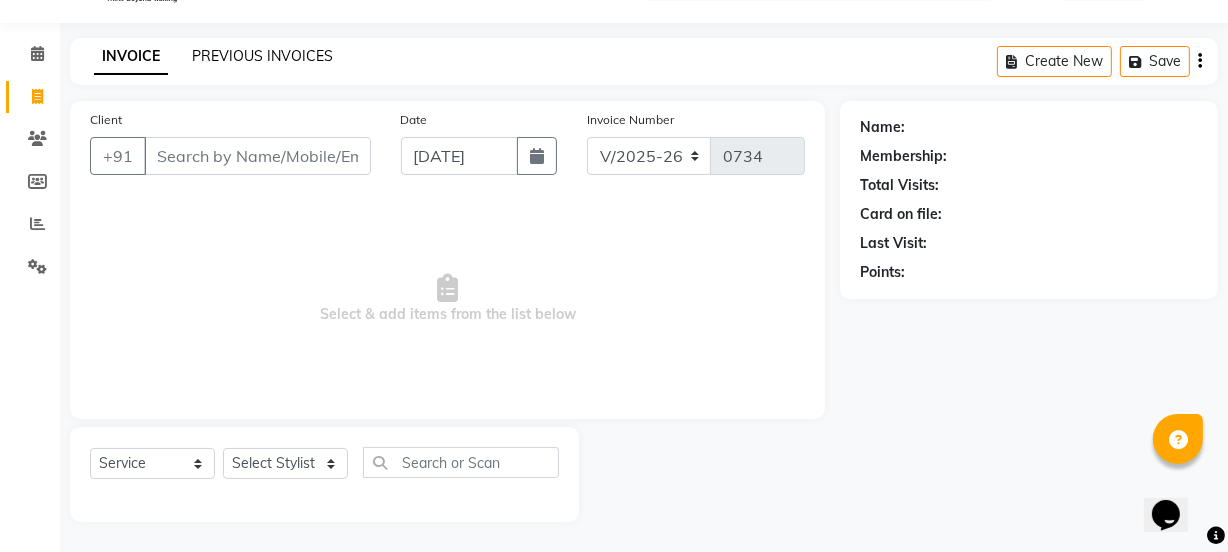 click on "PREVIOUS INVOICES" 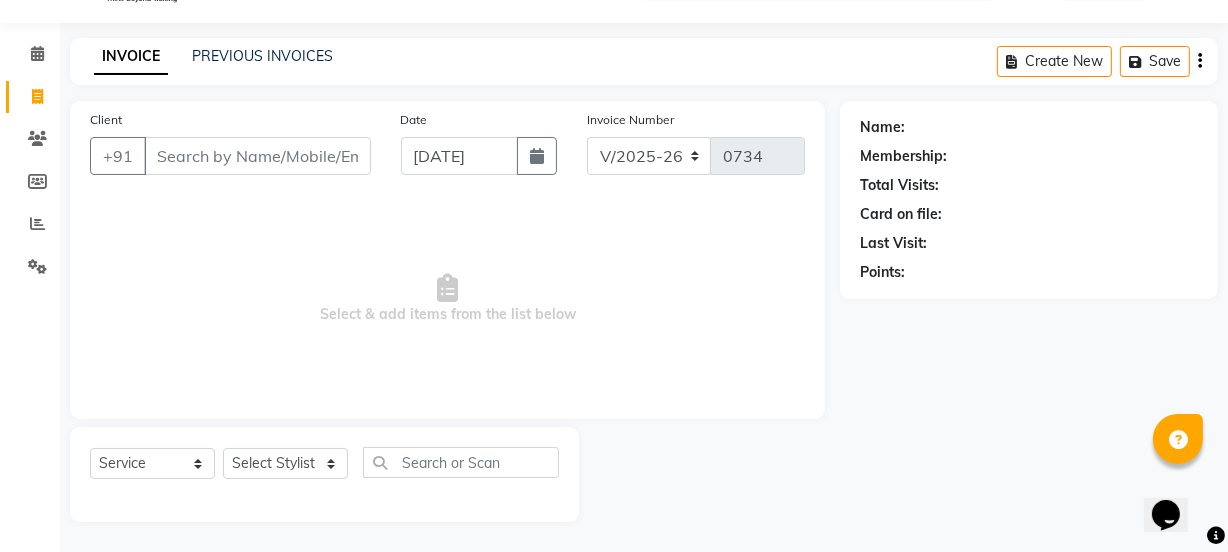 scroll, scrollTop: 0, scrollLeft: 0, axis: both 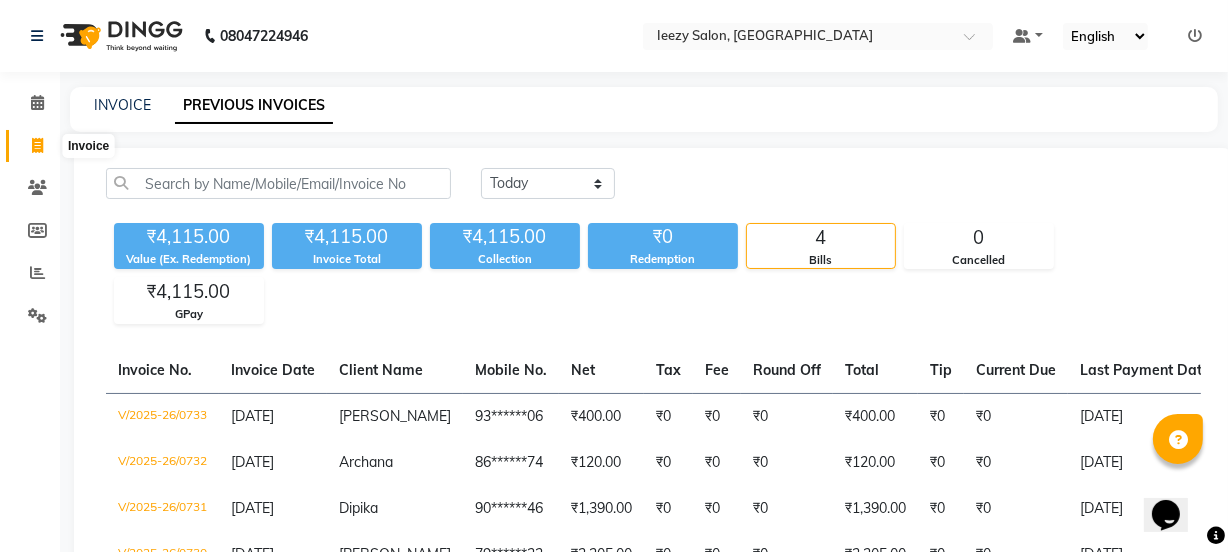 click 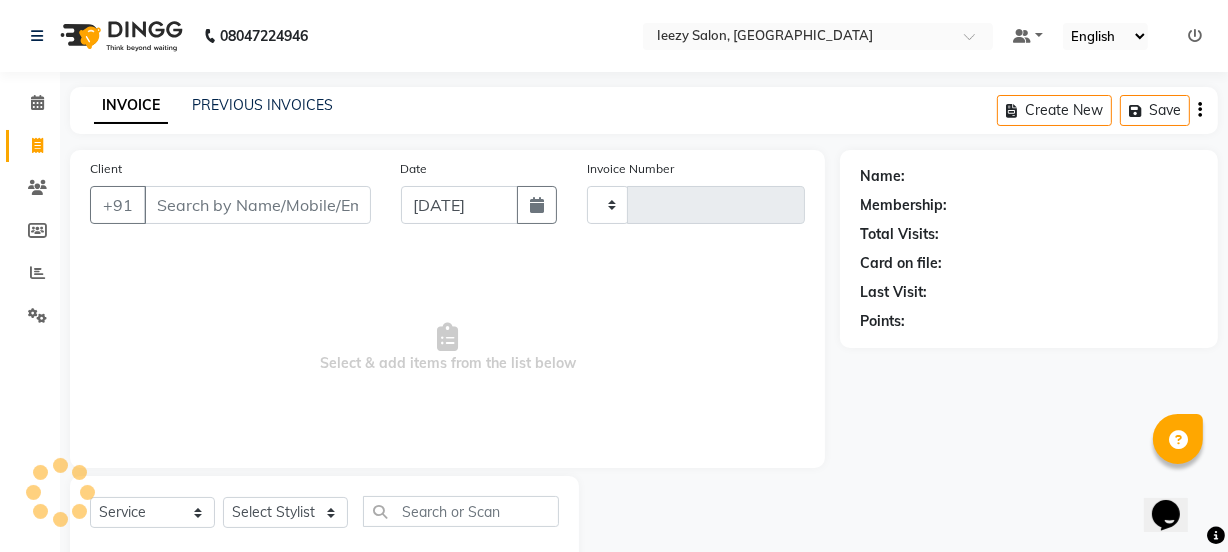 type on "0734" 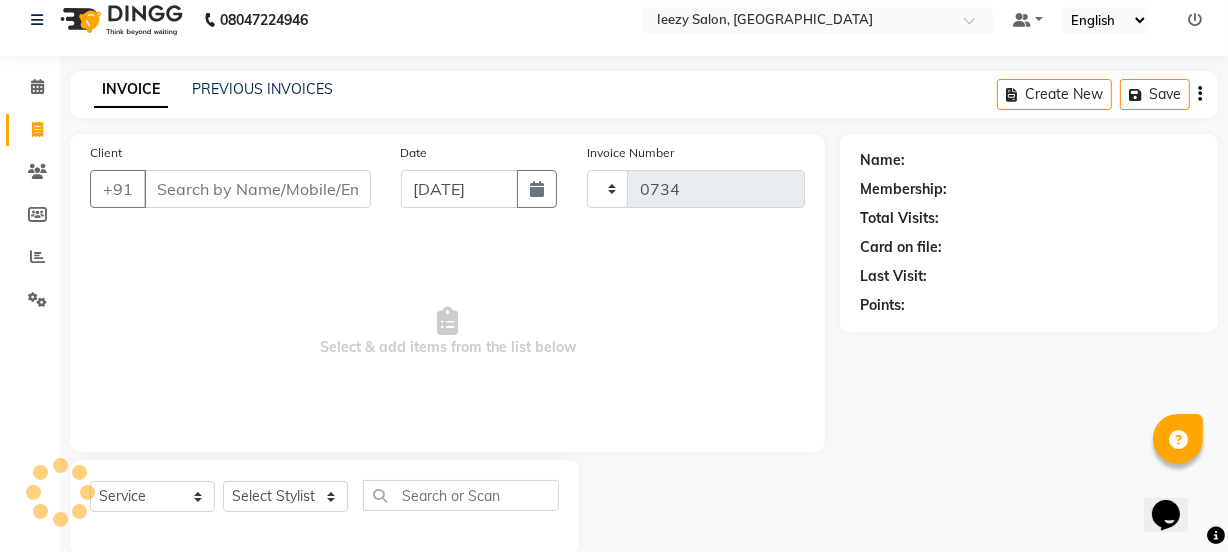 select on "5982" 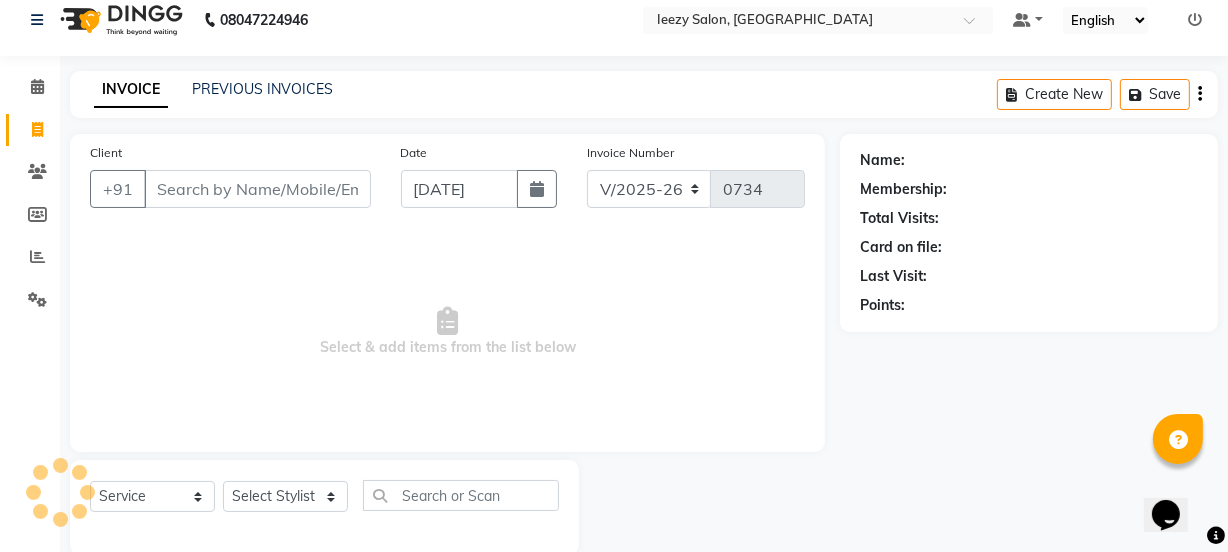 scroll, scrollTop: 50, scrollLeft: 0, axis: vertical 